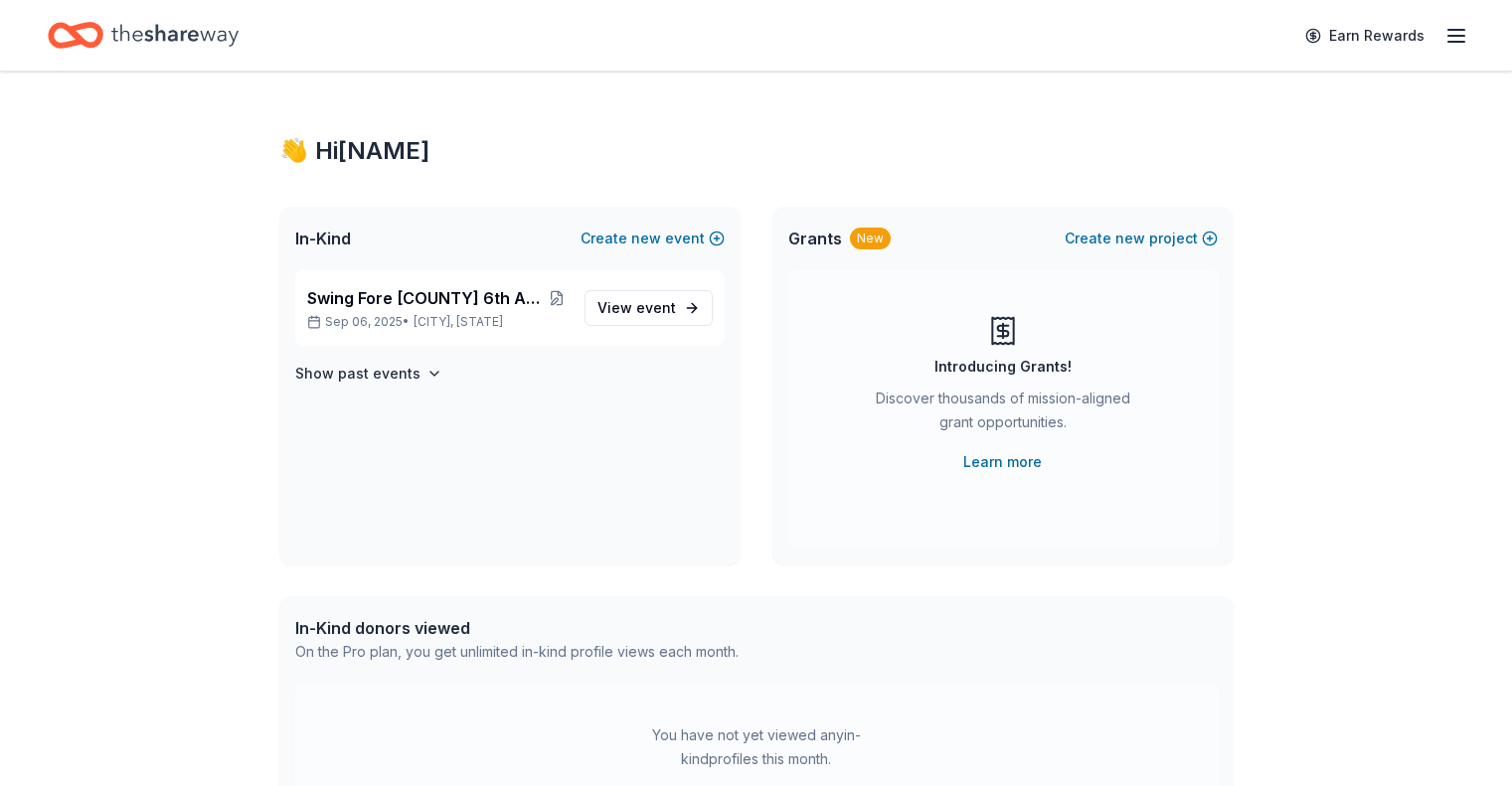 scroll, scrollTop: 0, scrollLeft: 0, axis: both 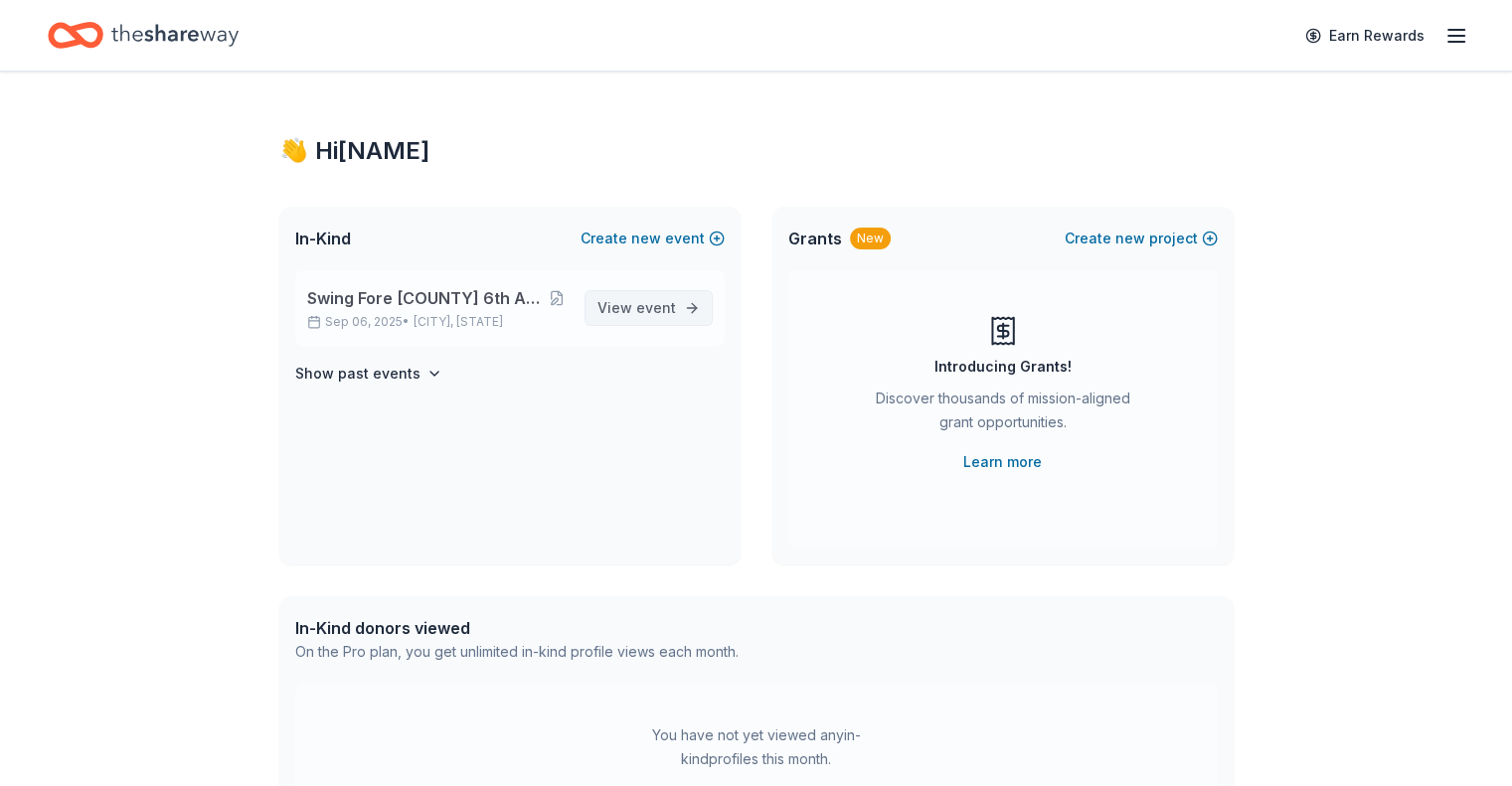 click on "event" at bounding box center (656, 307) 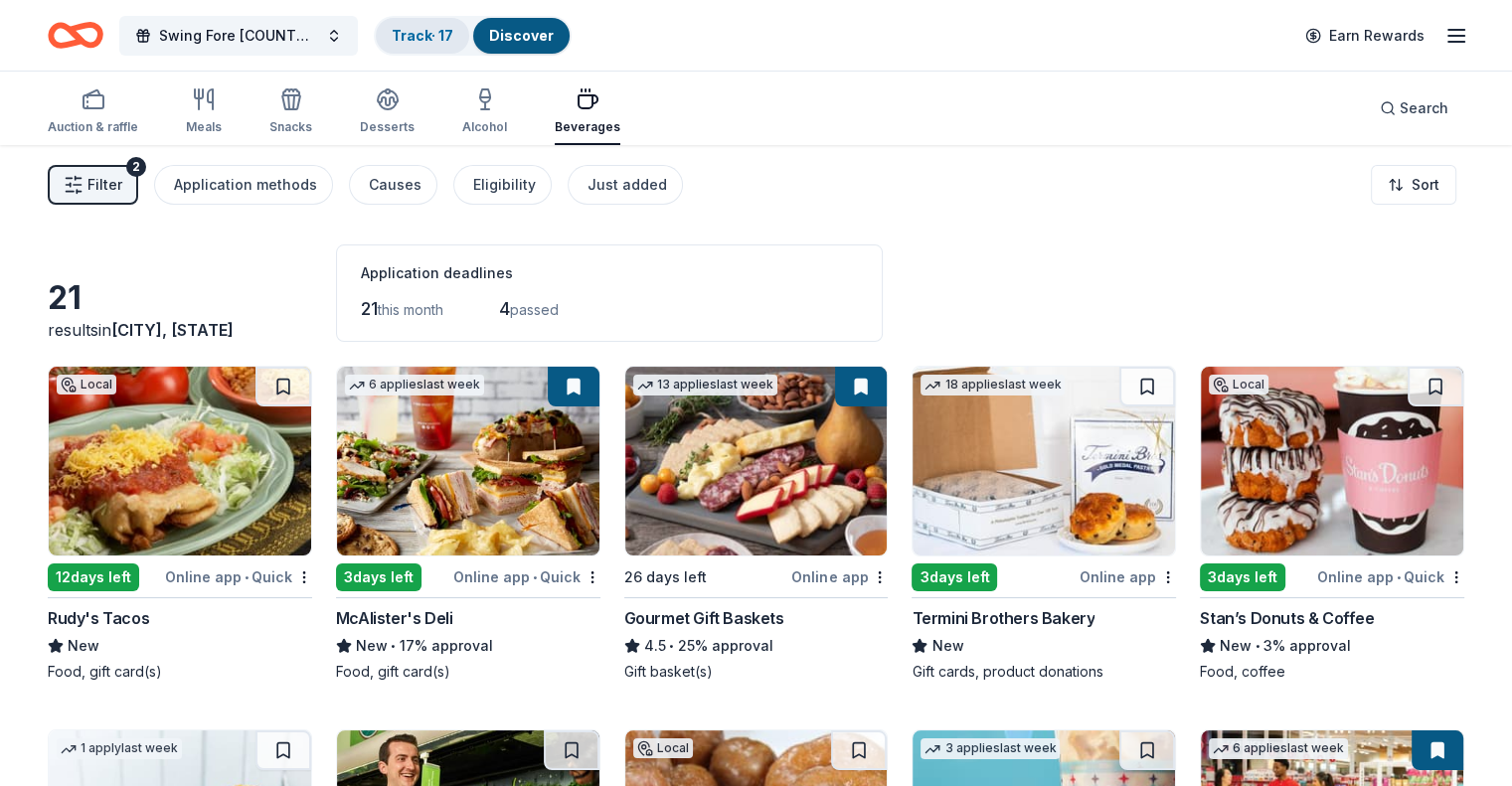 click on "Track · 17" at bounding box center (422, 35) 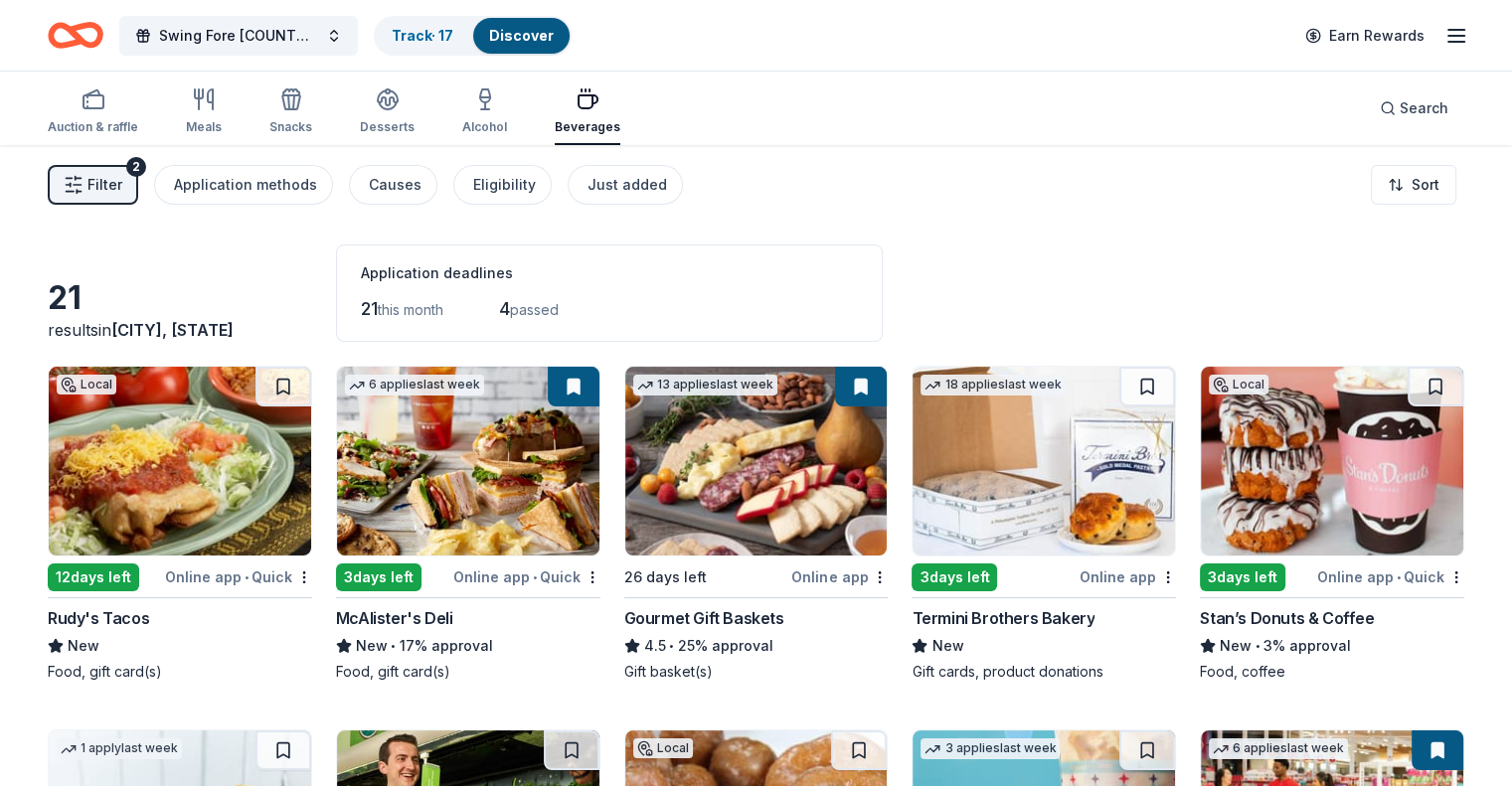 scroll, scrollTop: 0, scrollLeft: 0, axis: both 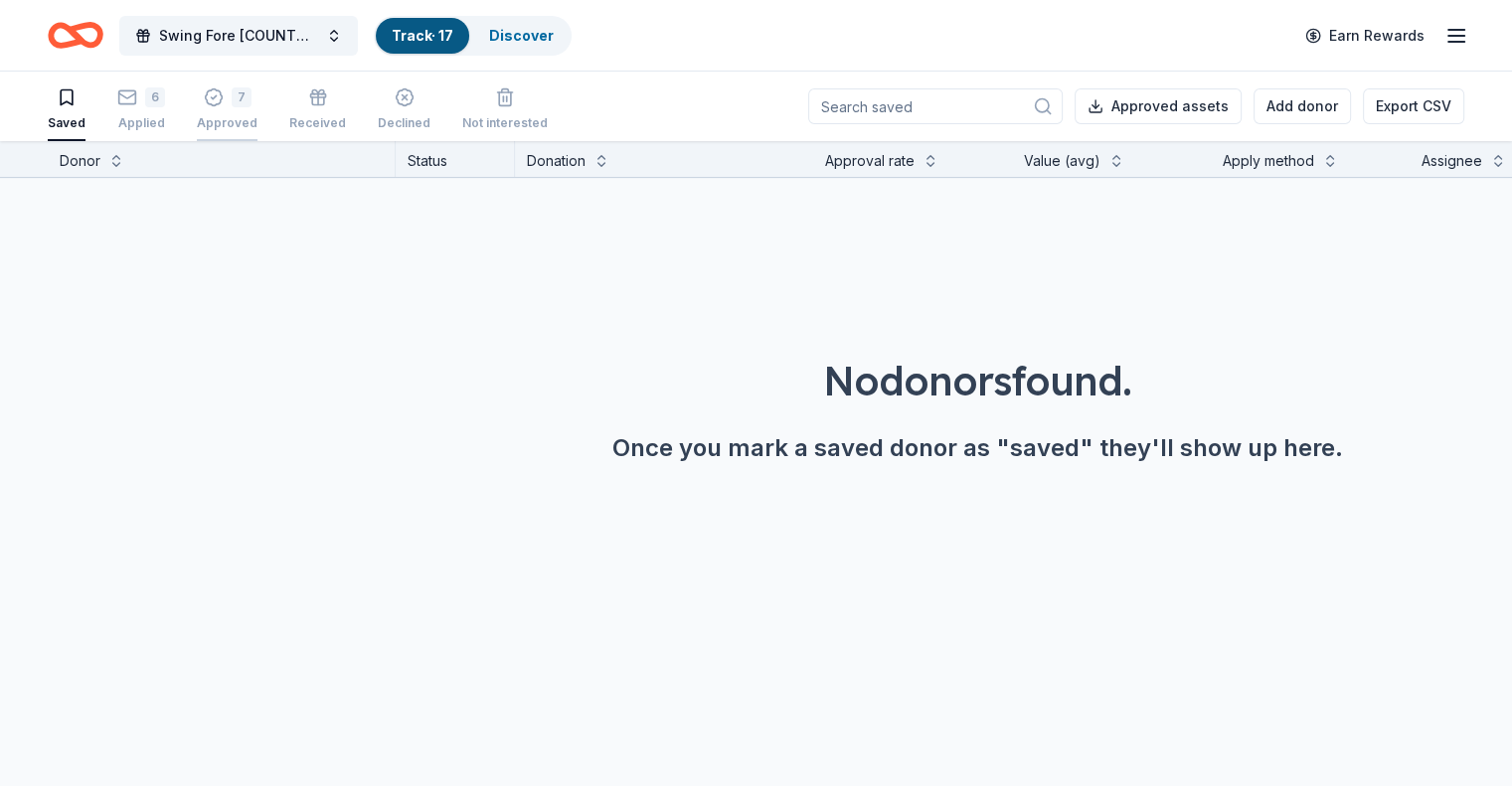 click on "7" at bounding box center [242, 97] 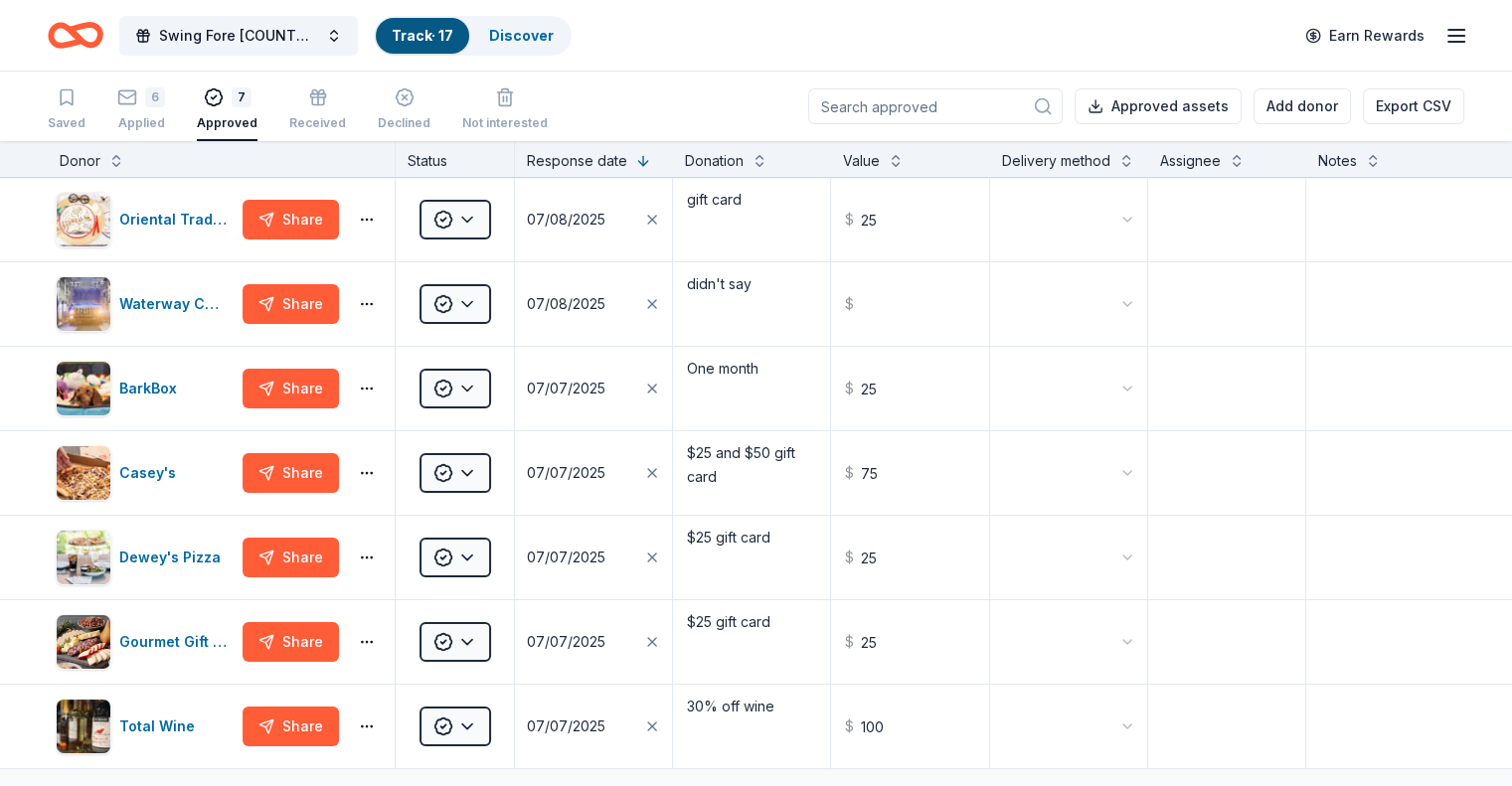 scroll, scrollTop: 0, scrollLeft: 0, axis: both 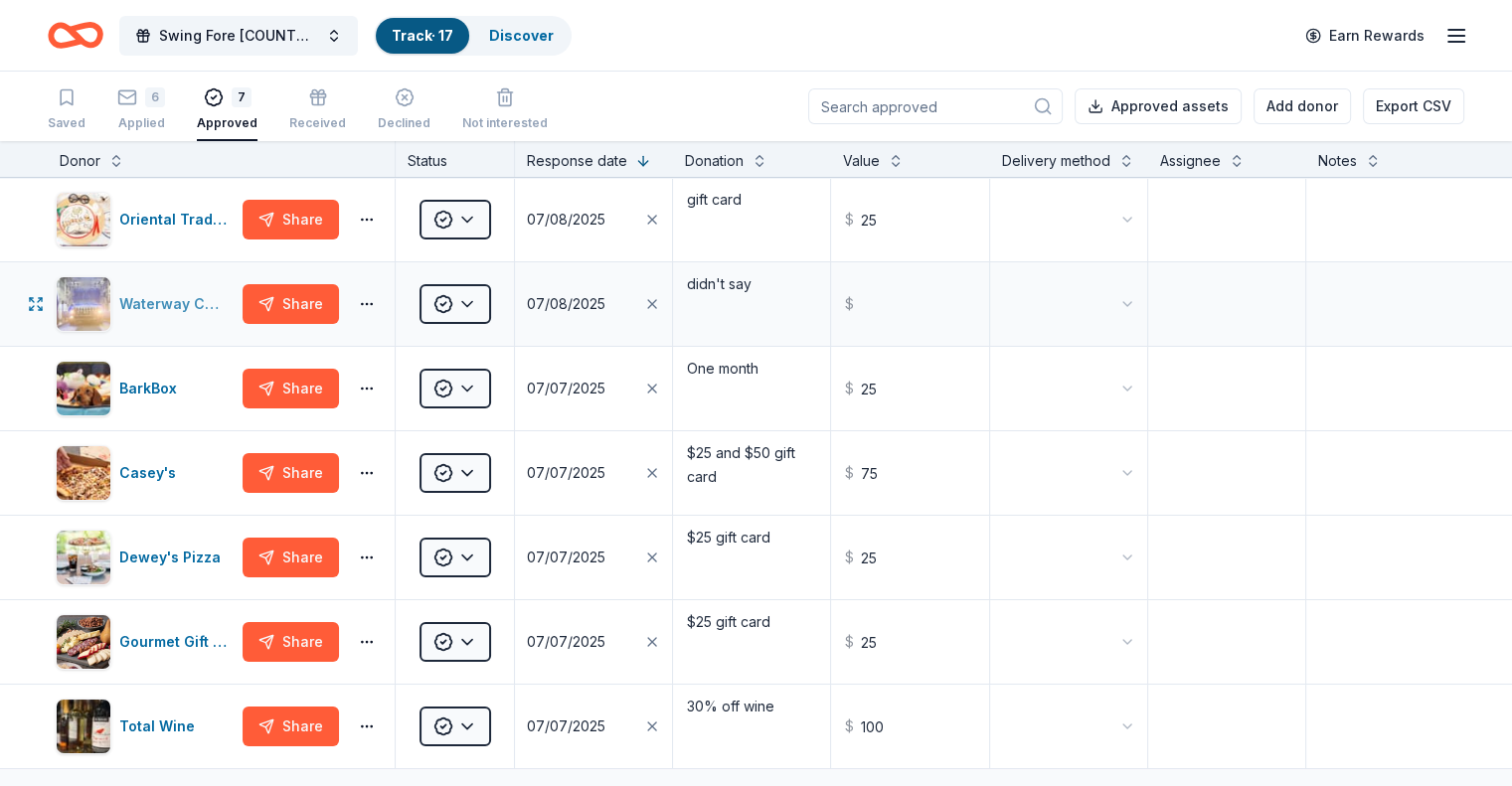 click on "Waterway Carwash" at bounding box center [177, 304] 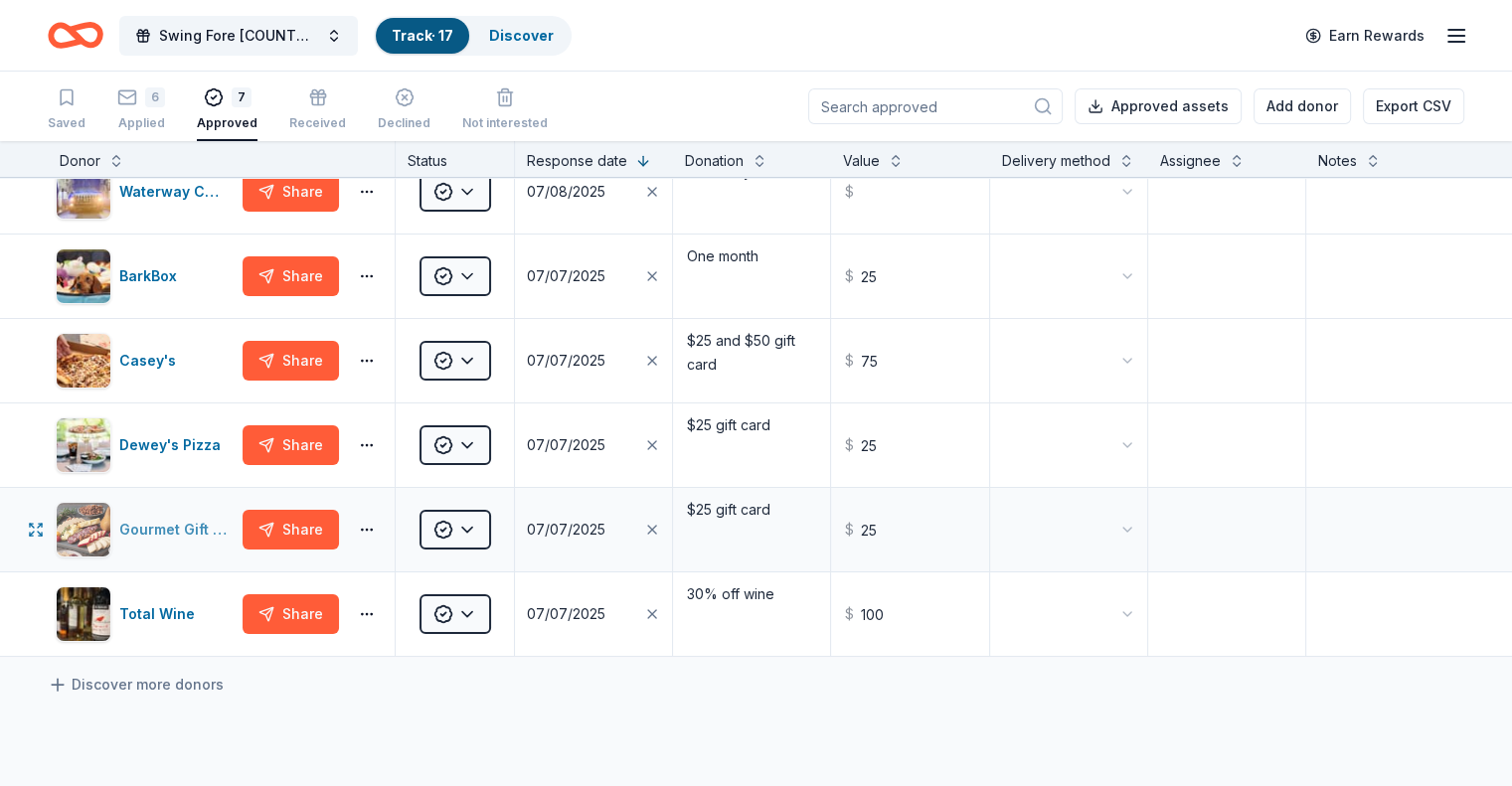 scroll, scrollTop: 199, scrollLeft: 0, axis: vertical 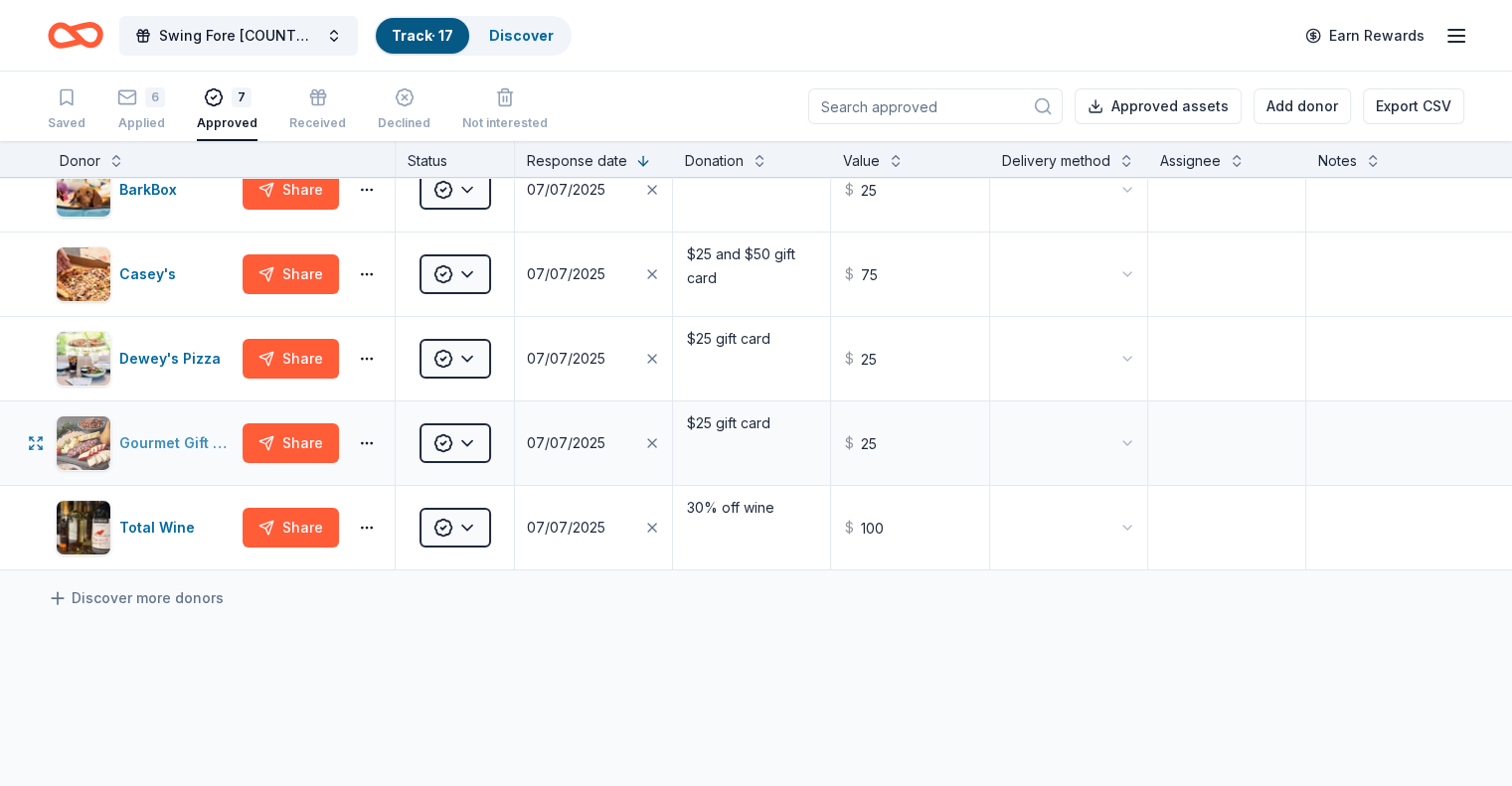 click on "Gourmet Gift Baskets" at bounding box center (177, 443) 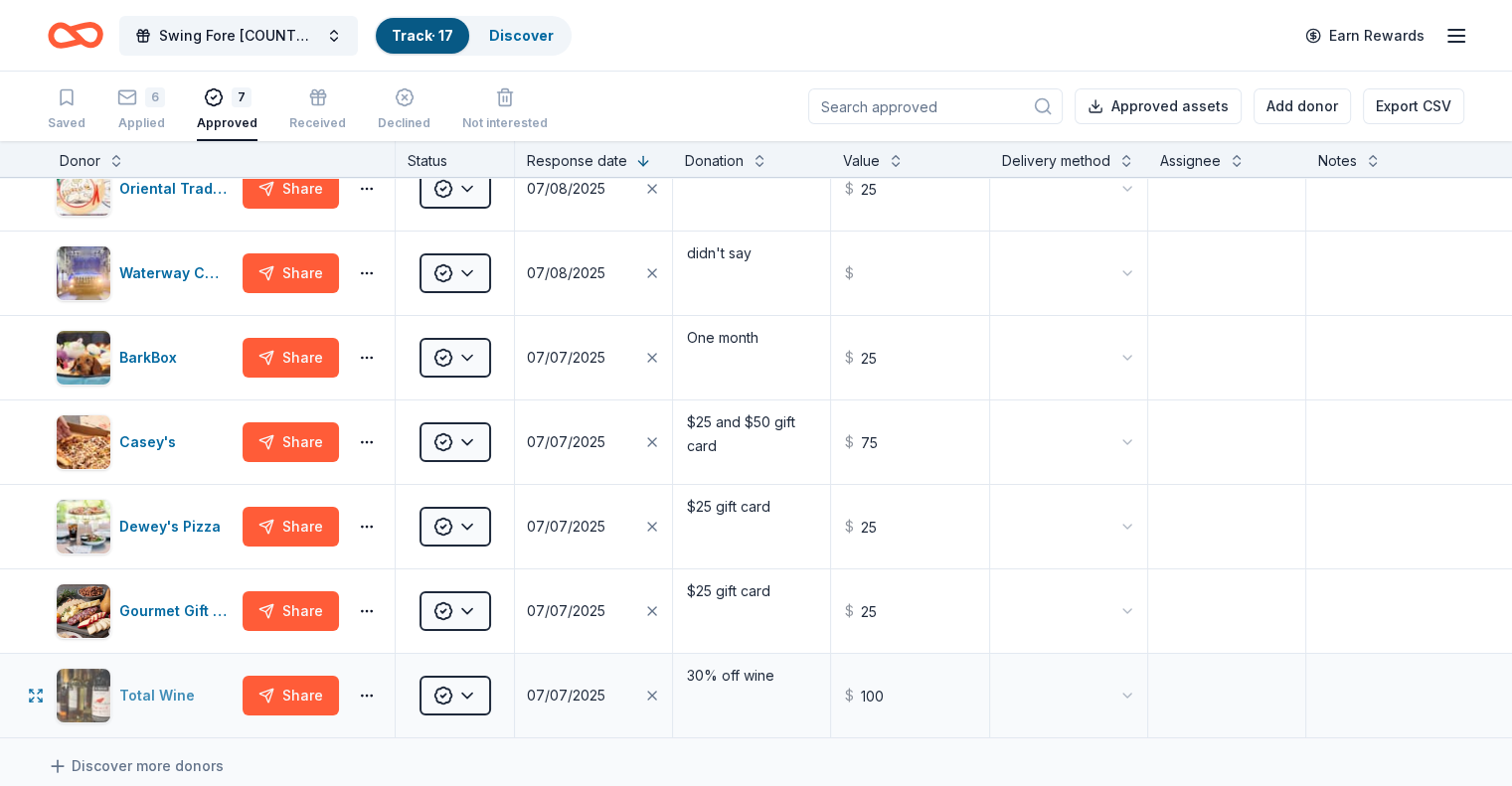 scroll, scrollTop: 0, scrollLeft: 0, axis: both 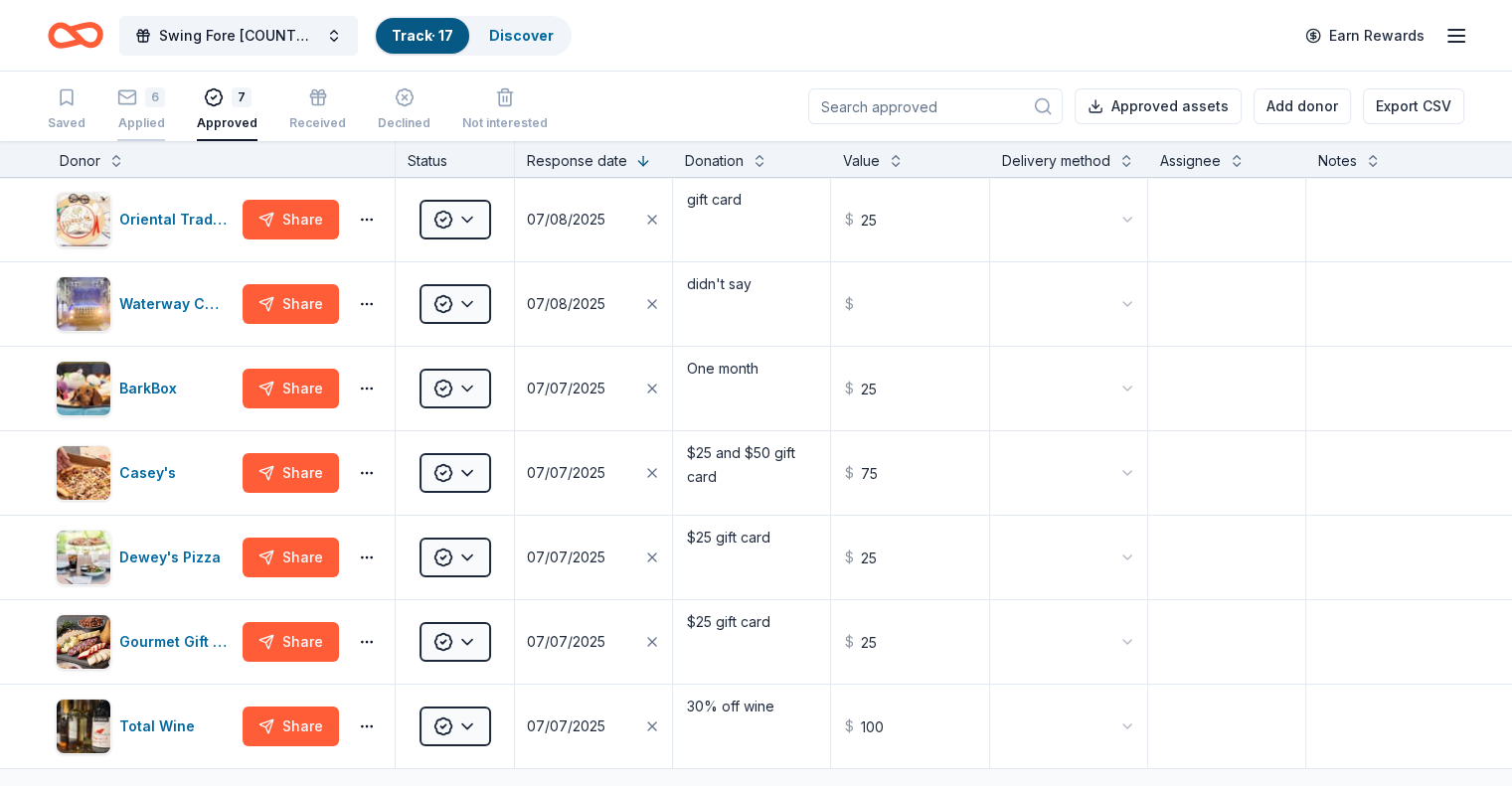 click on "6" at bounding box center [155, 97] 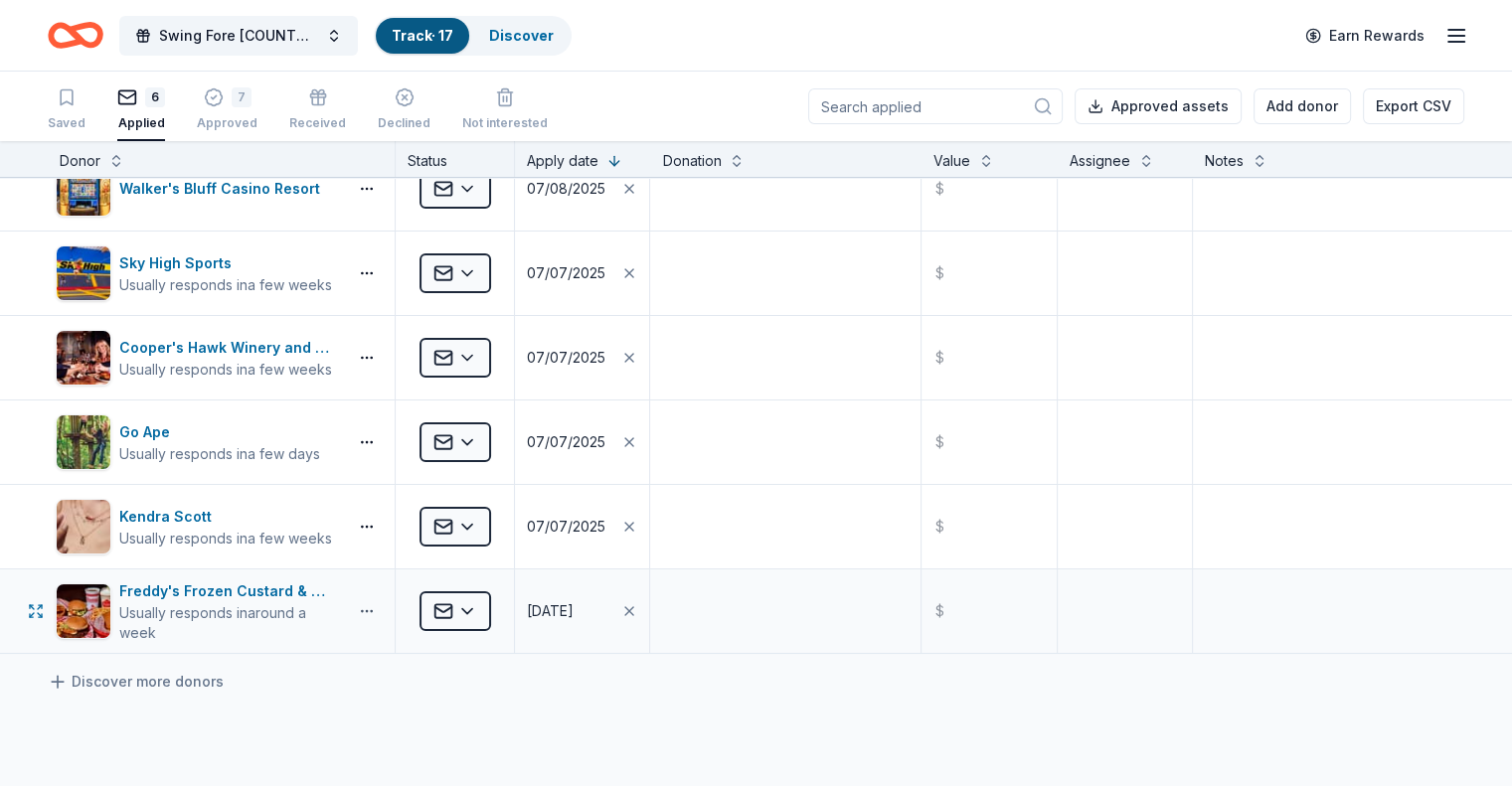 scroll, scrollTop: 0, scrollLeft: 0, axis: both 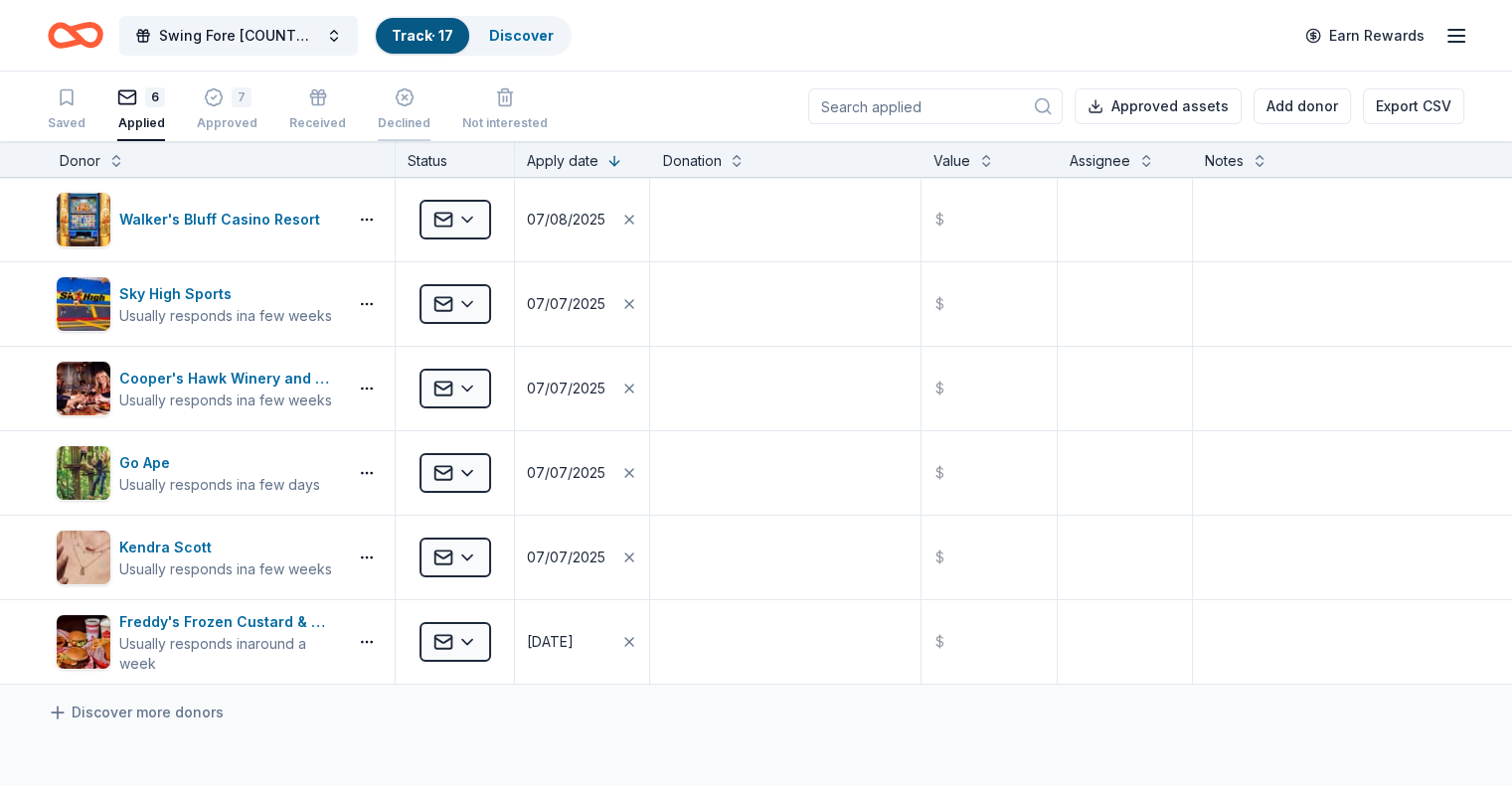 click 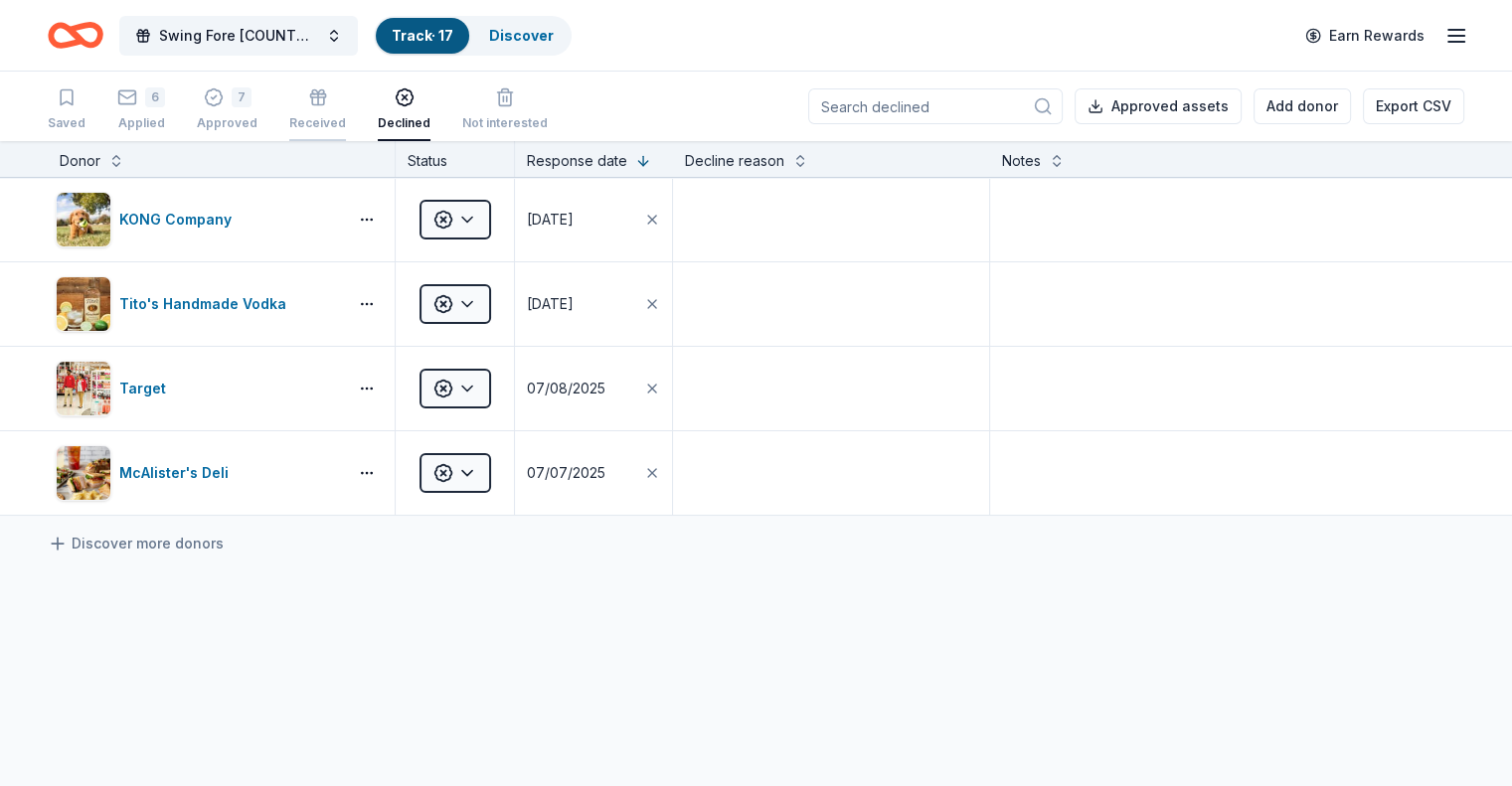 click 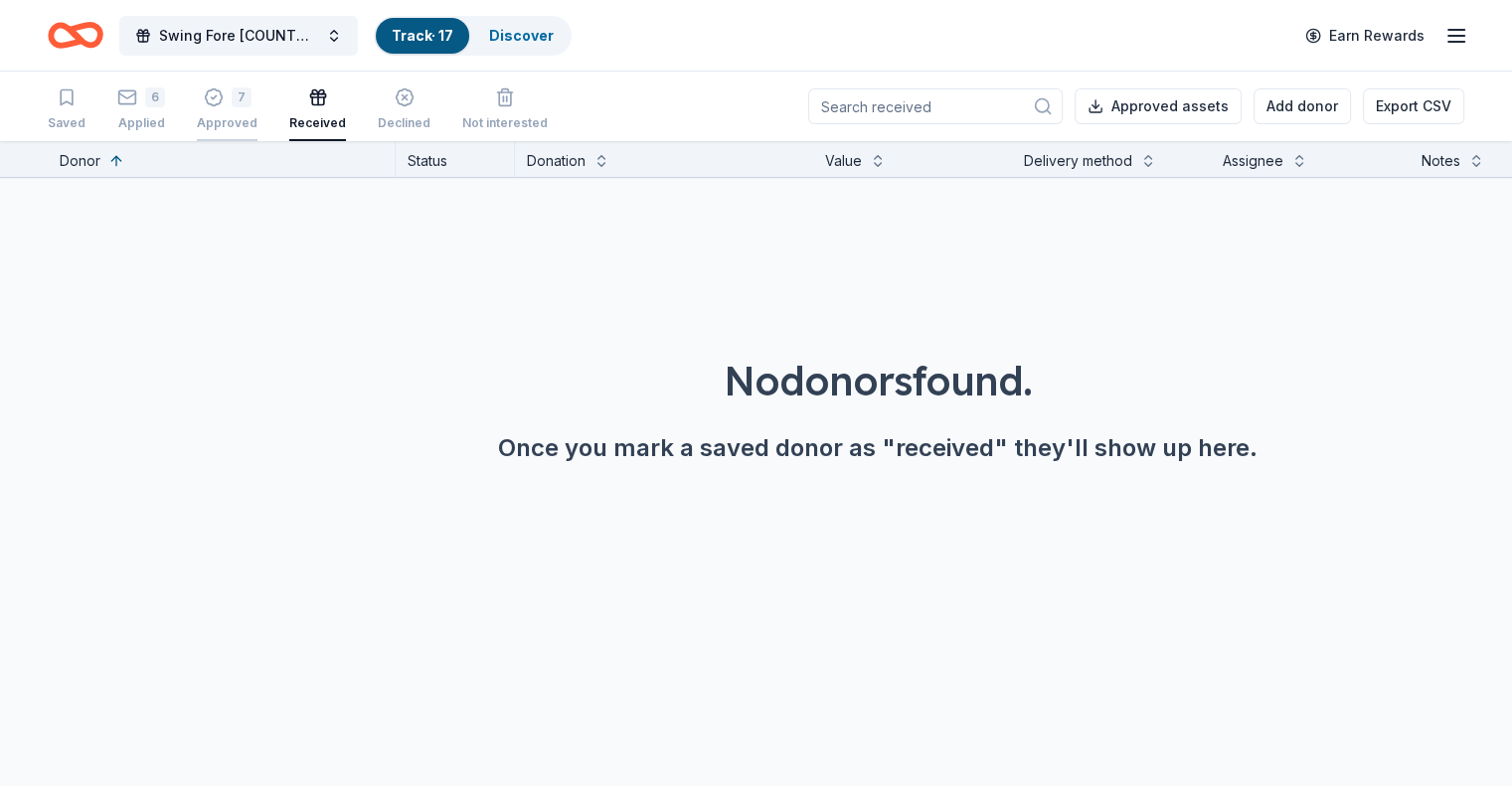 click on "7" at bounding box center (227, 97) 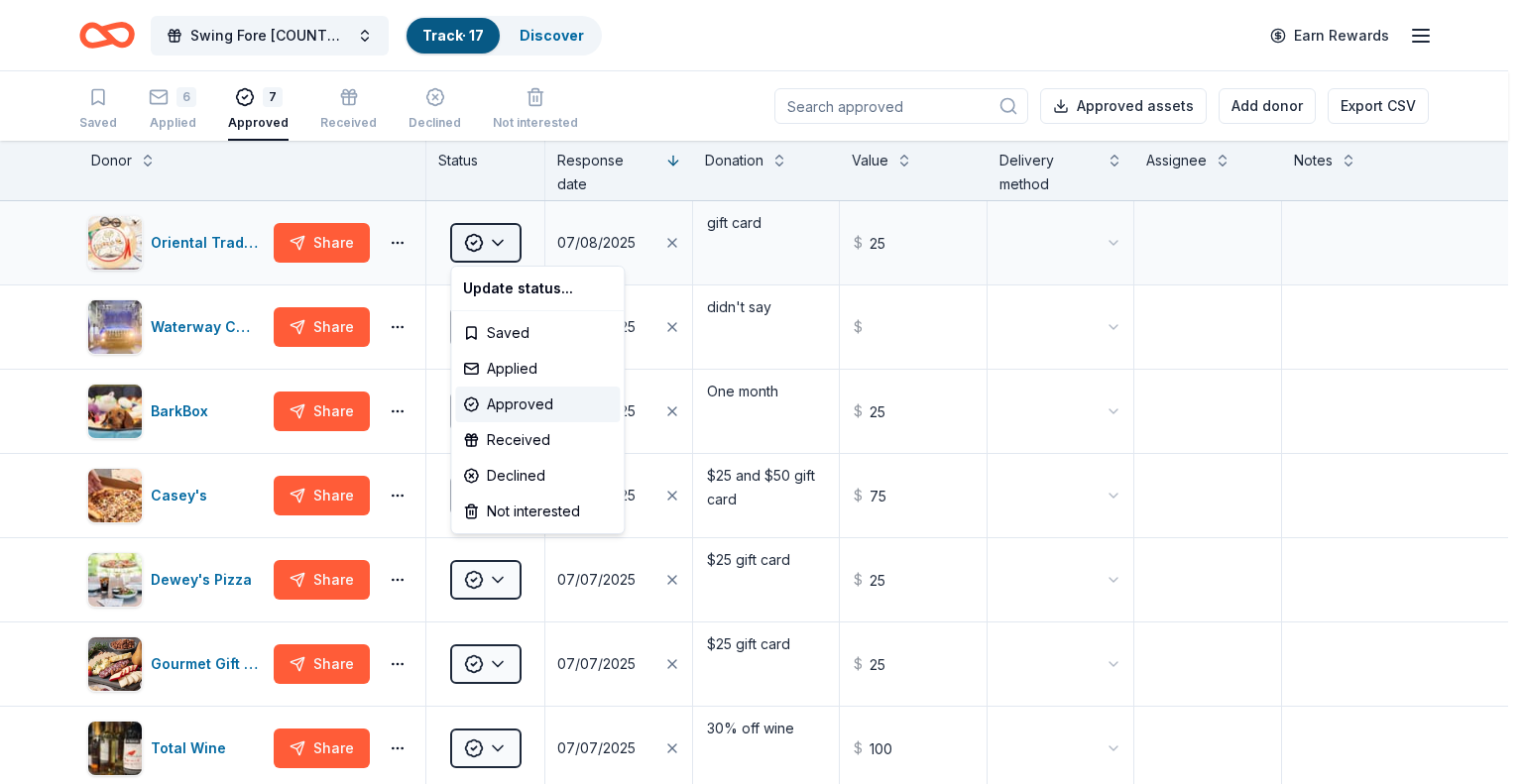 click on "Swing Fore Monroe County 6th Annual Golf Tournament Track  · 17 Discover Earn Rewards Saved 6 Applied 7 Approved Received Declined Not interested  Approved assets Add donor Export CSV Donor Status Response date Donation Value Delivery method Assignee Notes Oriental Trading  Share Approved 07/08/2025 gift card $ 25 Waterway Carwash  Share Approved 07/08/2025 didn't say $ BarkBox  Share Approved 07/07/2025 One month  $ 25 Casey's  Share Approved 07/07/2025 $25 and $50 gift card $ 75 Dewey's Pizza  Share Approved 07/07/2025 $25 gift card $ 25 Gourmet Gift Baskets  Share Approved 07/07/2025 $25 gift fard $ 25 Total Wine  Share Approved 07/07/2025 30% off wine $ 100   Discover more donors Saved Update status... Saved Applied Approved Received Declined Not interested" at bounding box center [762, 392] 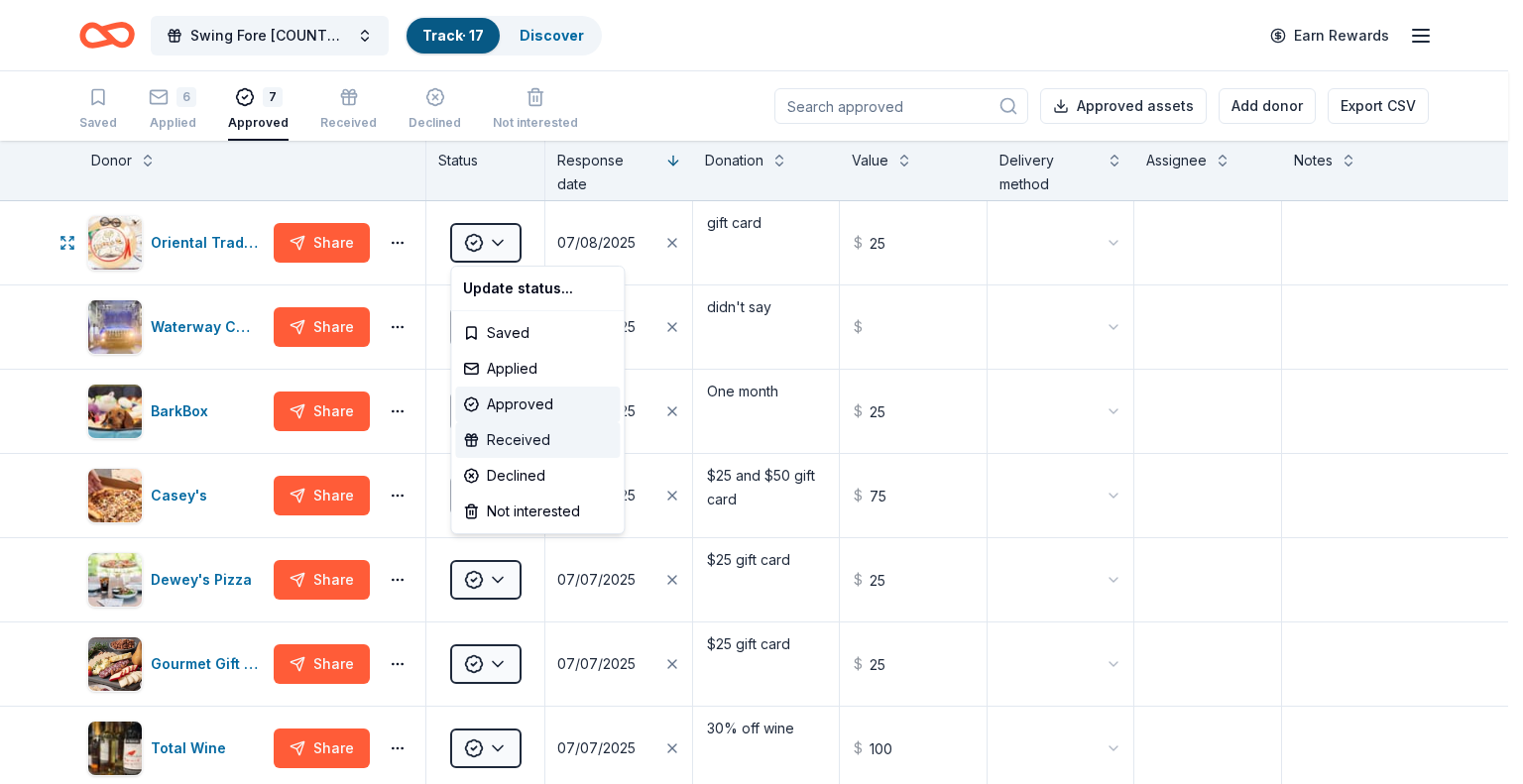 click on "Received" at bounding box center [537, 440] 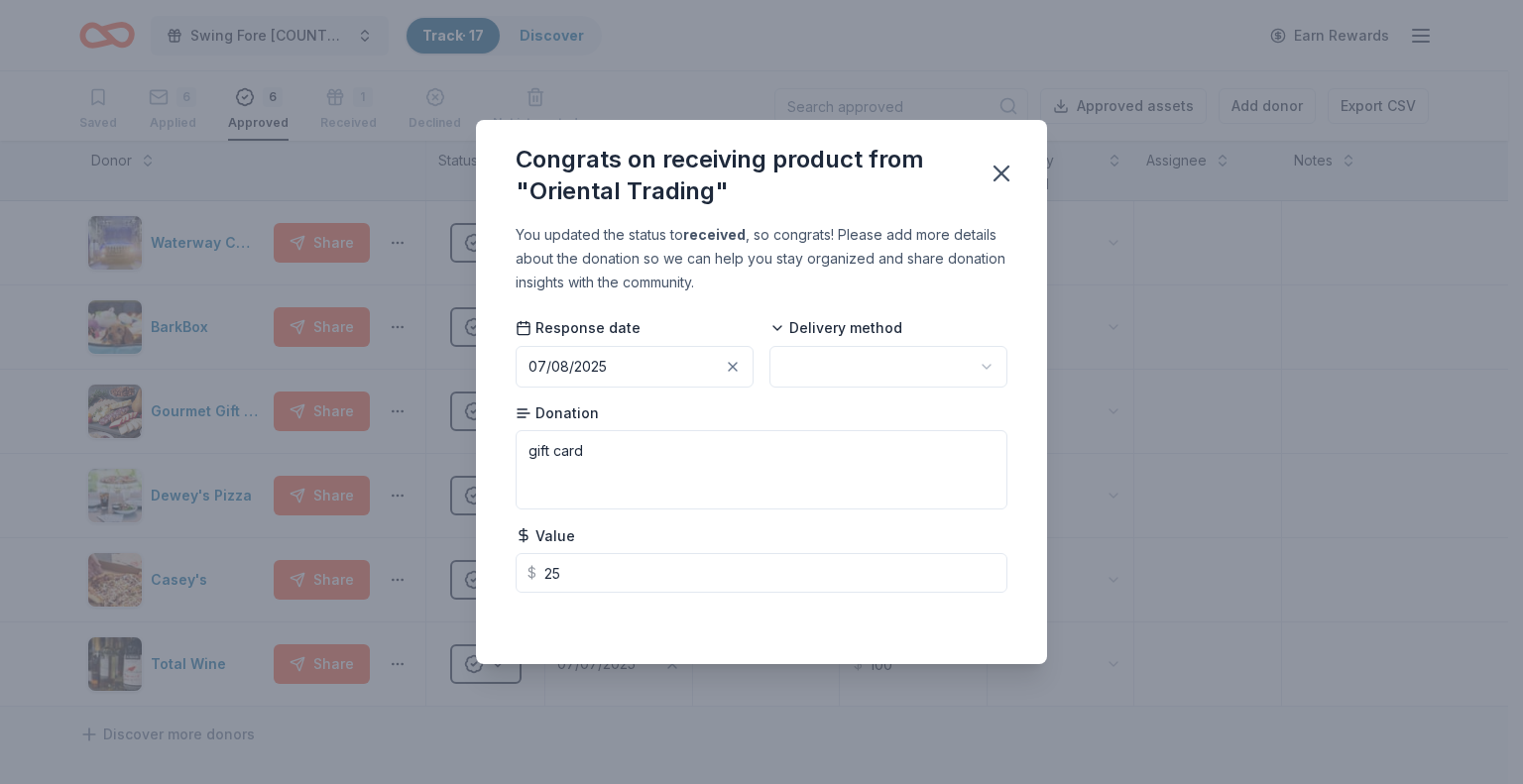 click on "Swing Fore Monroe County 6th Annual Golf Tournament Track  · 17 Discover Earn Rewards Saved 6 Applied 6 Approved 1 Received Declined Not interested  Approved assets Add donor Export CSV Donor Status Response date Donation Value Delivery method Assignee Notes Waterway Carwash  Share Approved 07/08/2025 didn't say $ BarkBox  Share Approved 07/07/2025 One month  $ 25 Gourmet Gift Baskets  Share Approved 07/07/2025 $25 gift fard $ 25 Dewey's Pizza  Share Approved 07/07/2025 $25 gift card $ 25 Casey's  Share Approved 07/07/2025 $25 and $50 gift card $ 75 Total Wine  Share Approved 07/07/2025 30% off wine $ 100   Discover more donors Saved Congrats on receiving product from "Oriental Trading" You updated the status to  received , so congrats! Please add more details about the donation so we can help you stay organized and share donation insights with the community. Response date 07/08/2025 Delivery method Donation gift card Value $ 25 Saved" at bounding box center (762, 392) 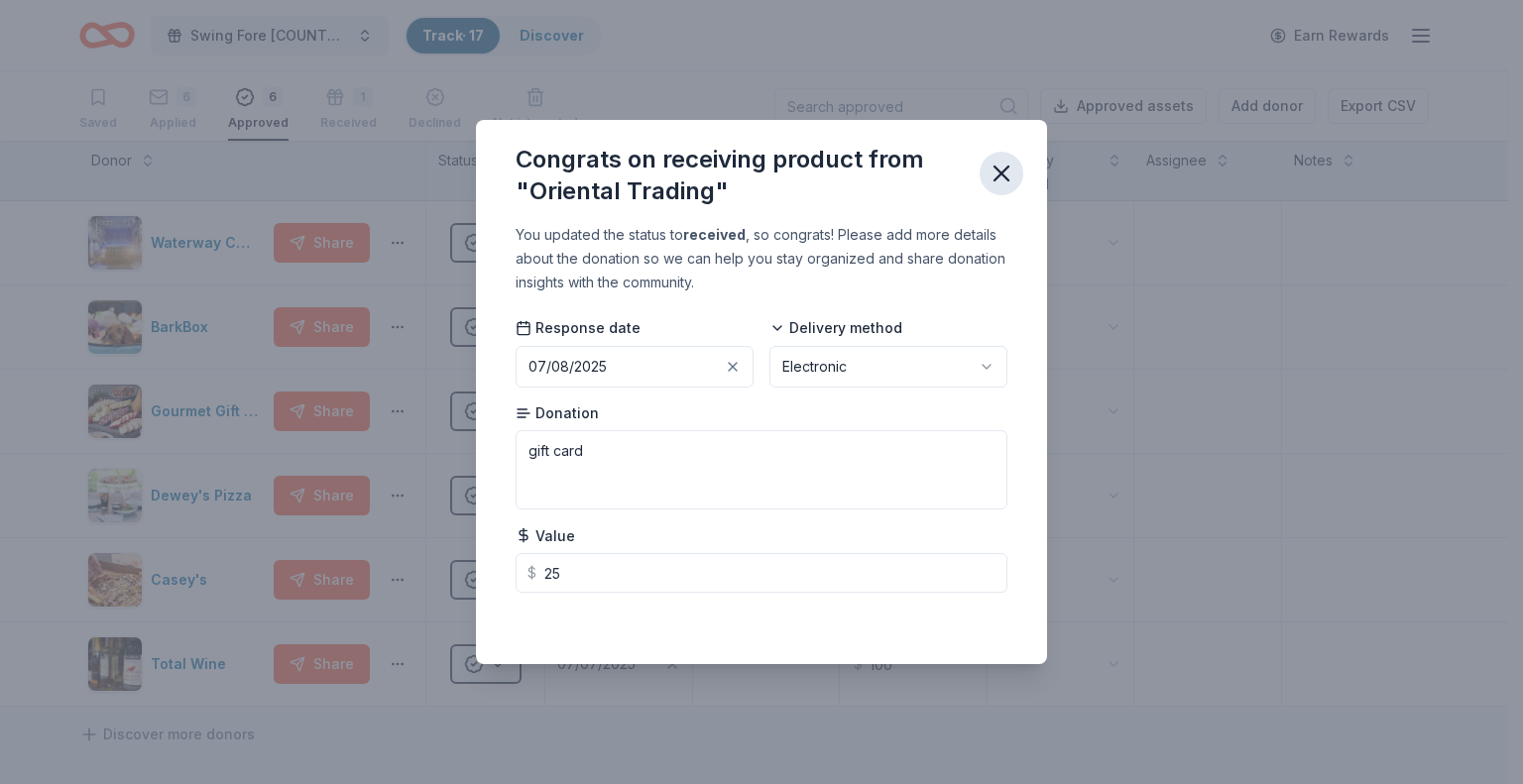 click 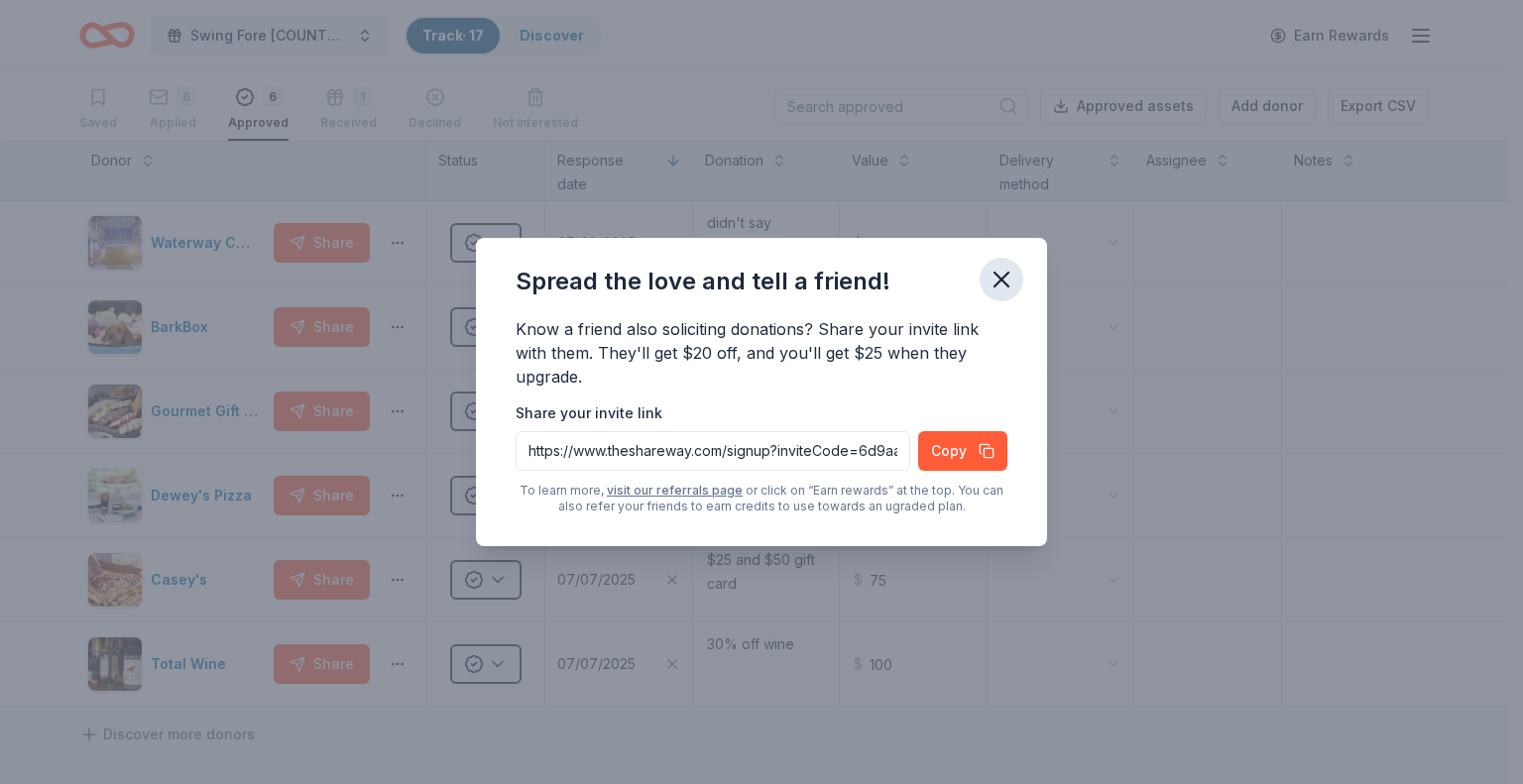click 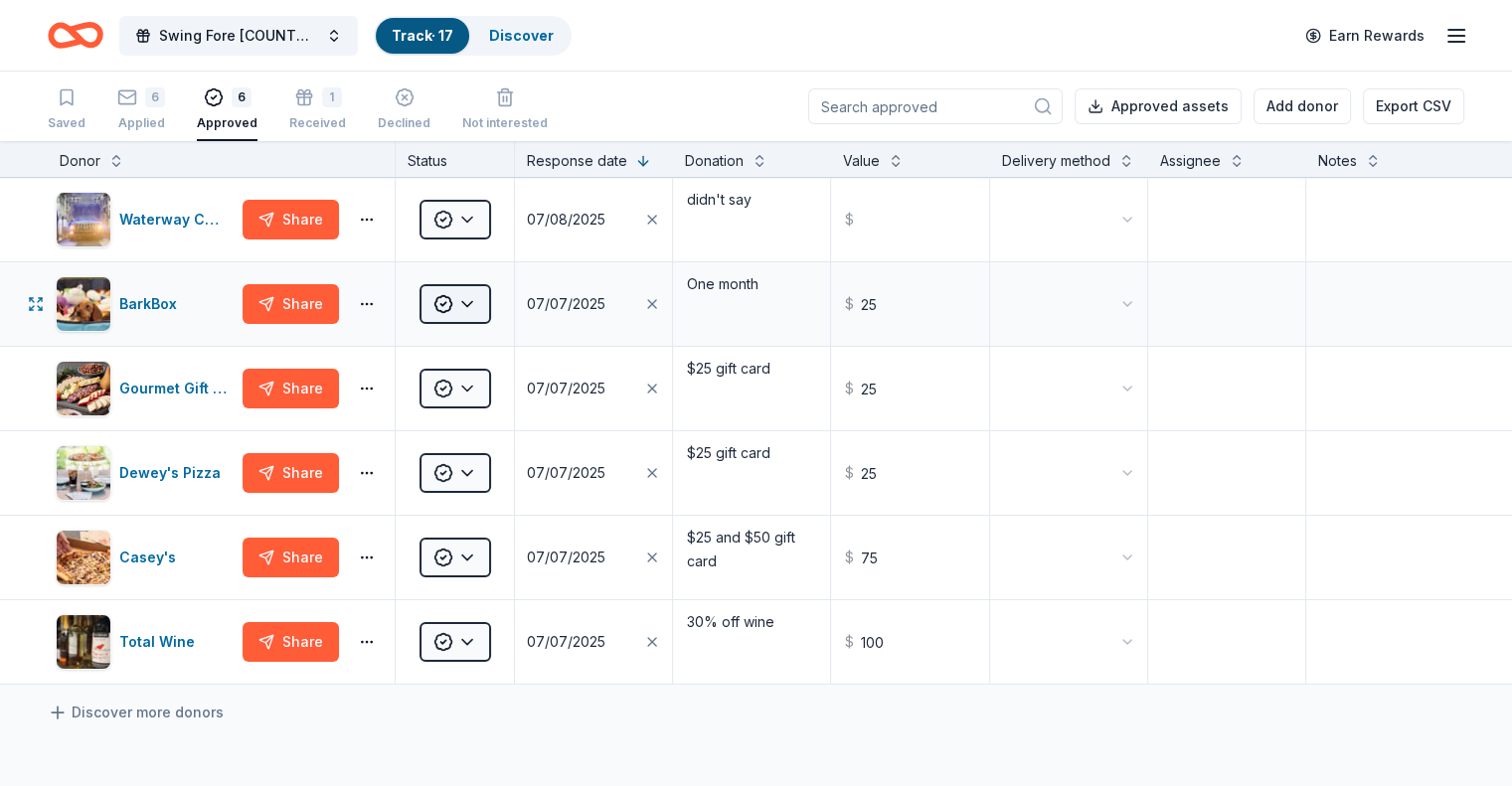 click on "Swing Fore Monroe County 6th Annual Golf Tournament Track  · 17 Discover Earn Rewards Saved 6 Applied 6 Approved 1 Received Declined Not interested  Approved assets Add donor Export CSV Donor Status Response date Donation Value Delivery method Assignee Notes Waterway Carwash  Share Approved 07/08/2025 didn't say $ BarkBox  Share Approved 07/07/2025 One month  $ 25 Gourmet Gift Baskets  Share Approved 07/07/2025 $25 gift fard $ 25 Dewey's Pizza  Share Approved 07/07/2025 $25 gift card $ 25 Casey's  Share Approved 07/07/2025 $25 and $50 gift card $ 75 Total Wine  Share Approved 07/07/2025 30% off wine $ 100   Discover more donors Saved" at bounding box center [756, 393] 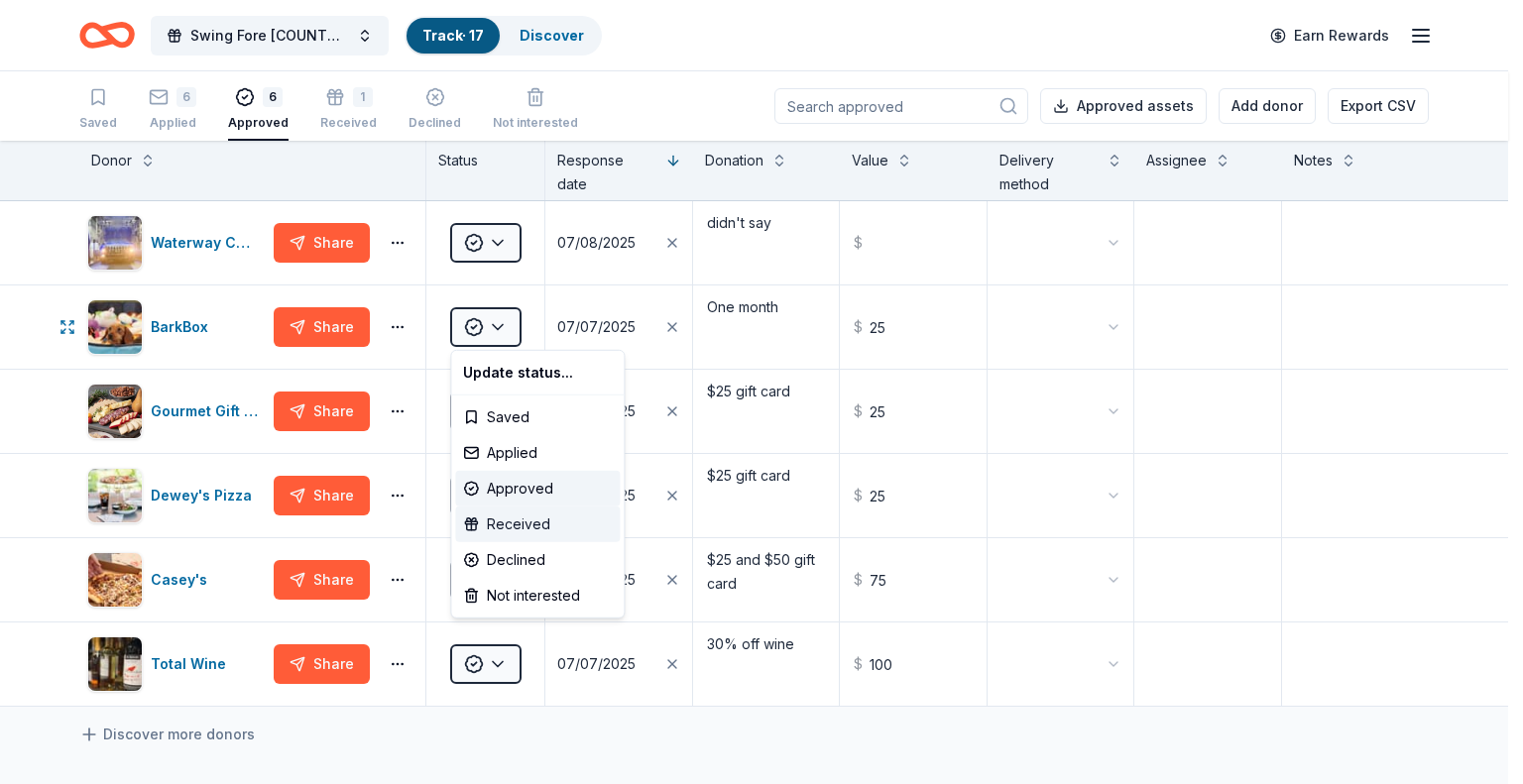 click on "Received" at bounding box center [537, 524] 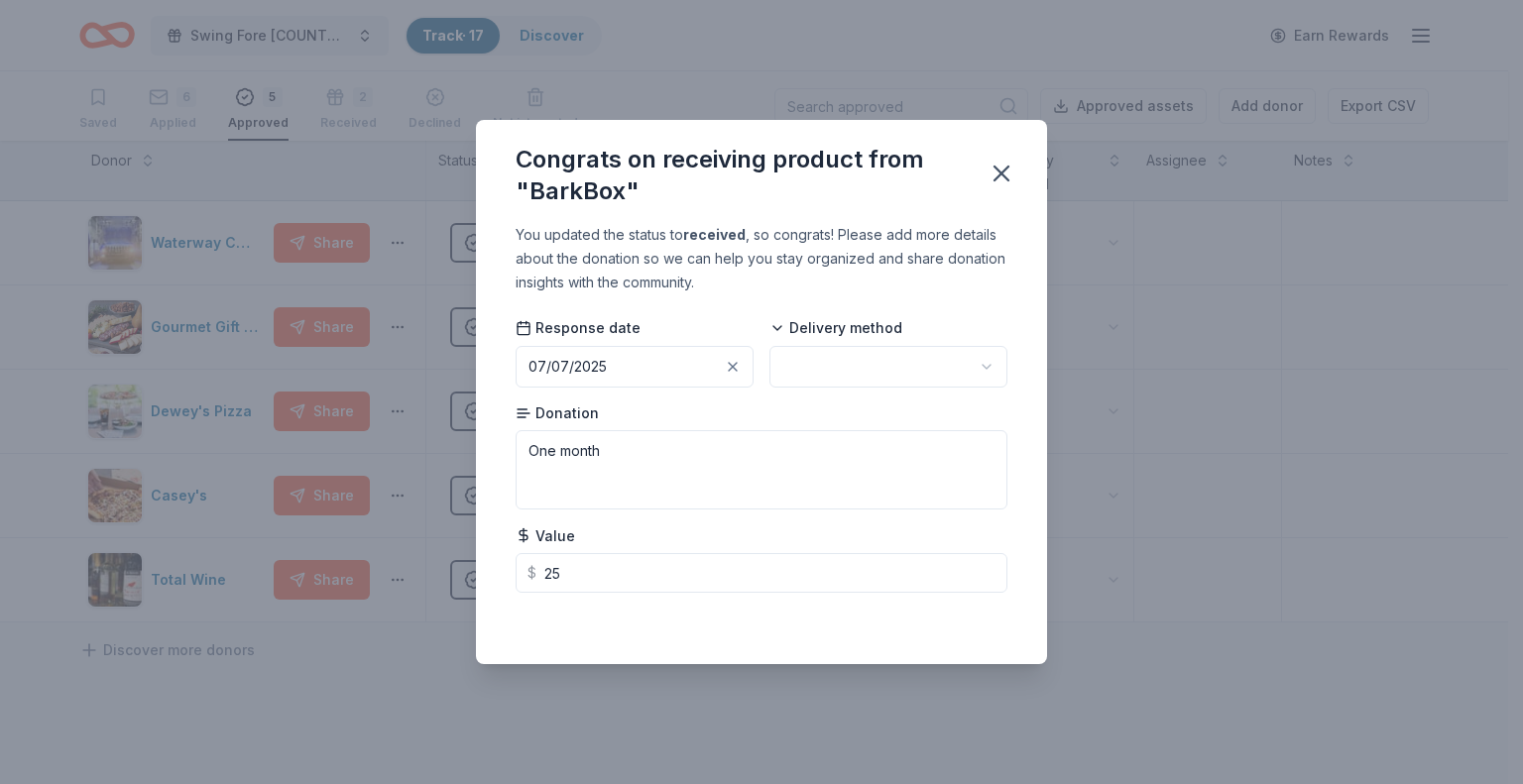 click on "Swing Fore Monroe County 6th Annual Golf Tournament Track  · 17 Discover Earn Rewards Saved 6 Applied 5 Approved 2 Received Declined Not interested  Approved assets Add donor Export CSV Donor Status Response date Donation Value Delivery method Assignee Notes Waterway Carwash  Share Approved 07/08/2025 didn't say $ Gourmet Gift Baskets  Share Approved 07/07/2025 $25 gift fard $ 25 Dewey's Pizza  Share Approved 07/07/2025 $25 gift card $ 25 Casey's  Share Approved 07/07/2025 $25 and $50 gift card $ 75 Total Wine  Share Approved 07/07/2025 30% off wine $ 100   Discover more donors Saved Congrats on receiving product from "BarkBox" You updated the status to  received , so congrats! Please add more details about the donation so we can help you stay organized and share donation insights with the community. Response date 07/07/2025 Delivery method Donation One month  Value $ 25 Saved" at bounding box center (762, 392) 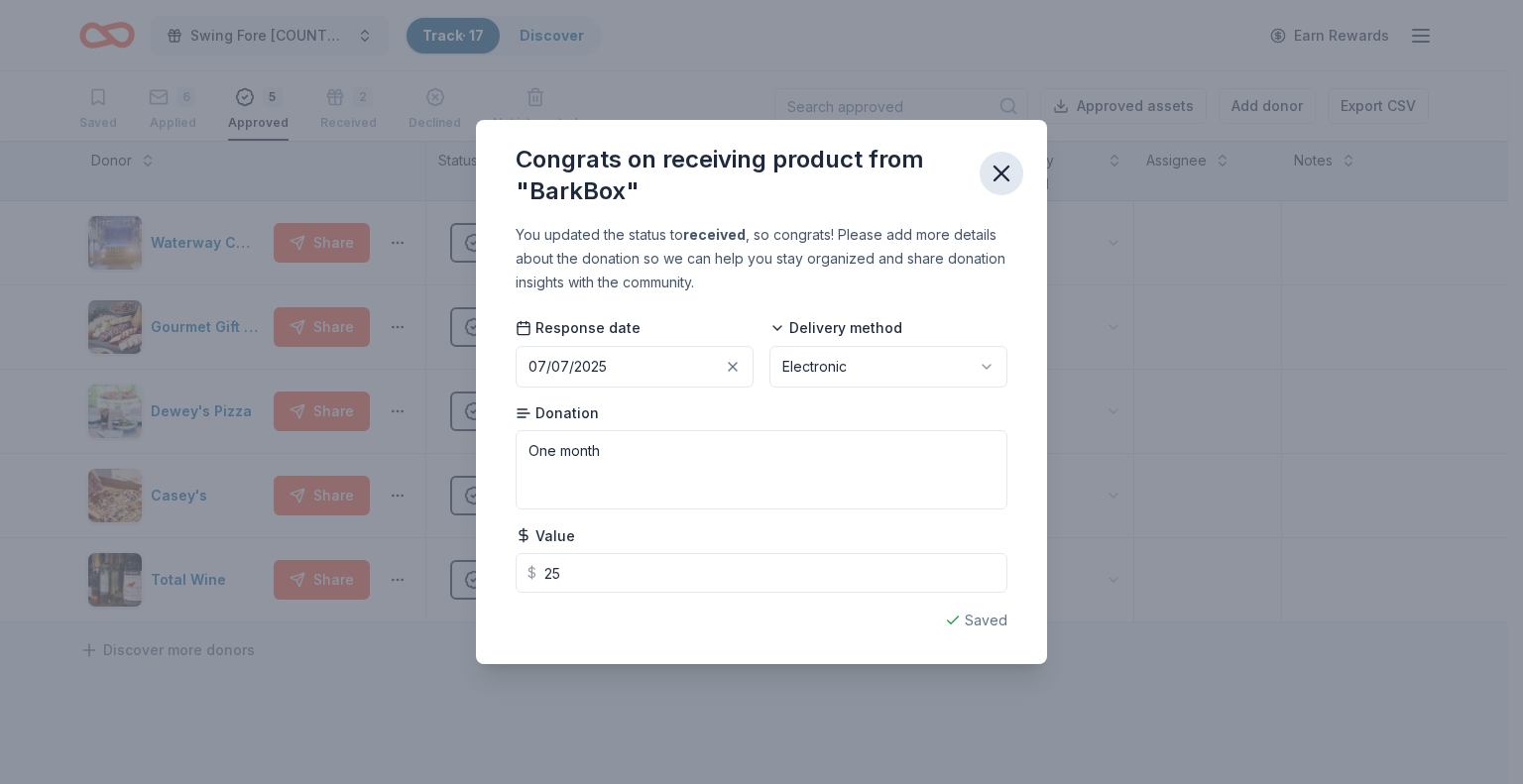 click 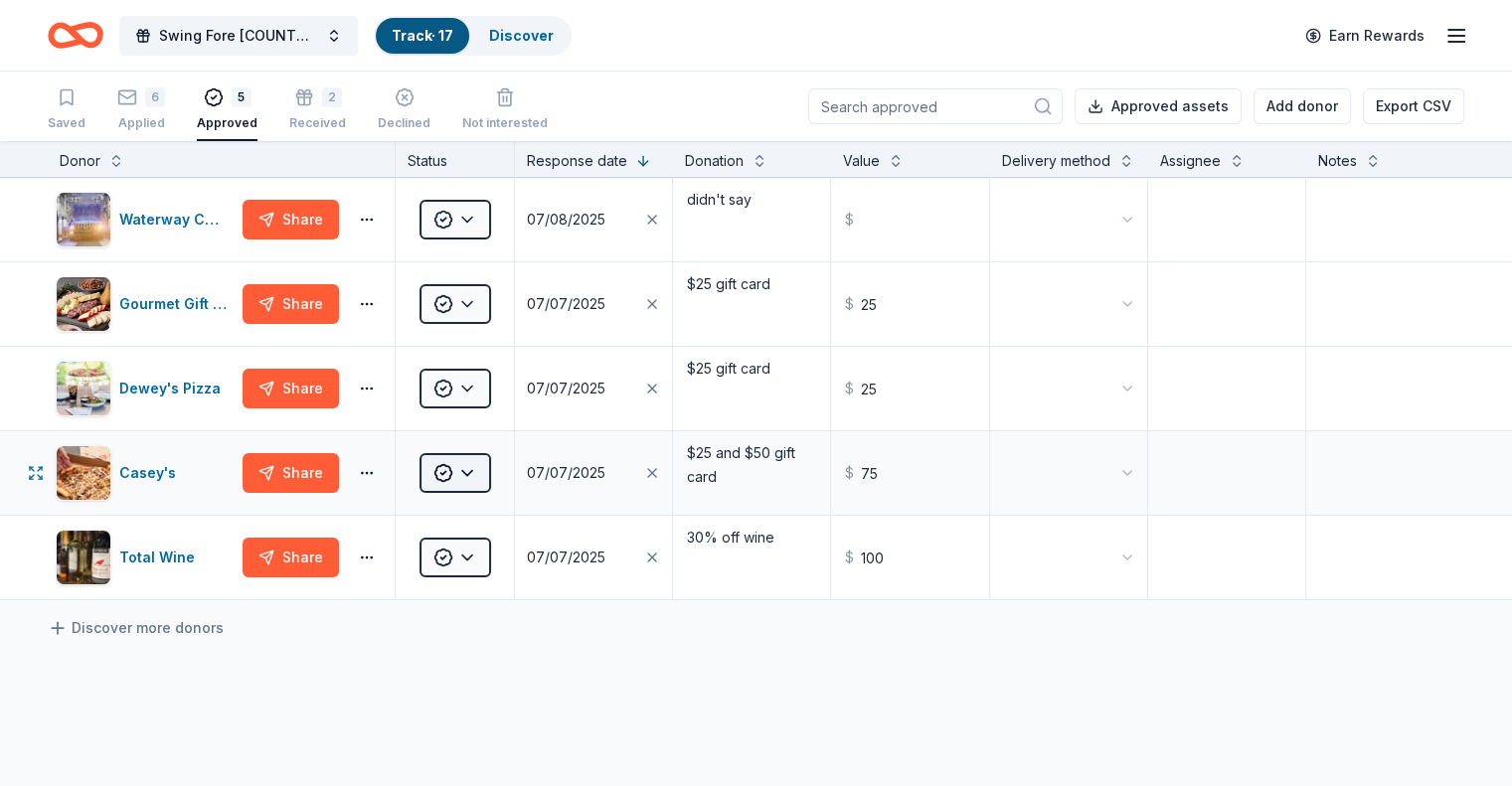 click on "Swing Fore Monroe County 6th Annual Golf Tournament Track  · 17 Discover Earn Rewards Saved 6 Applied 5 Approved 2 Received Declined Not interested  Approved assets Add donor Export CSV Donor Status Response date Donation Value Delivery method Assignee Notes Waterway Carwash  Share Approved 07/08/2025 didn't say $ Gourmet Gift Baskets  Share Approved 07/07/2025 $25 gift fard $ 25 Dewey's Pizza  Share Approved 07/07/2025 $25 gift card $ 25 Casey's  Share Approved 07/07/2025 $25 and $50 gift card $ 75 Total Wine  Share Approved 07/07/2025 30% off wine $ 100   Discover more donors Saved" at bounding box center [756, 393] 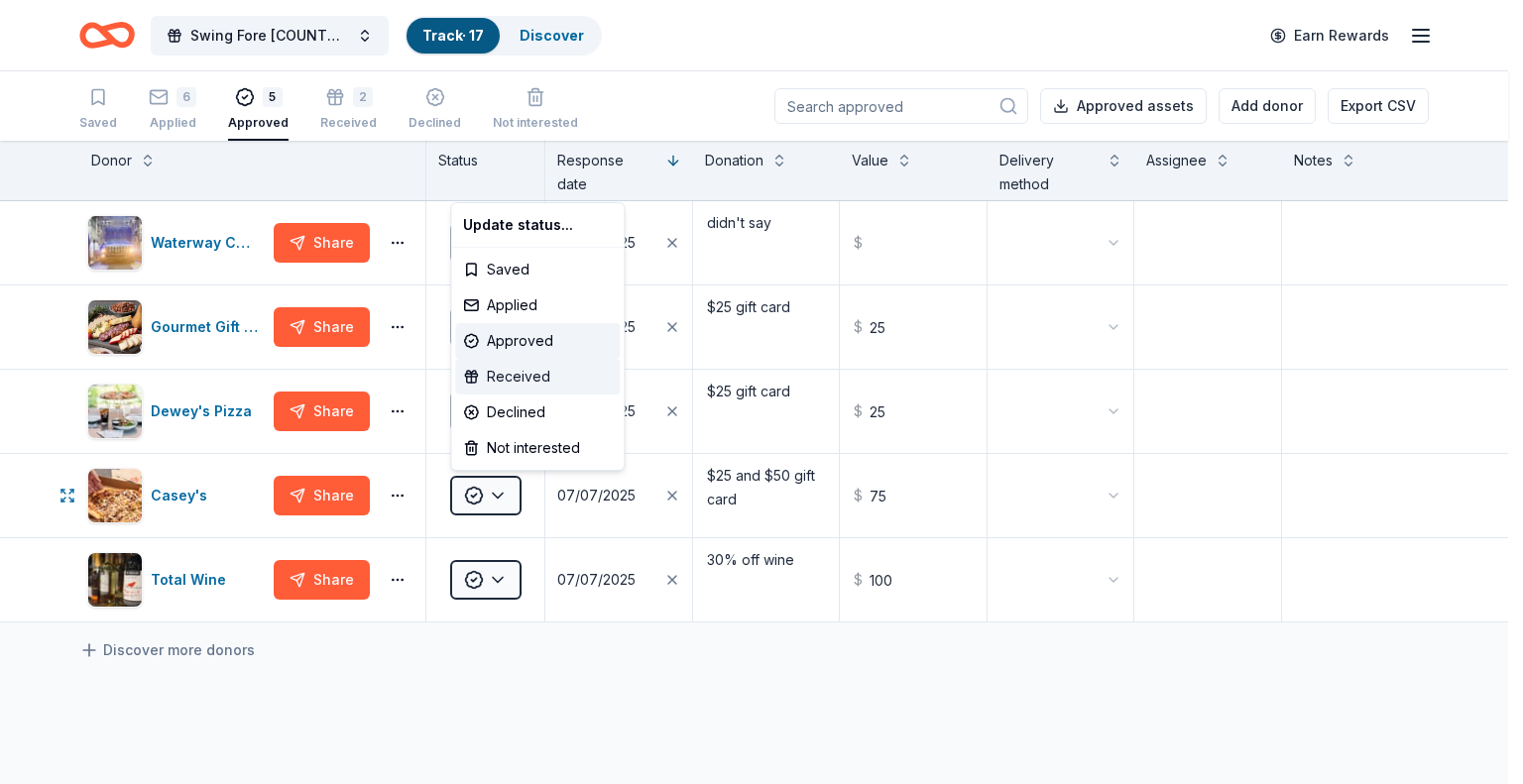 click on "Received" at bounding box center [537, 377] 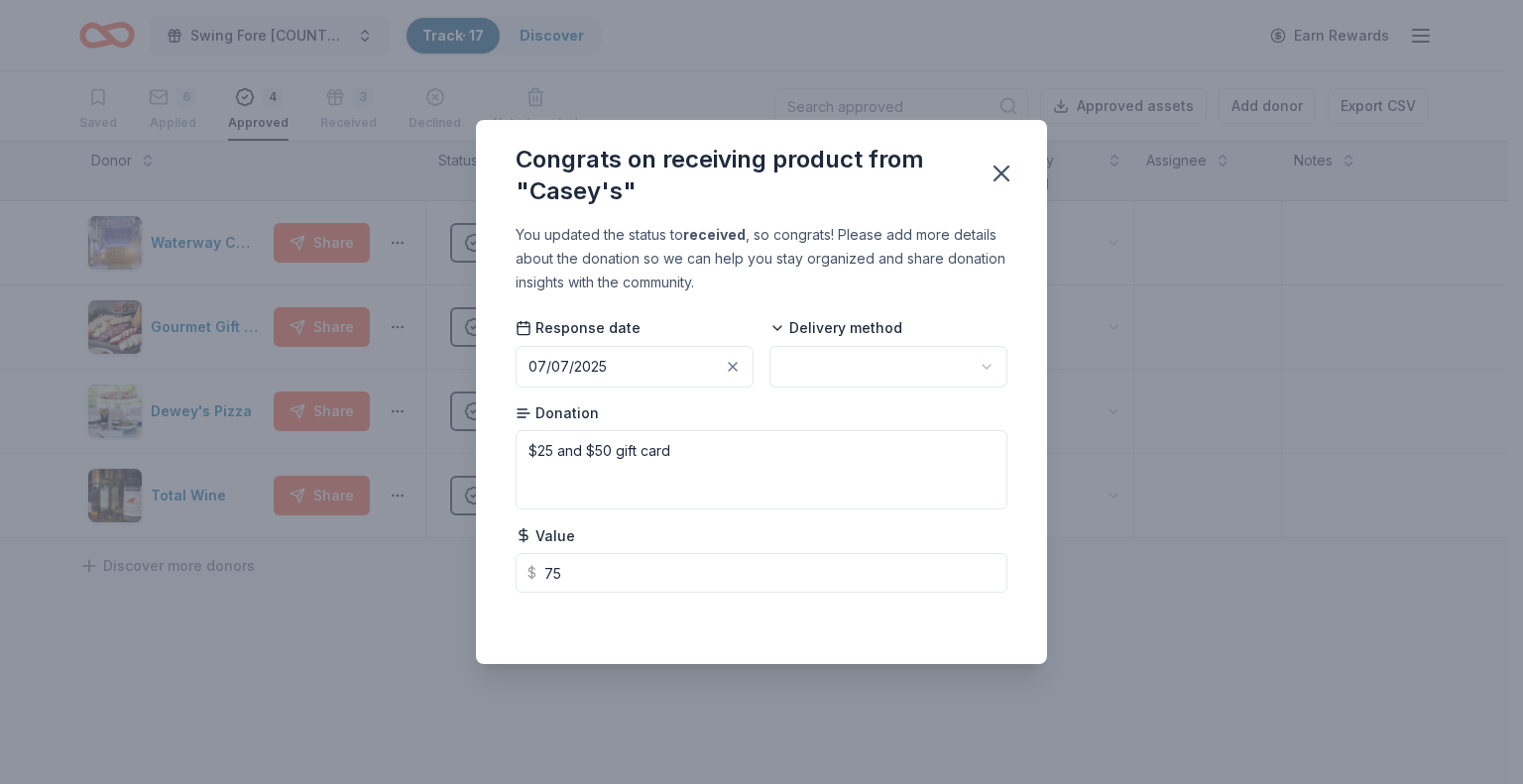 click on "Swing Fore Monroe County 6th Annual Golf Tournament Track  · 17 Discover Earn Rewards Saved 6 Applied 4 Approved 3 Received Declined Not interested  Approved assets Add donor Export CSV Donor Status Response date Donation Value Delivery method Assignee Notes Waterway Carwash  Share Approved 07/08/2025 didn't say $ Gourmet Gift Baskets  Share Approved 07/07/2025 $25 gift fard $ 25 Dewey's Pizza  Share Approved 07/07/2025 $25 gift card $ 25 Total Wine  Share Approved 07/07/2025 30% off wine $ 100   Discover more donors Saved Congrats on receiving product from "Casey's" You updated the status to  received , so congrats! Please add more details about the donation so we can help you stay organized and share donation insights with the community. Response date 07/07/2025 Delivery method Donation $25 and $50 gift card Value $ 75 Saved" at bounding box center [762, 392] 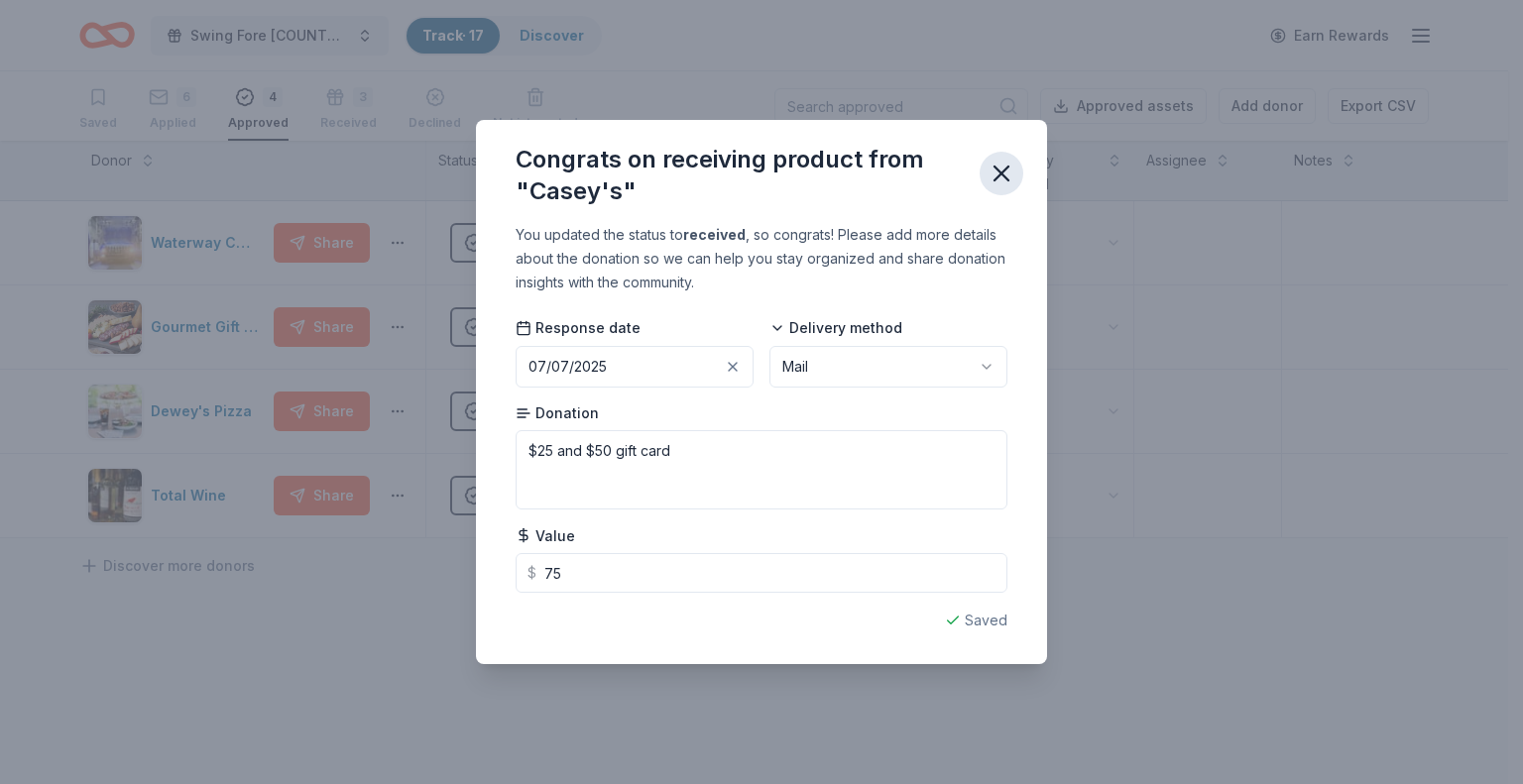 click 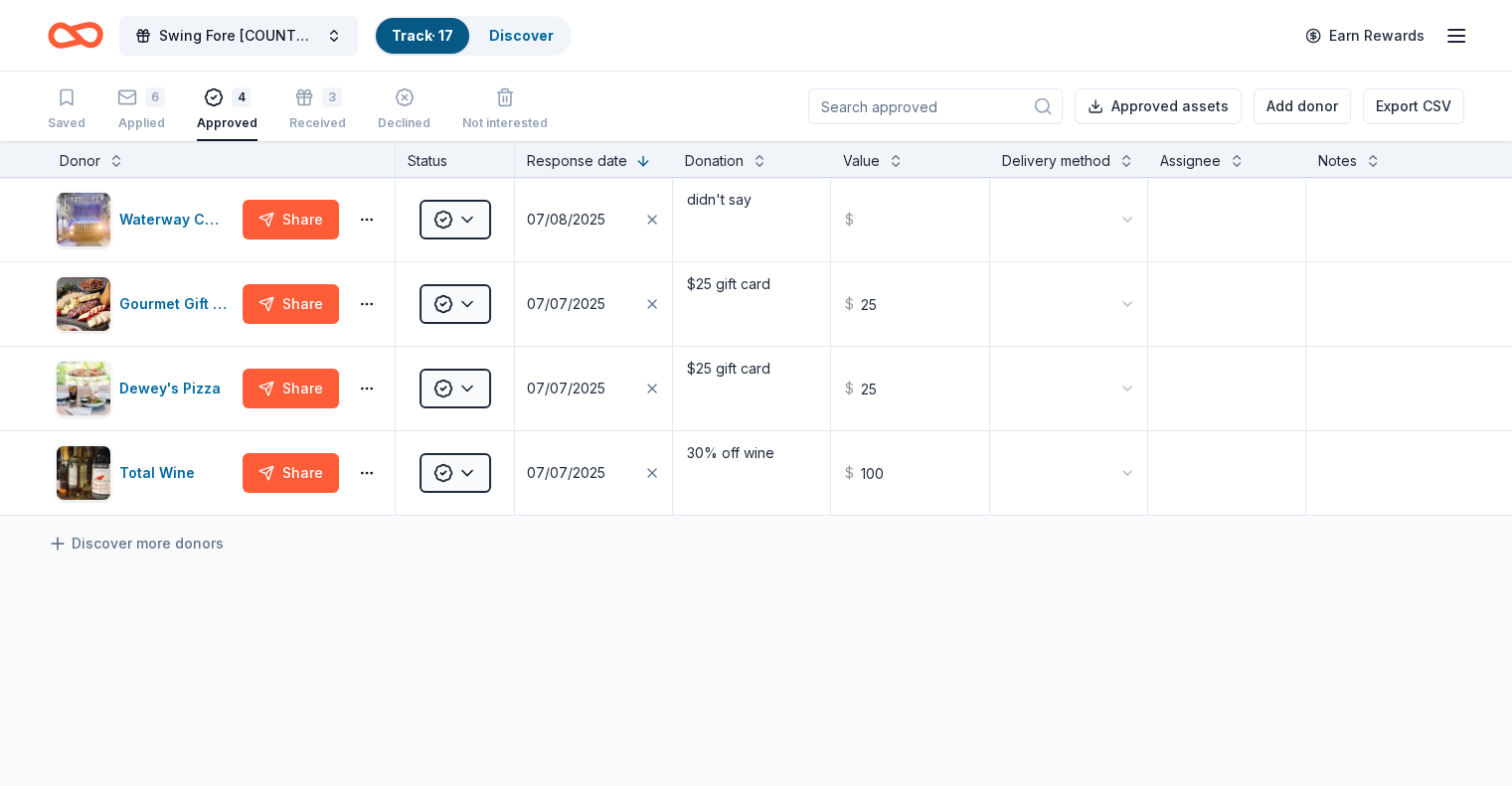 click on "Track  · 17" at bounding box center [422, 35] 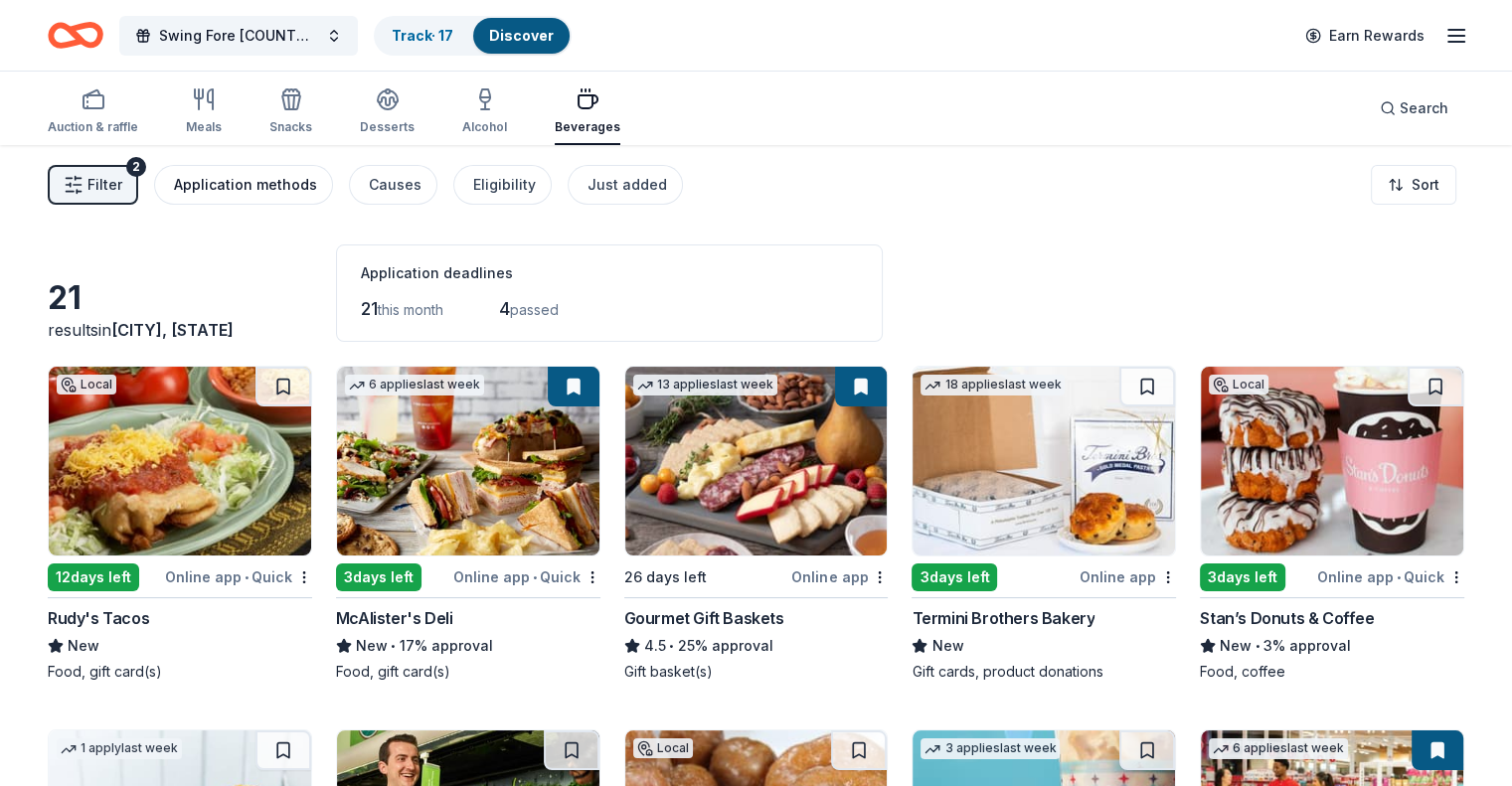 click on "Application methods" at bounding box center (246, 185) 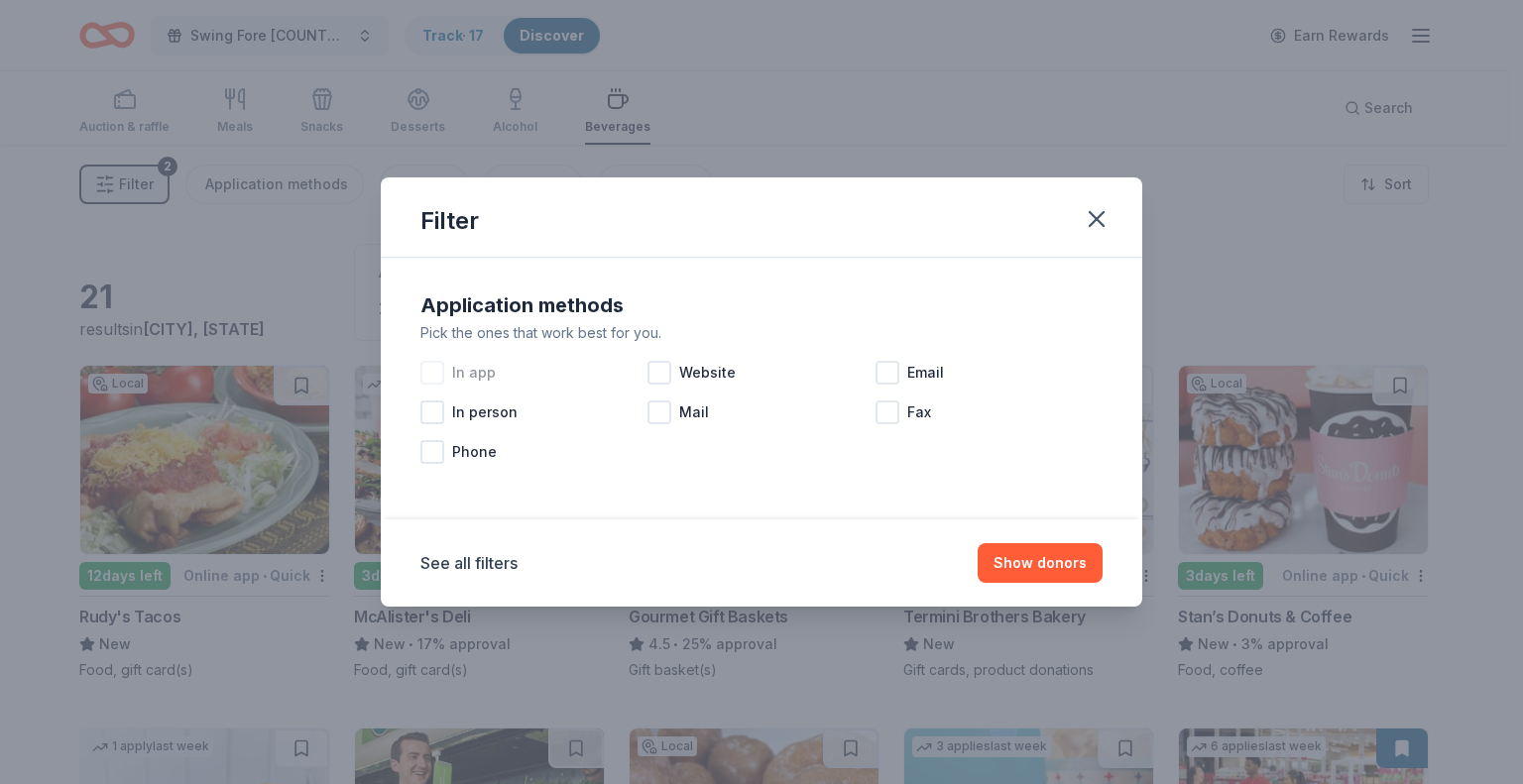 click at bounding box center [432, 373] 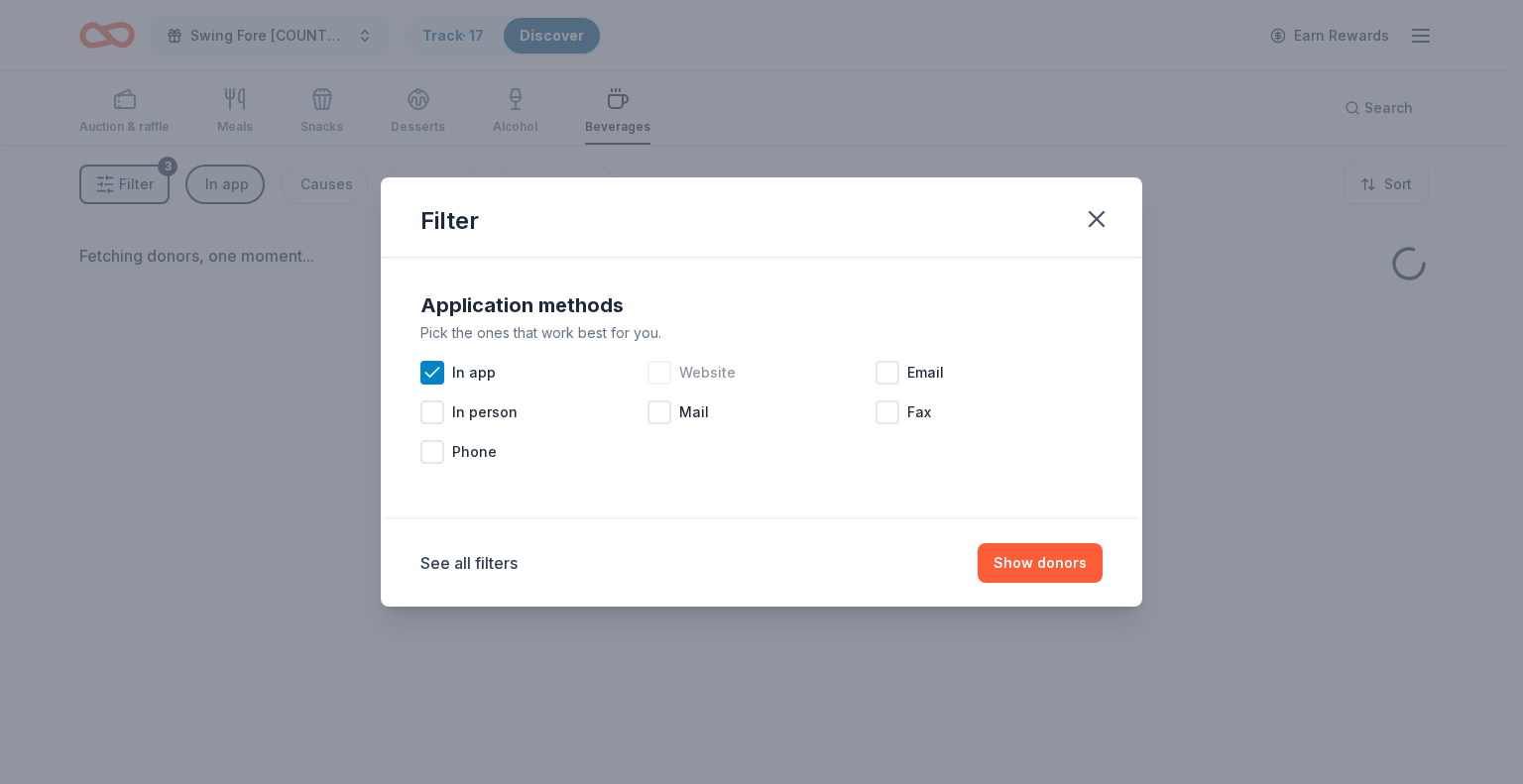 click at bounding box center (659, 373) 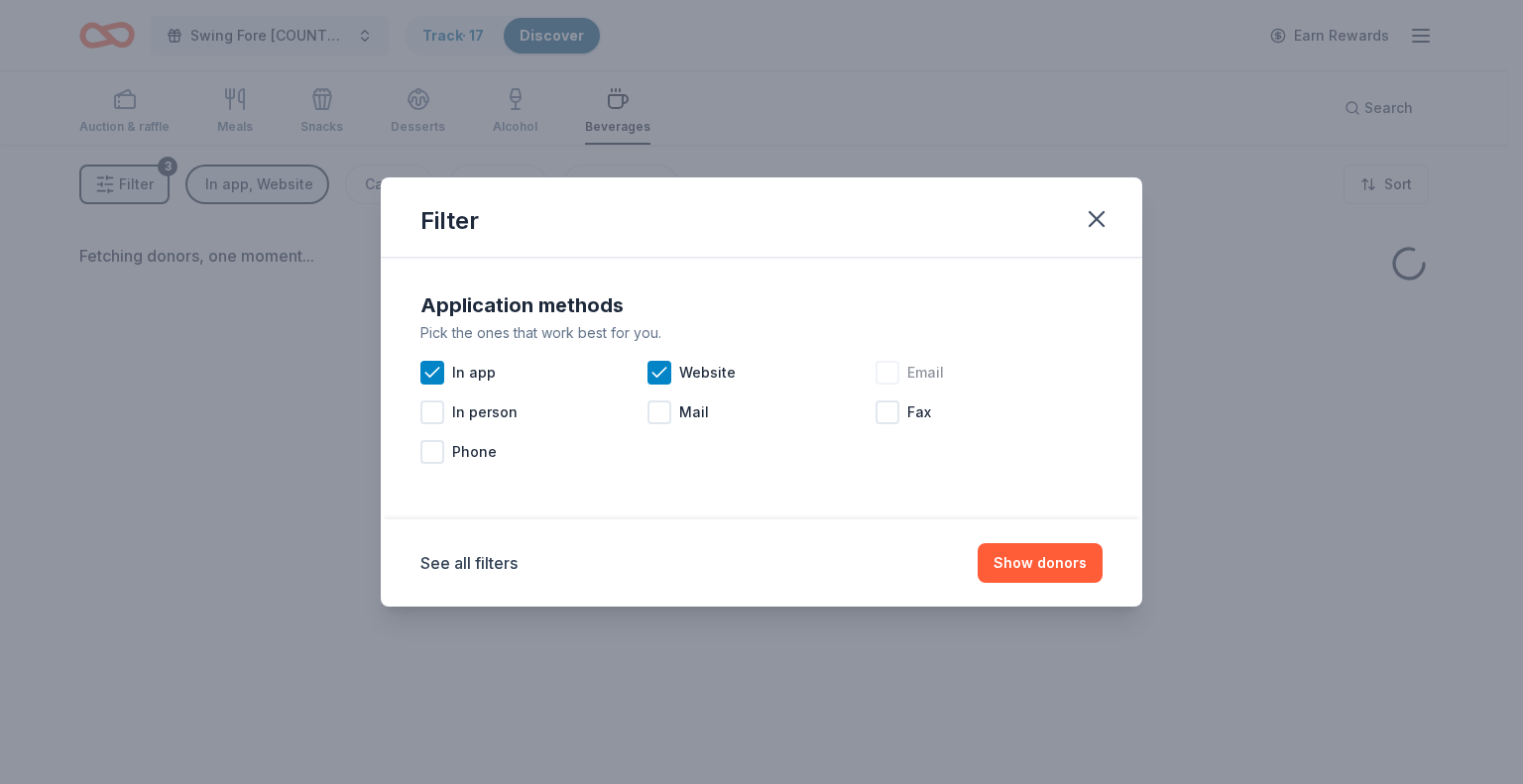click at bounding box center (887, 373) 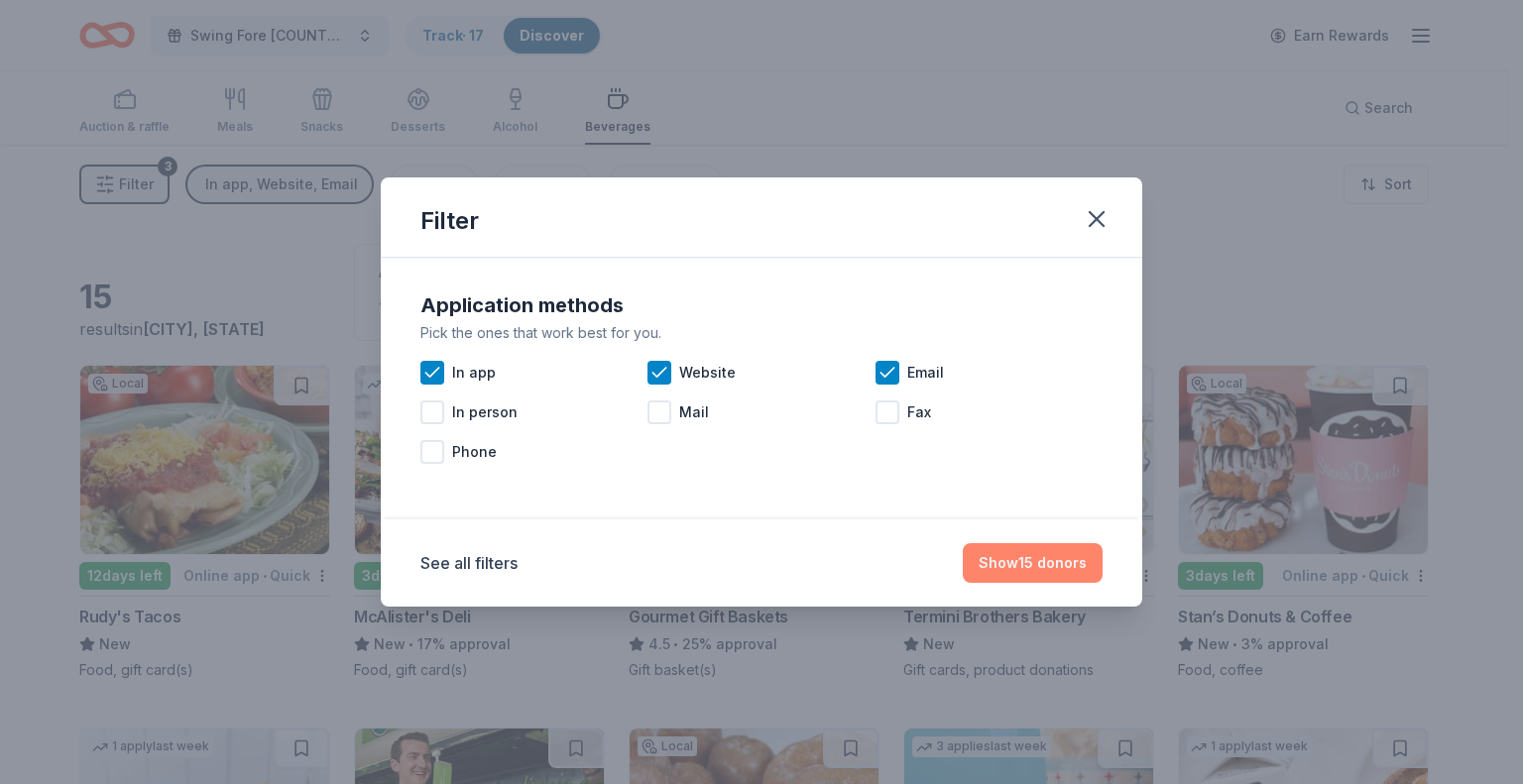 click on "Show  15   donors" at bounding box center [1032, 563] 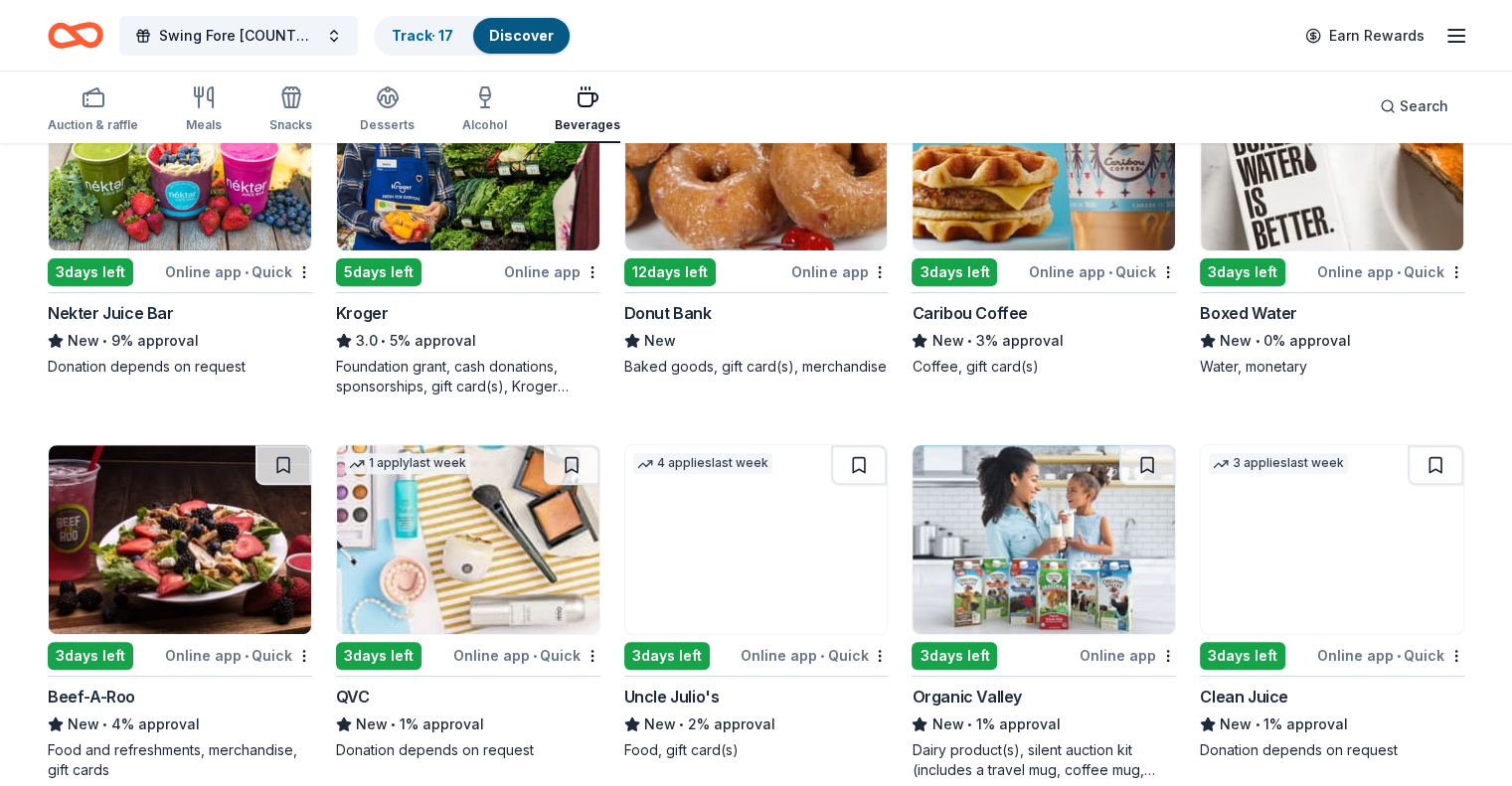 scroll, scrollTop: 701, scrollLeft: 0, axis: vertical 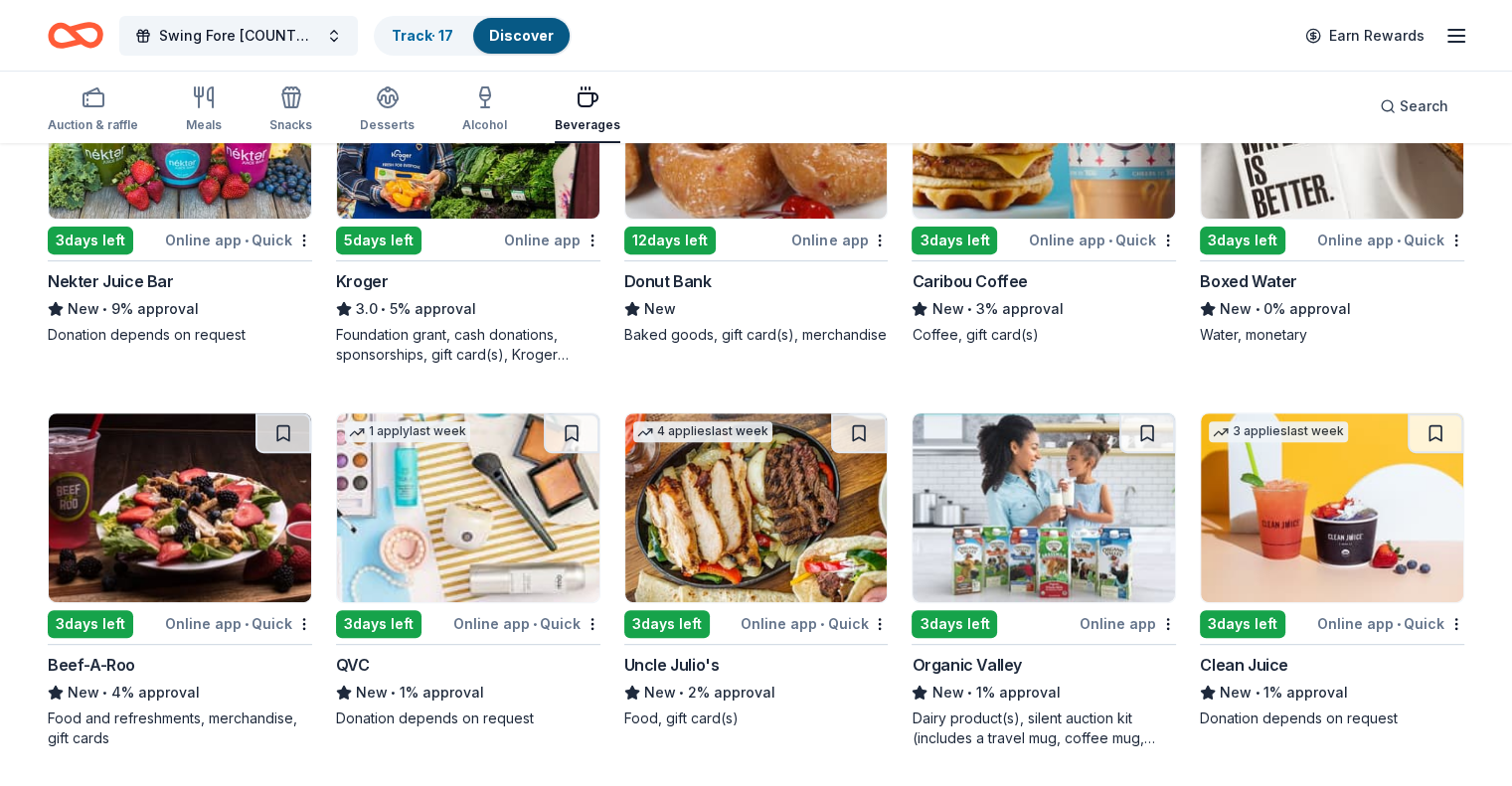 click on "3  days left" at bounding box center [1243, 240] 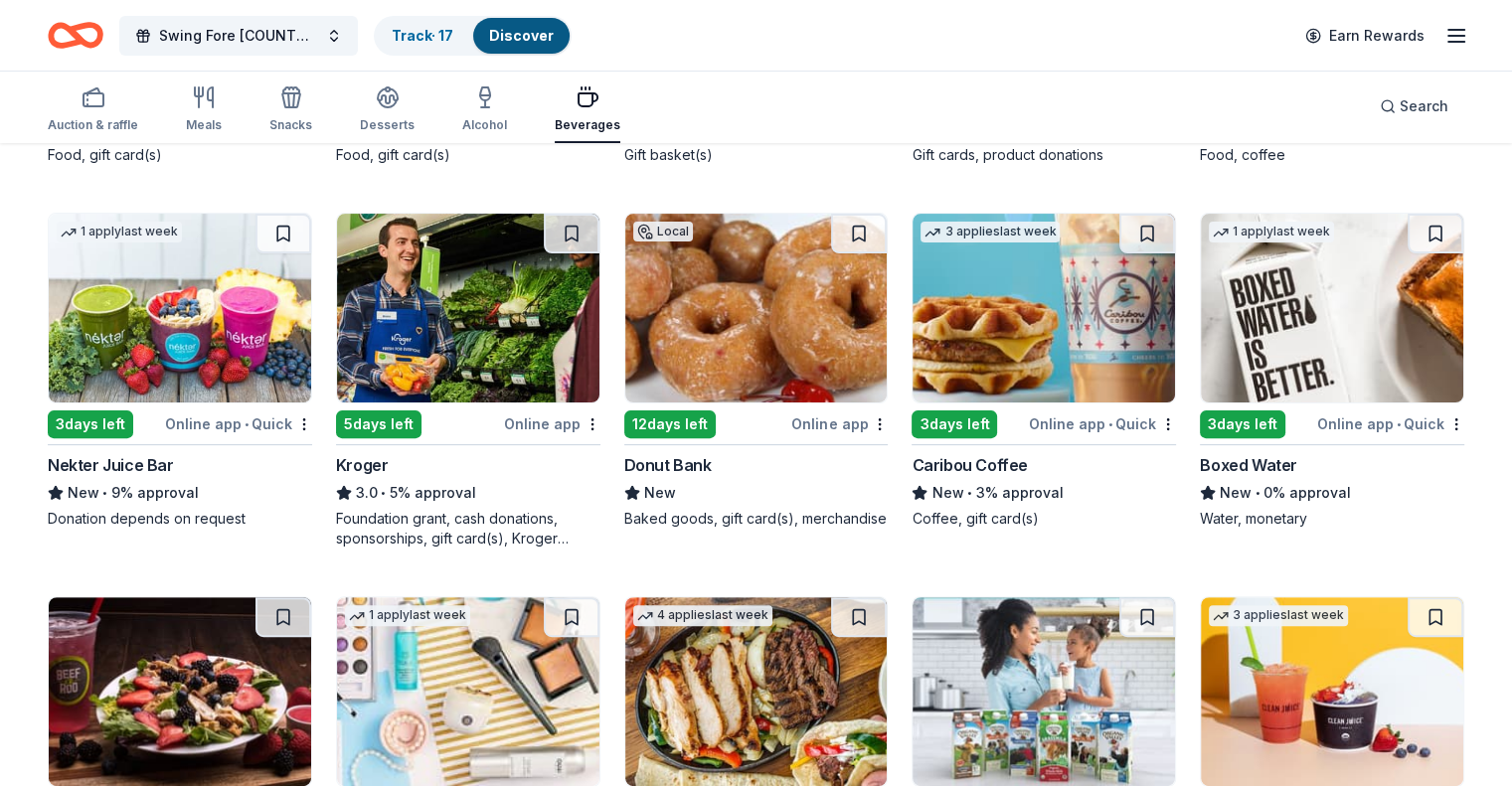 scroll, scrollTop: 402, scrollLeft: 0, axis: vertical 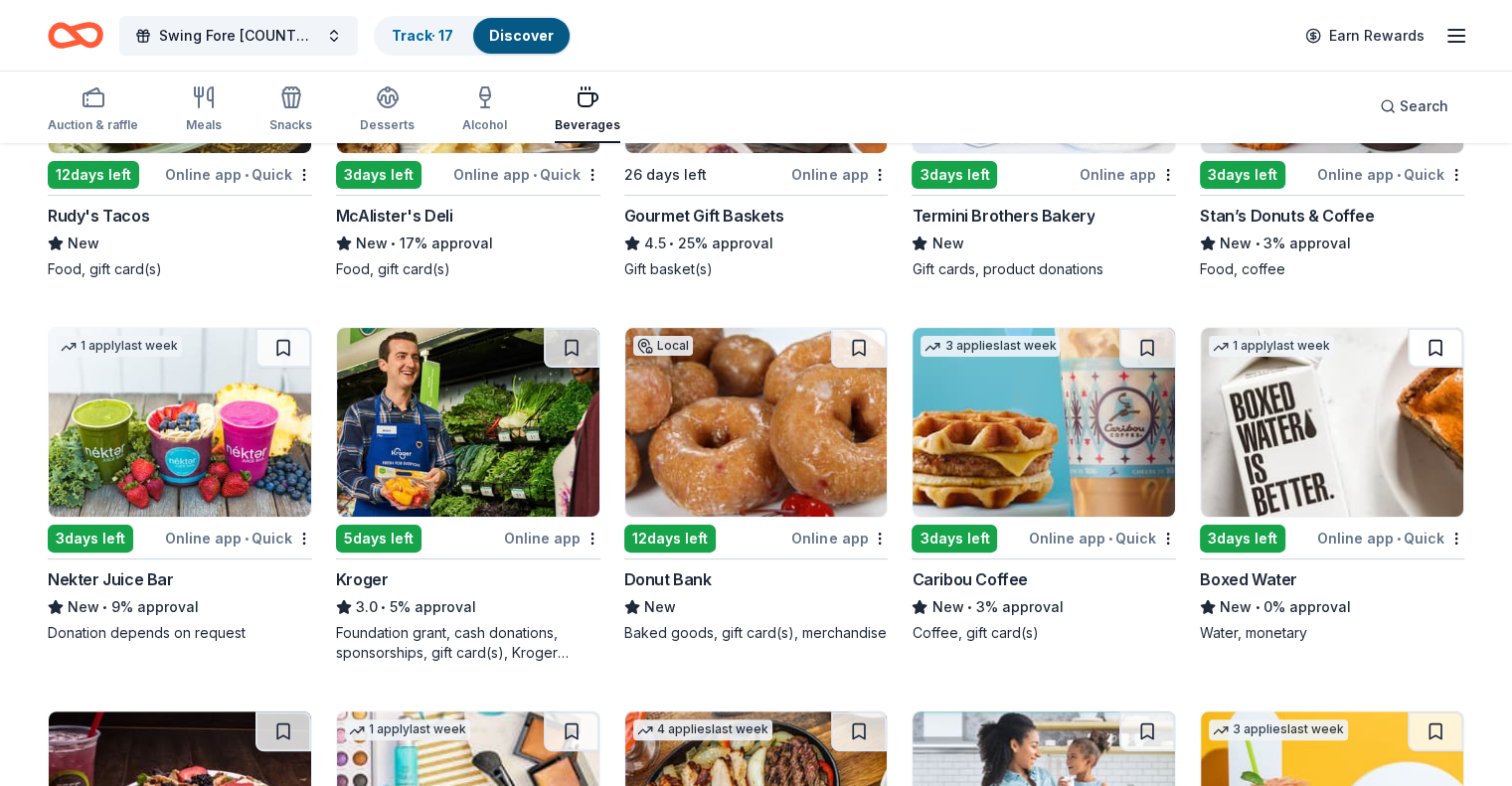 click at bounding box center (1435, 348) 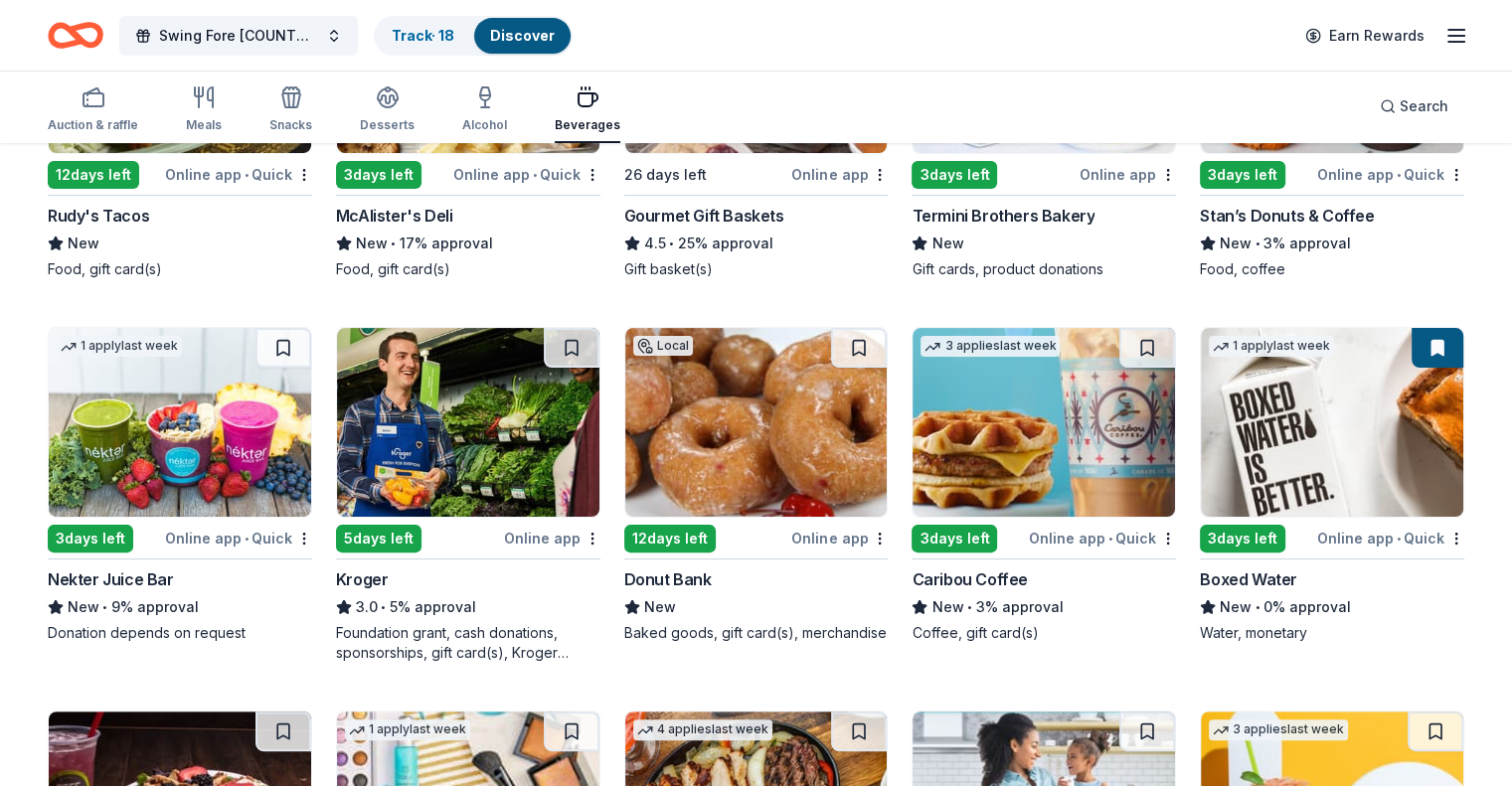 click at bounding box center (1437, 348) 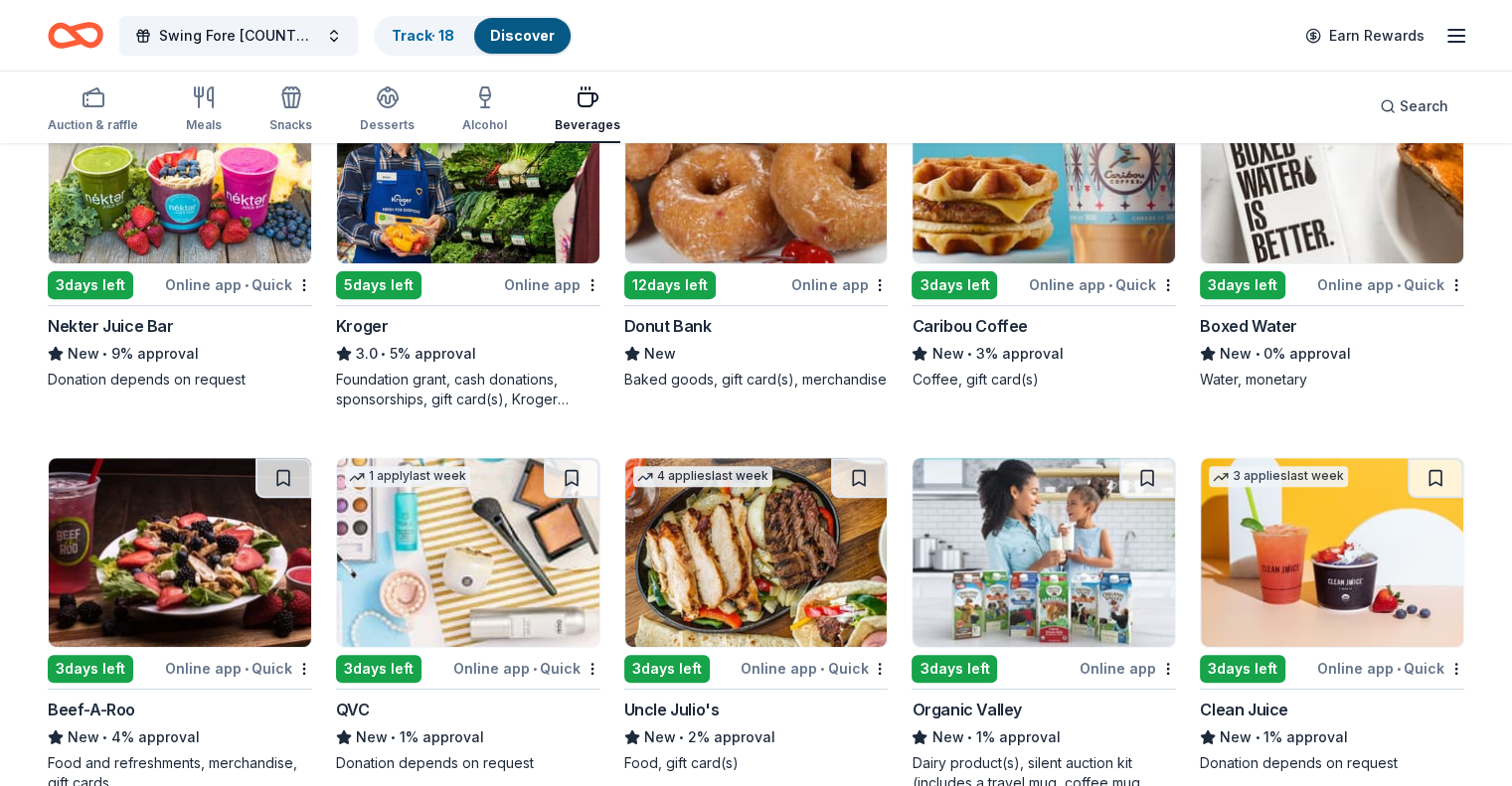 scroll, scrollTop: 701, scrollLeft: 0, axis: vertical 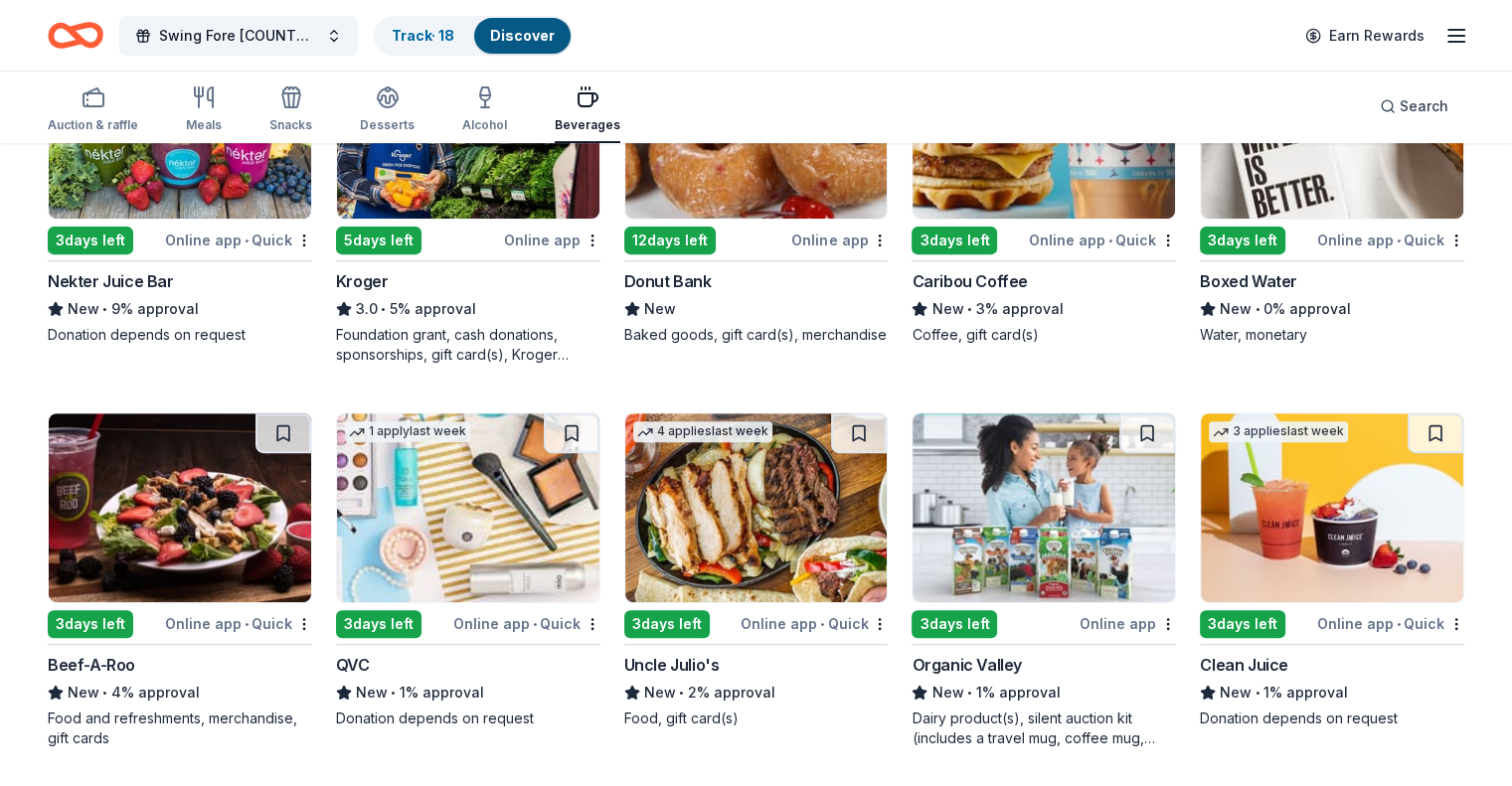 click at bounding box center [756, 508] 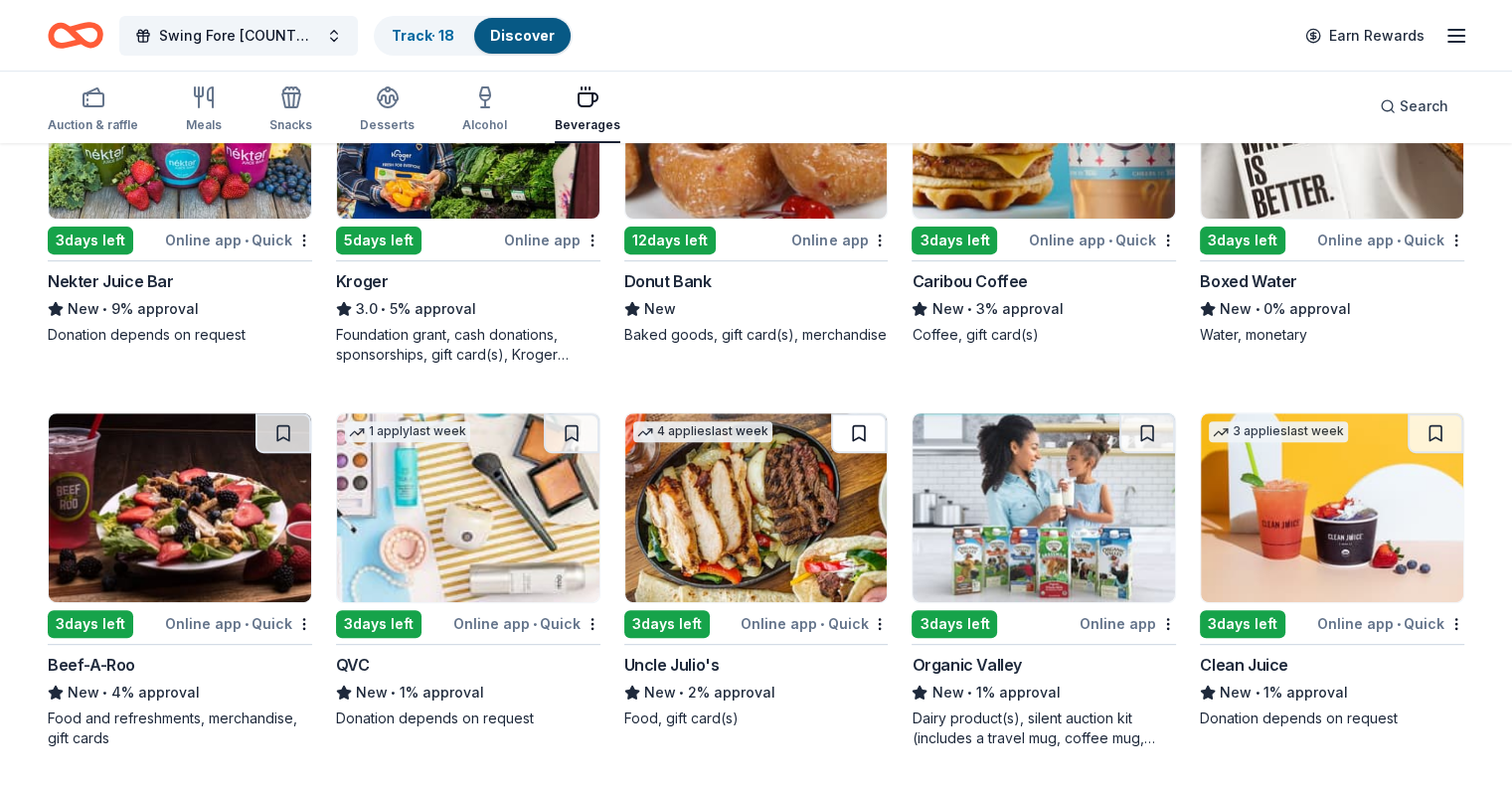click at bounding box center (859, 433) 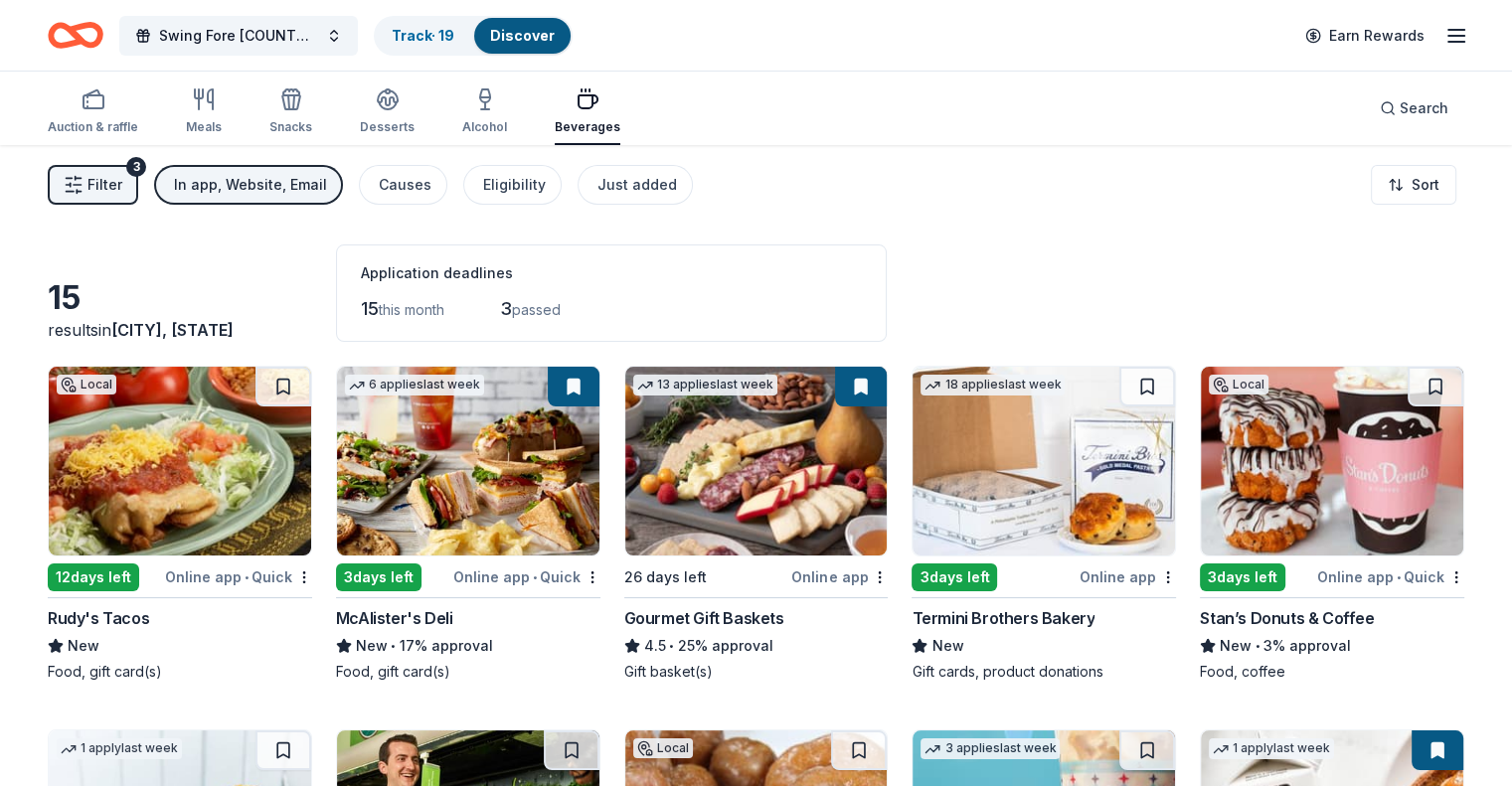 scroll, scrollTop: 0, scrollLeft: 0, axis: both 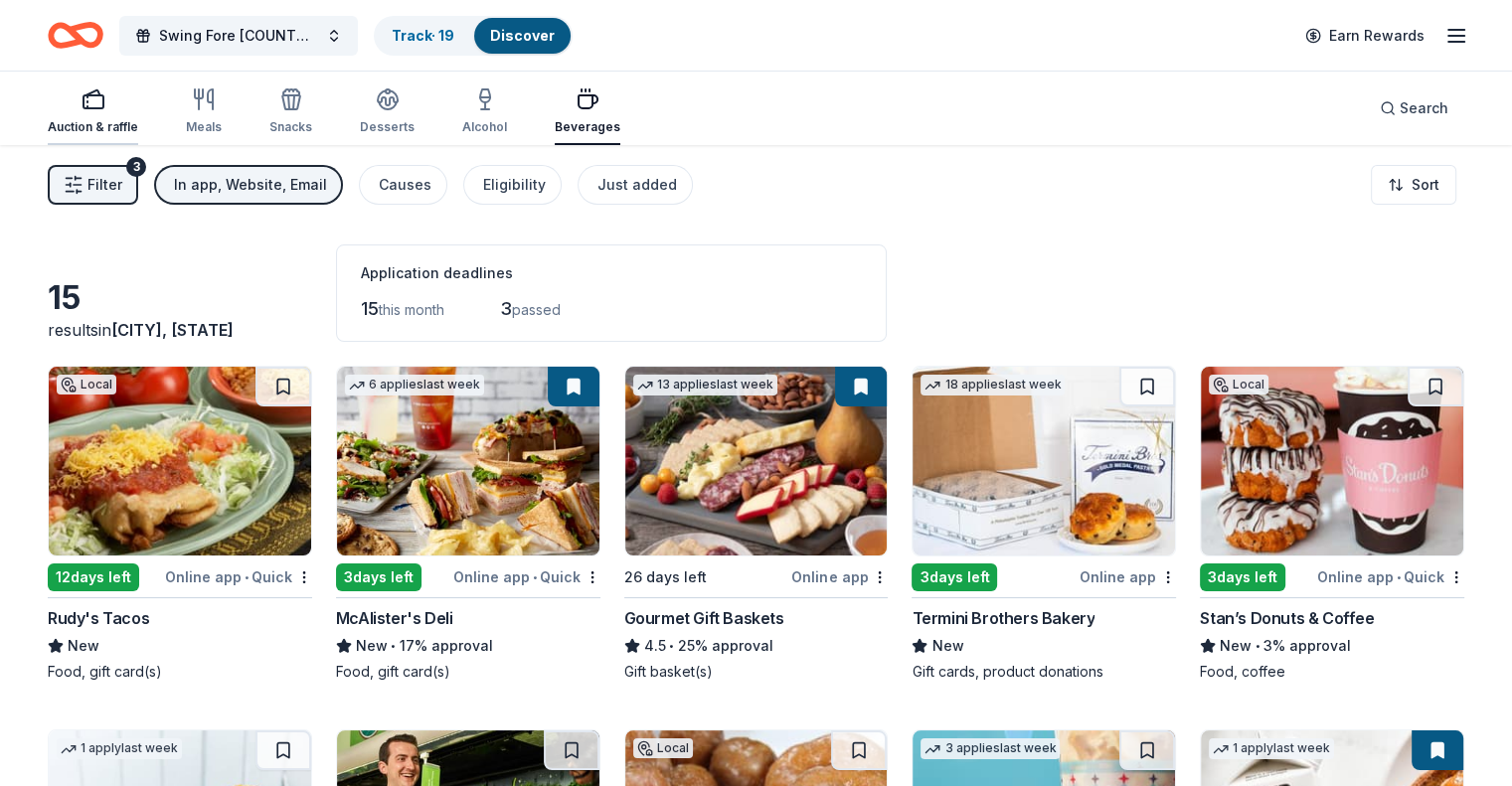 click 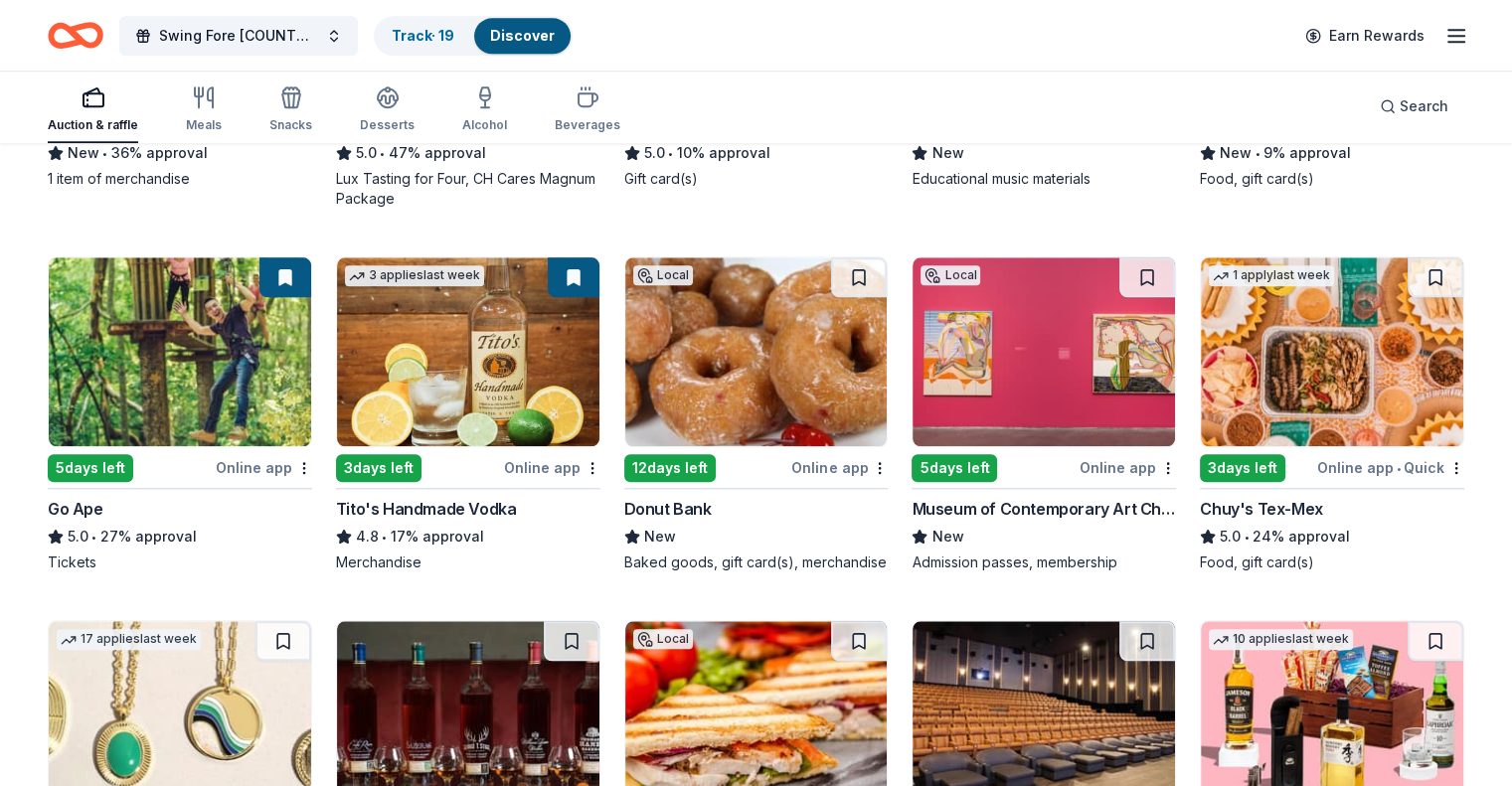 scroll, scrollTop: 2285, scrollLeft: 0, axis: vertical 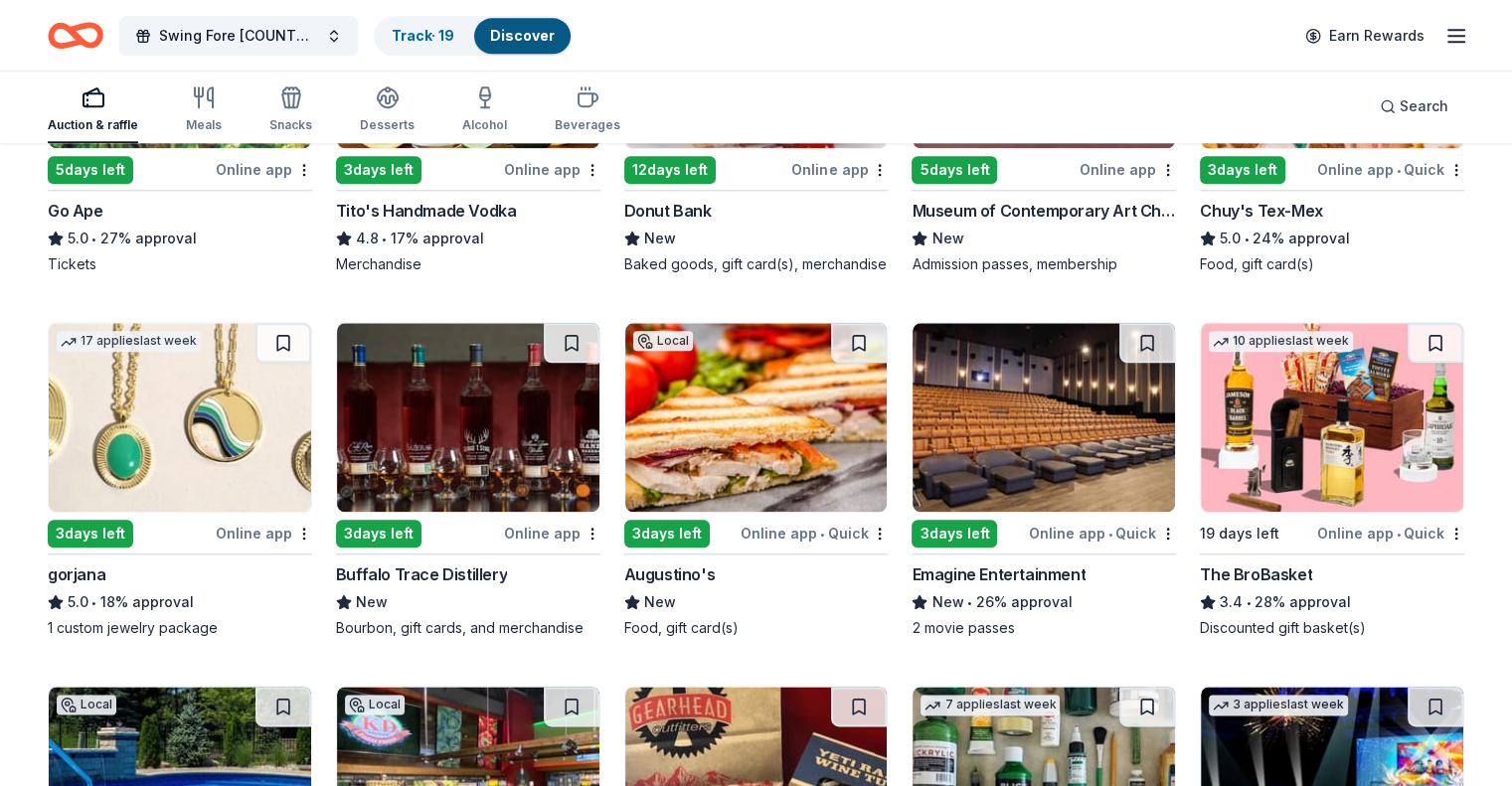click on "Buffalo Trace Distillery" at bounding box center (421, 574) 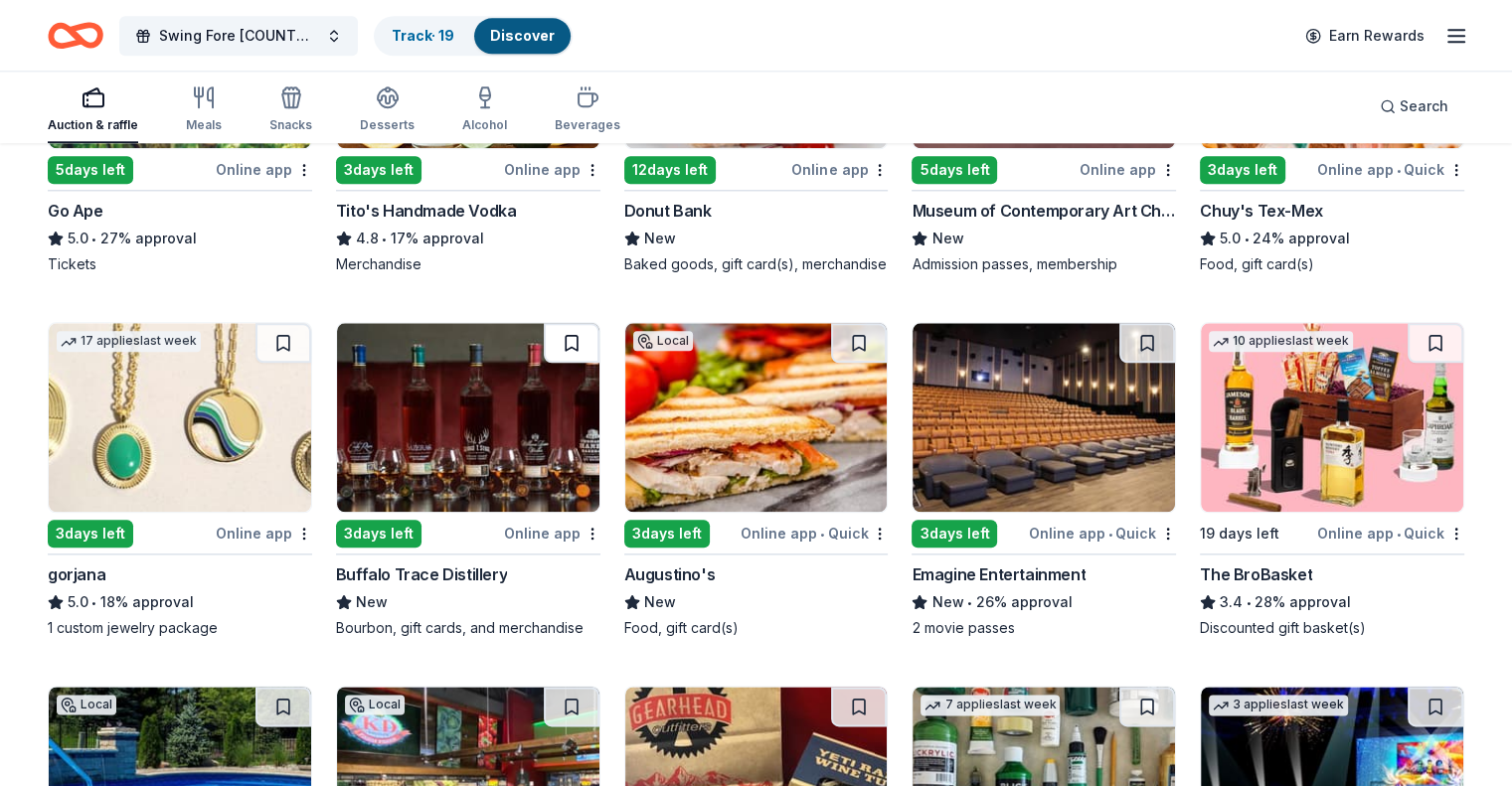 click at bounding box center (572, 343) 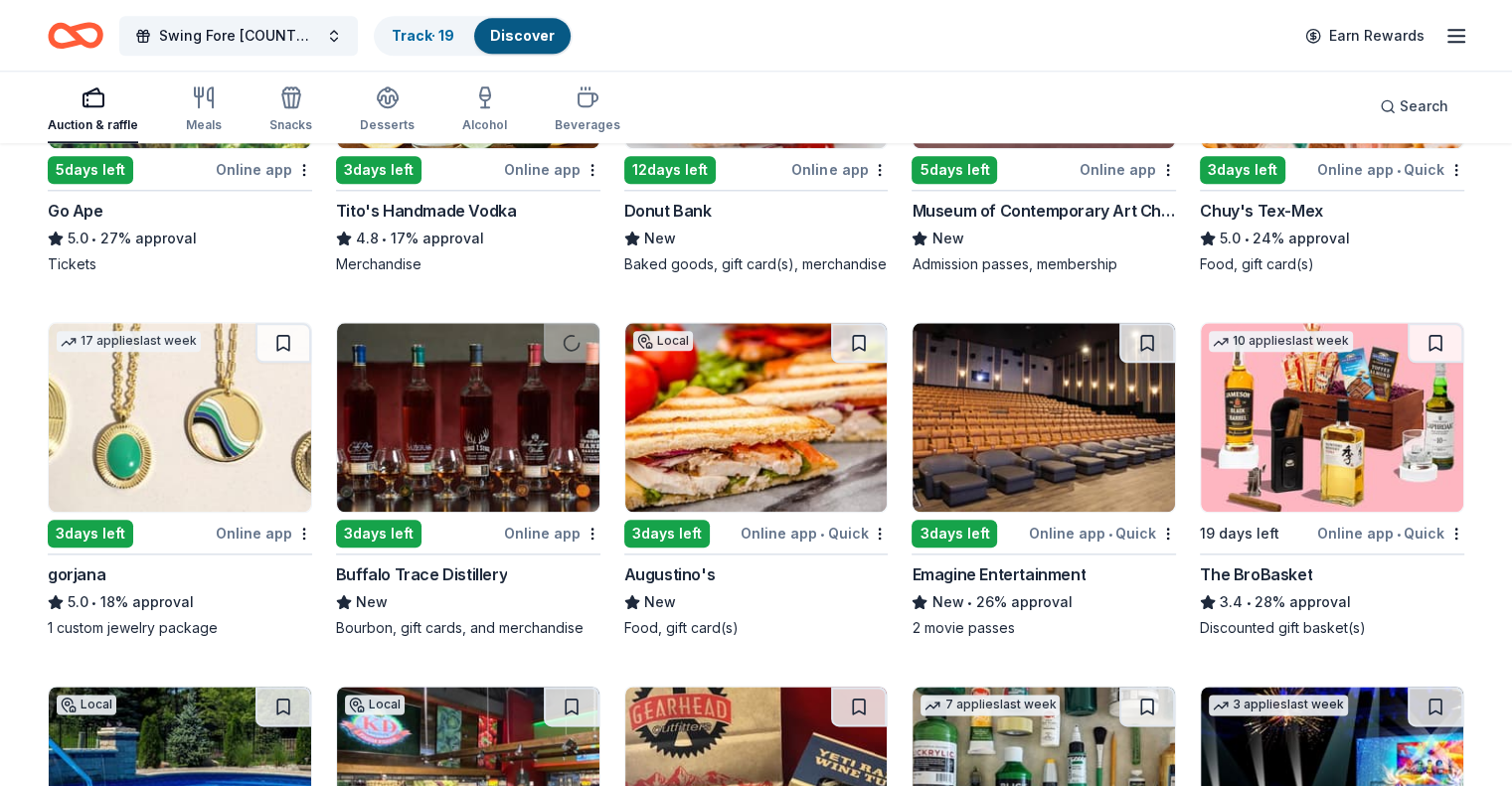 click at bounding box center (1332, 417) 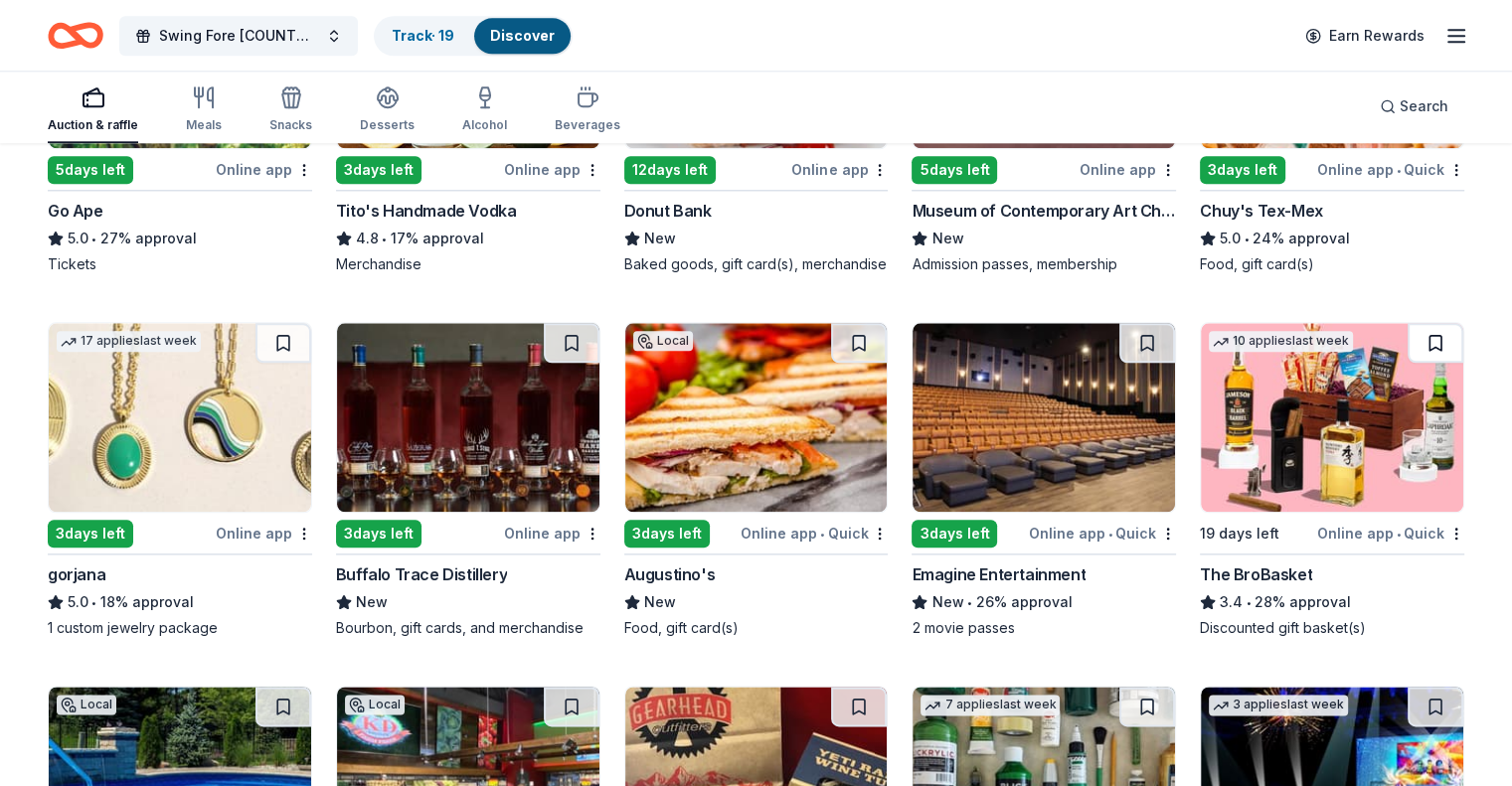 click at bounding box center [1435, 343] 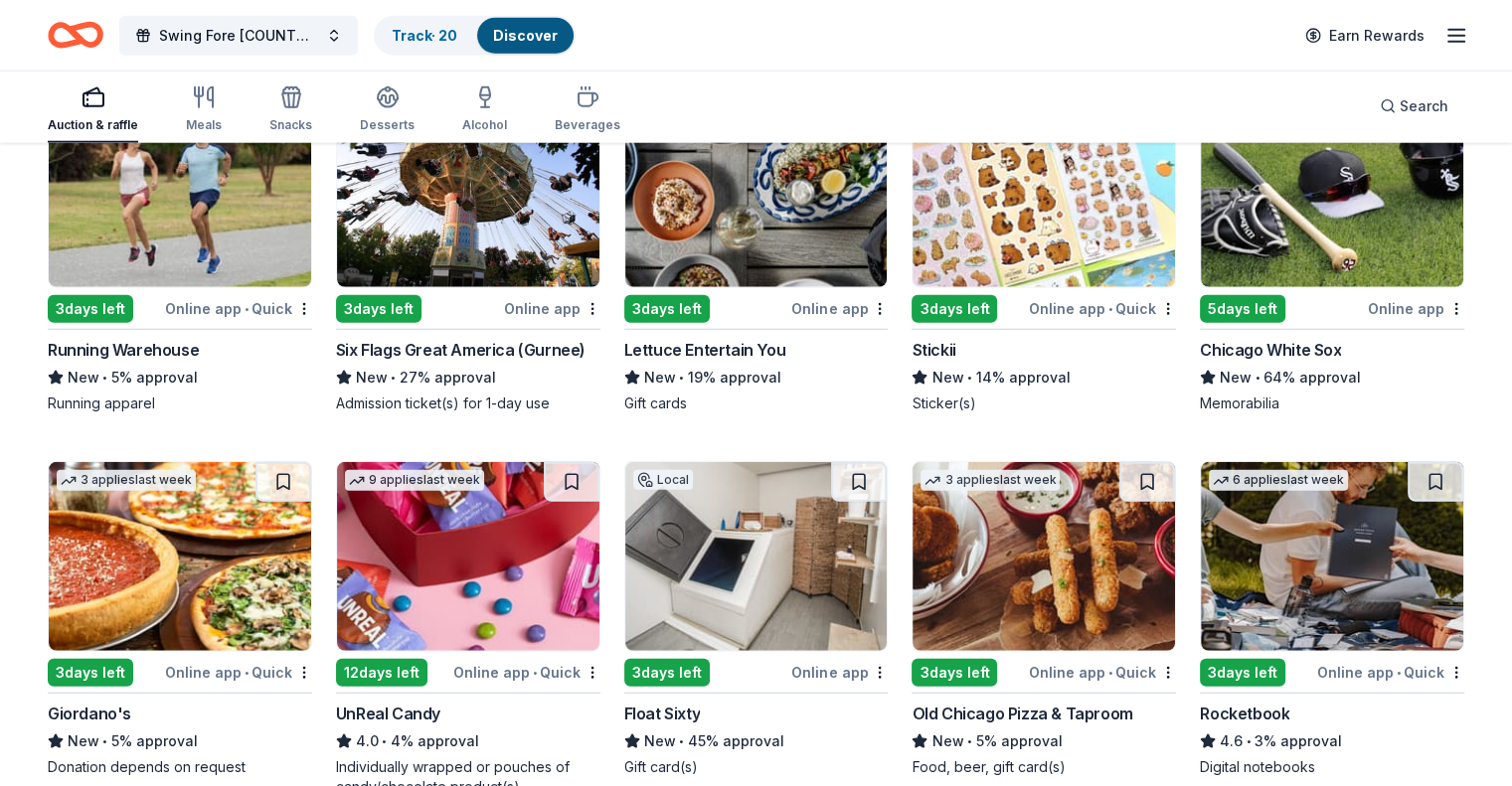 scroll, scrollTop: 5374, scrollLeft: 0, axis: vertical 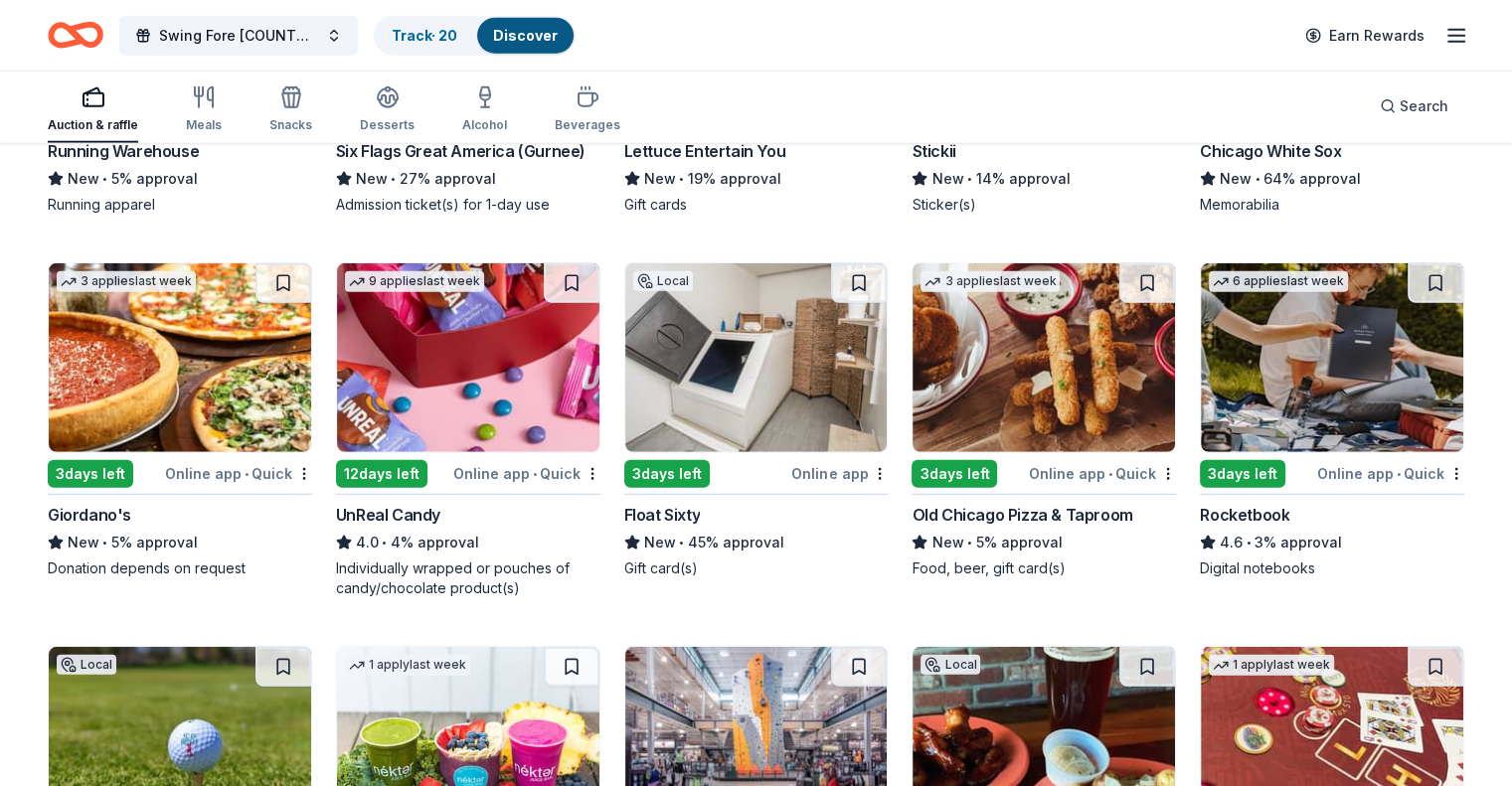 click on "4.0 • 4% approval" at bounding box center [468, 543] 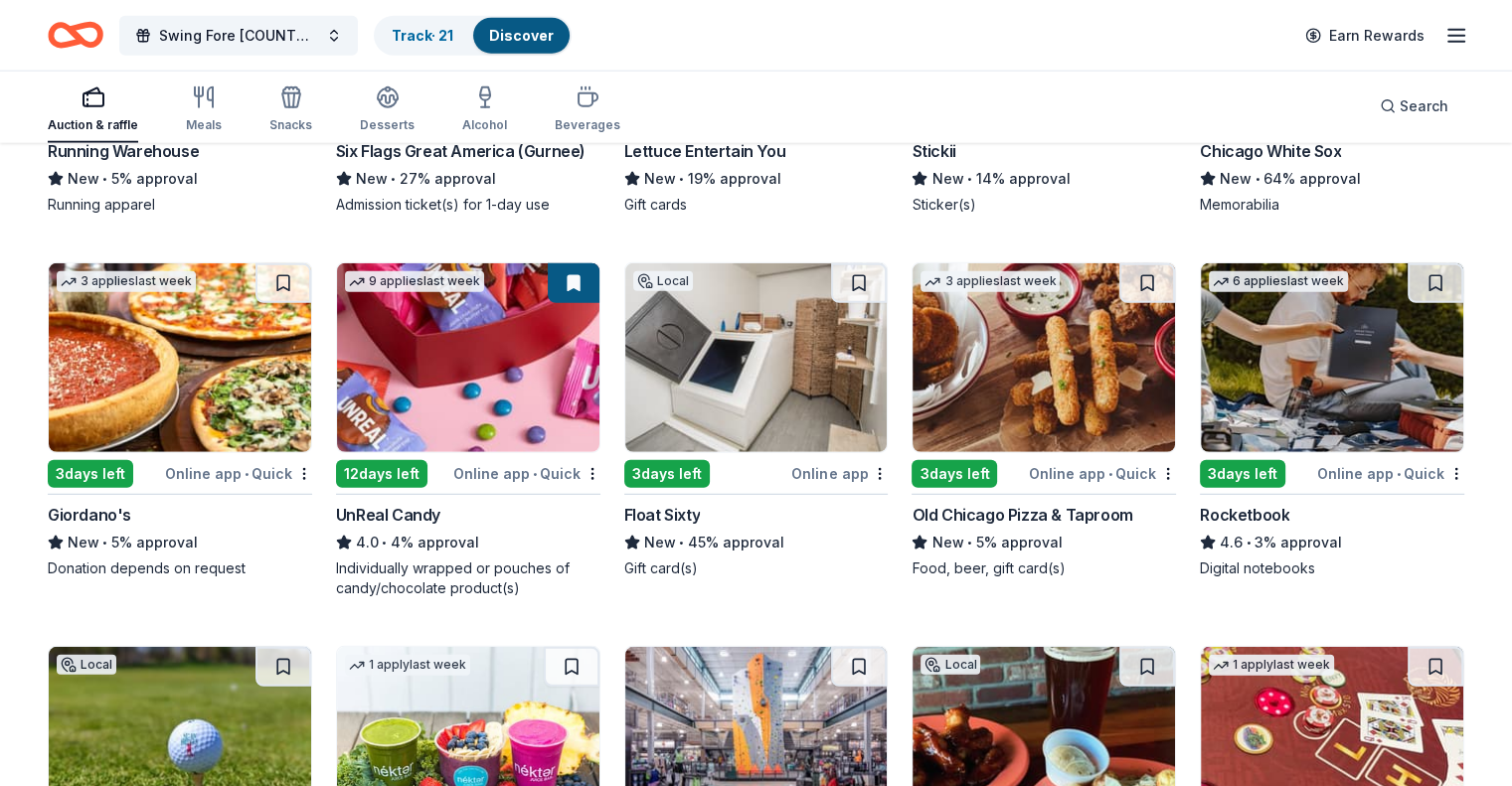 click at bounding box center (756, 358) 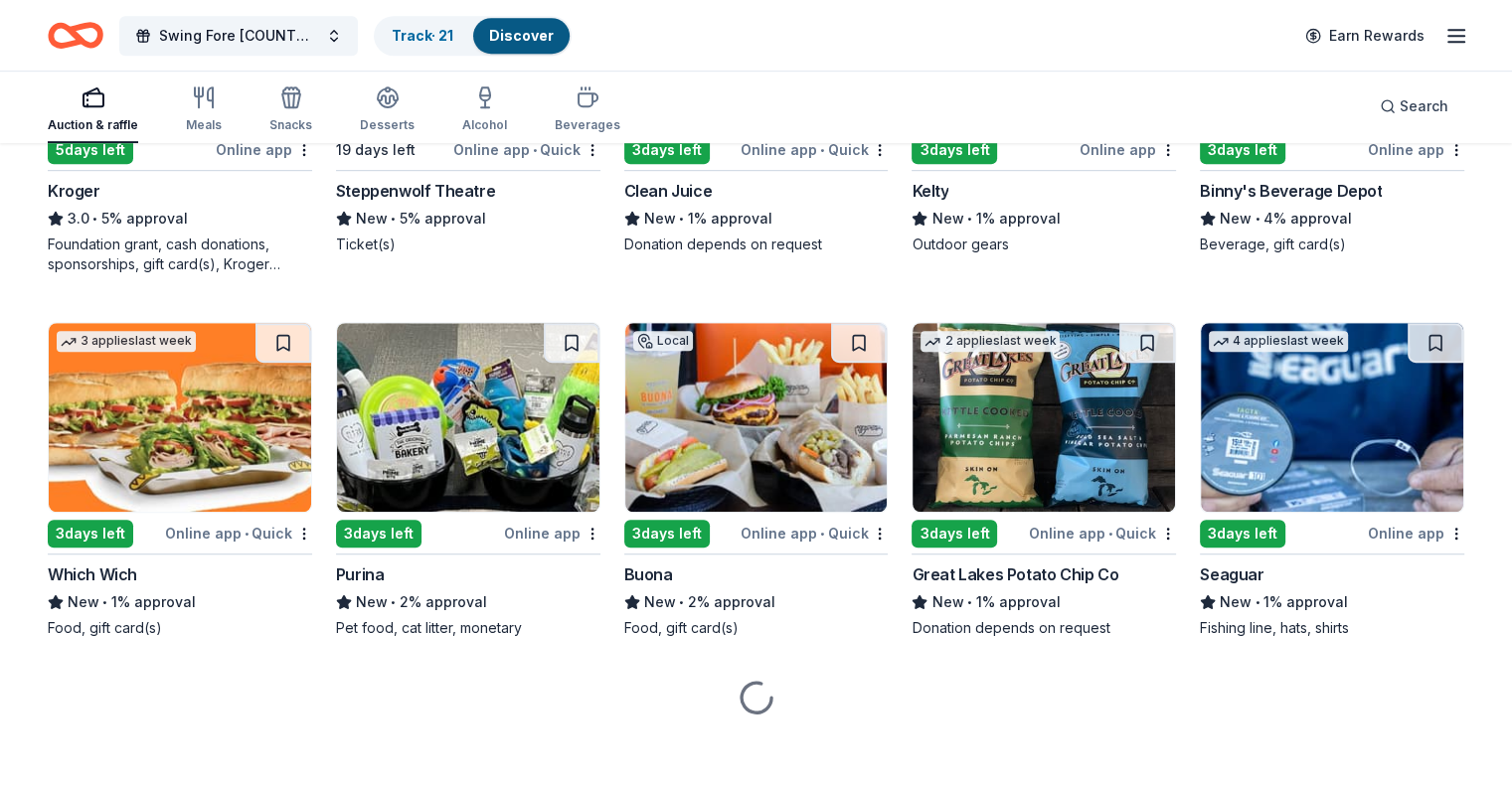 scroll, scrollTop: 8731, scrollLeft: 0, axis: vertical 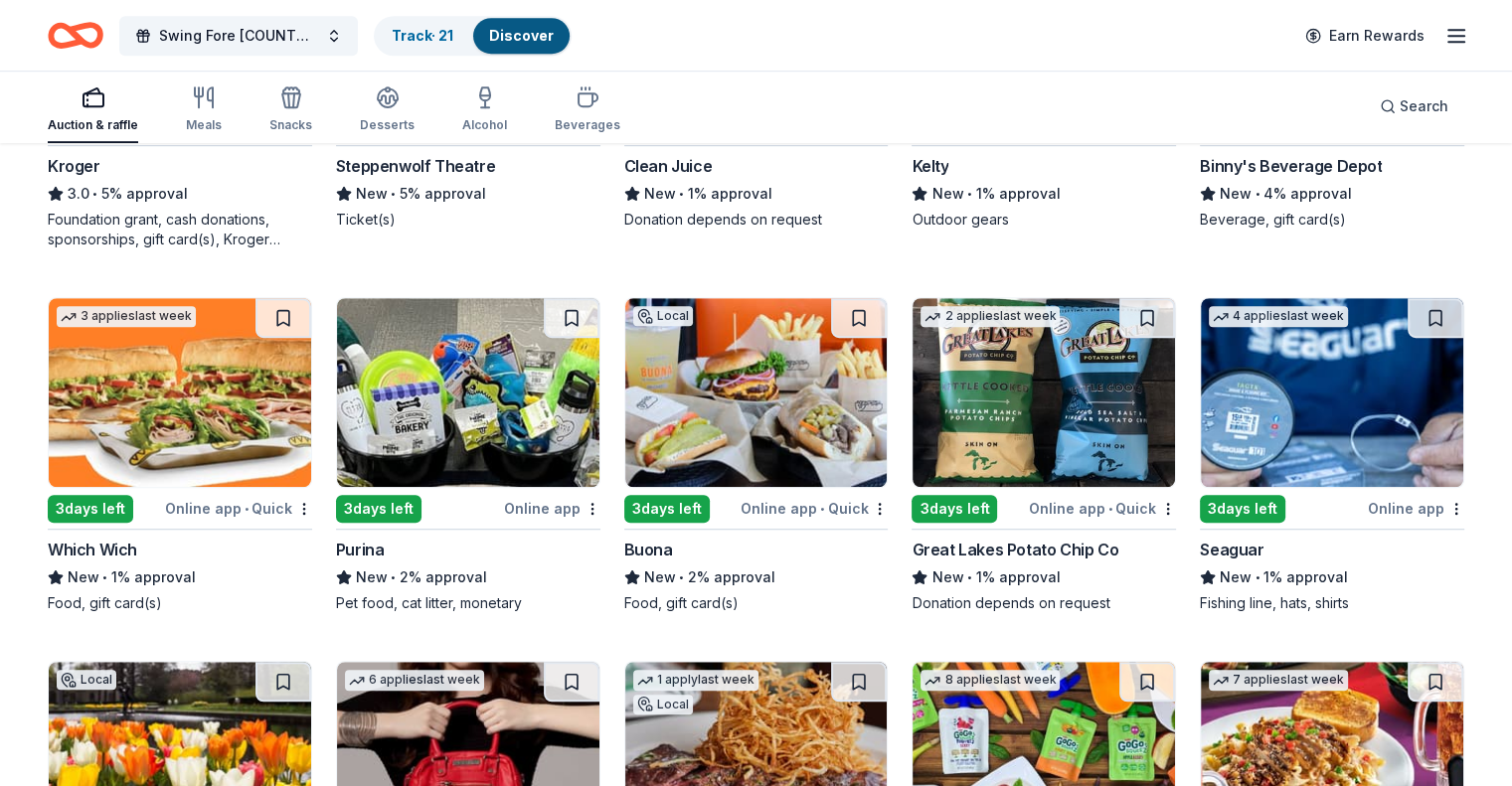 click at bounding box center [468, 393] 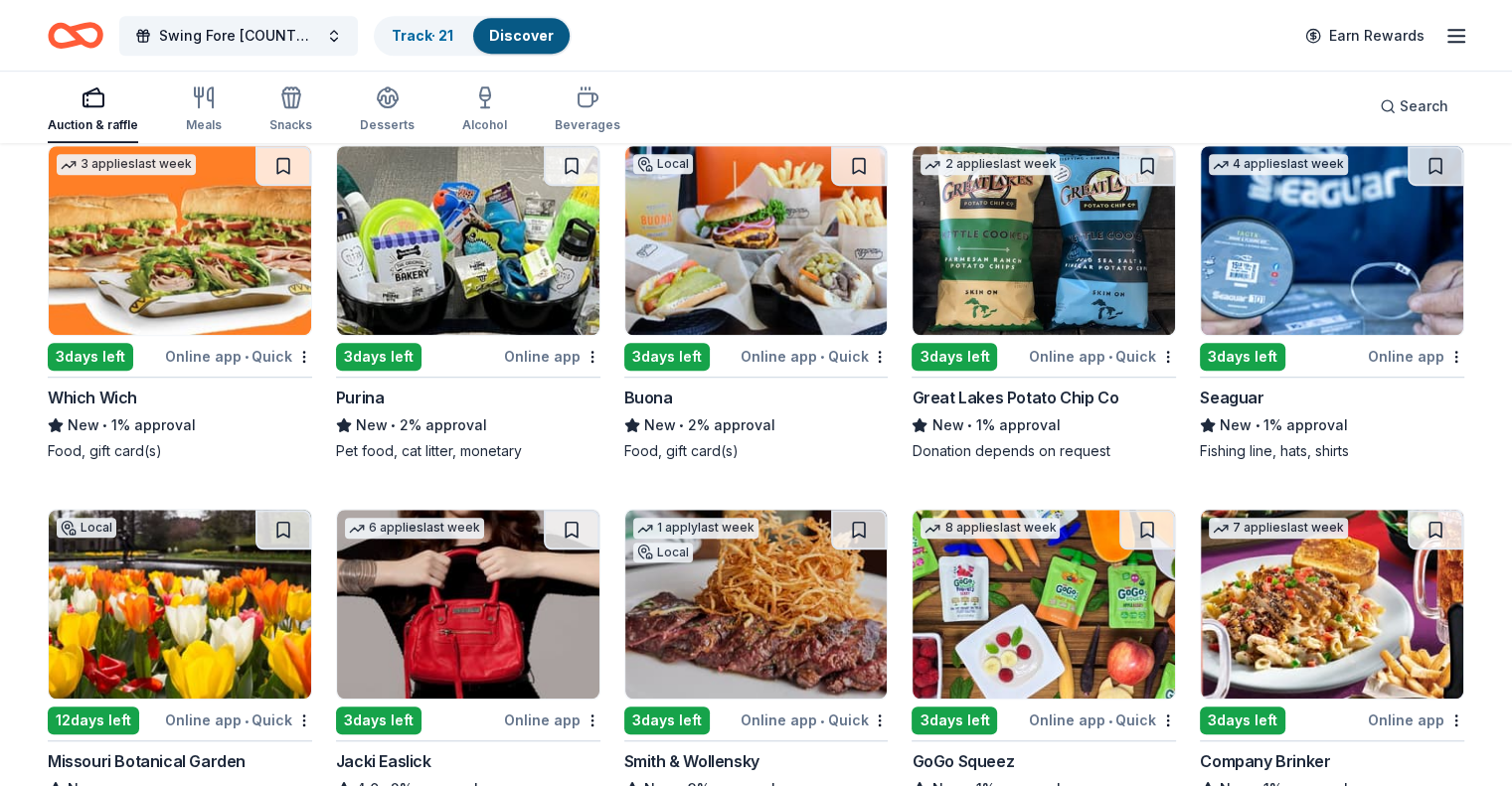 scroll, scrollTop: 9129, scrollLeft: 0, axis: vertical 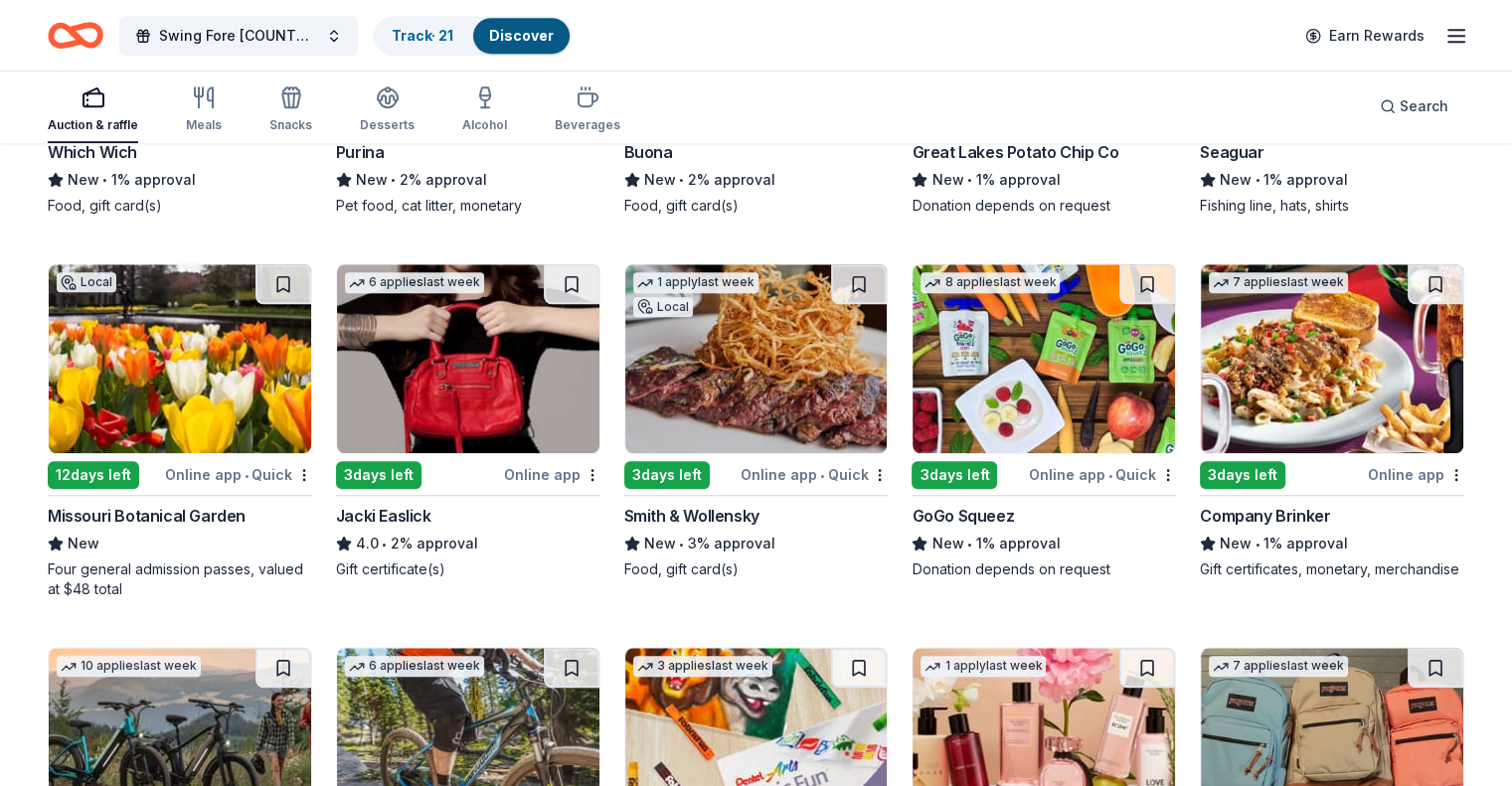 click at bounding box center [180, 359] 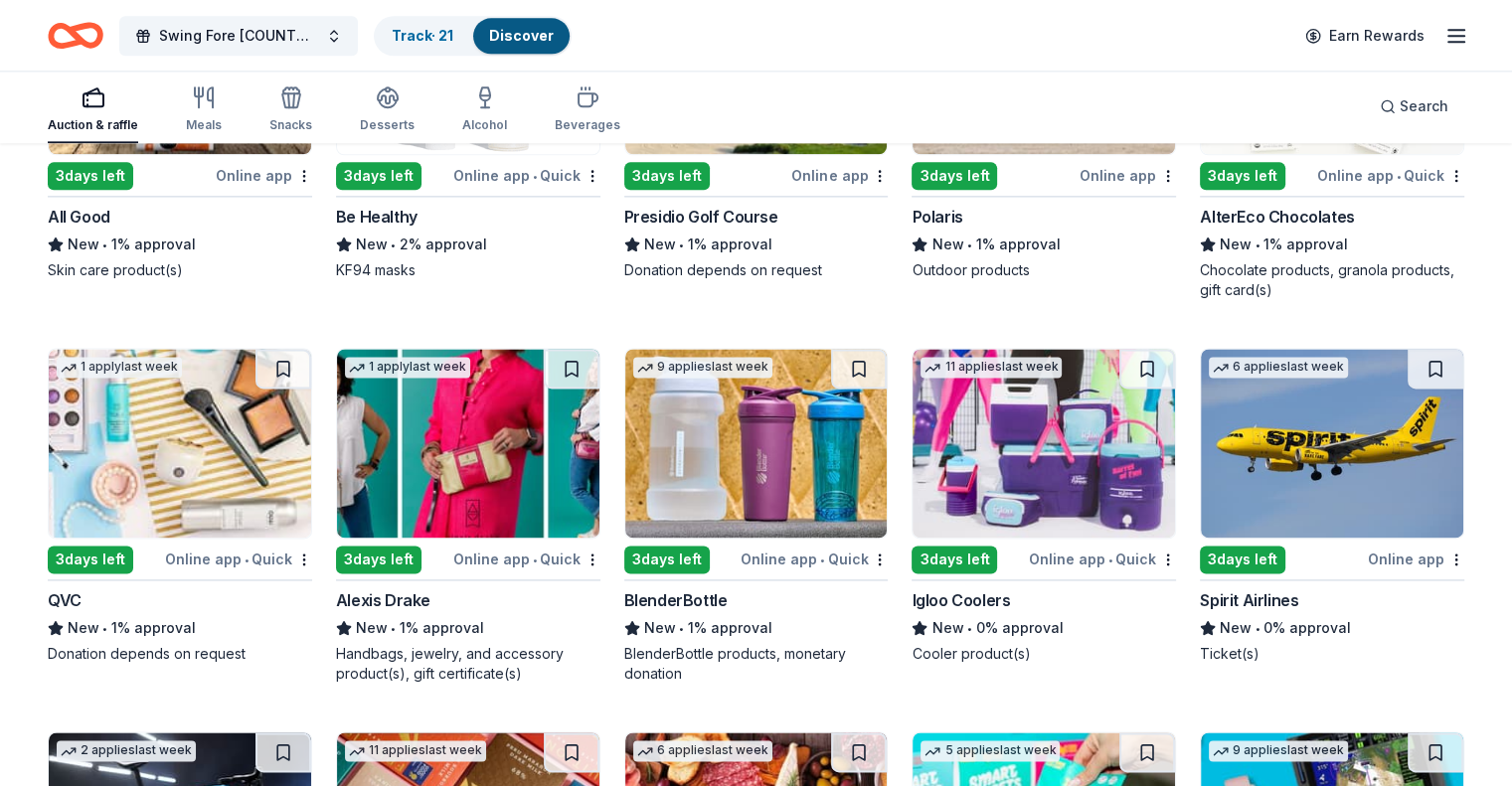 scroll, scrollTop: 10421, scrollLeft: 0, axis: vertical 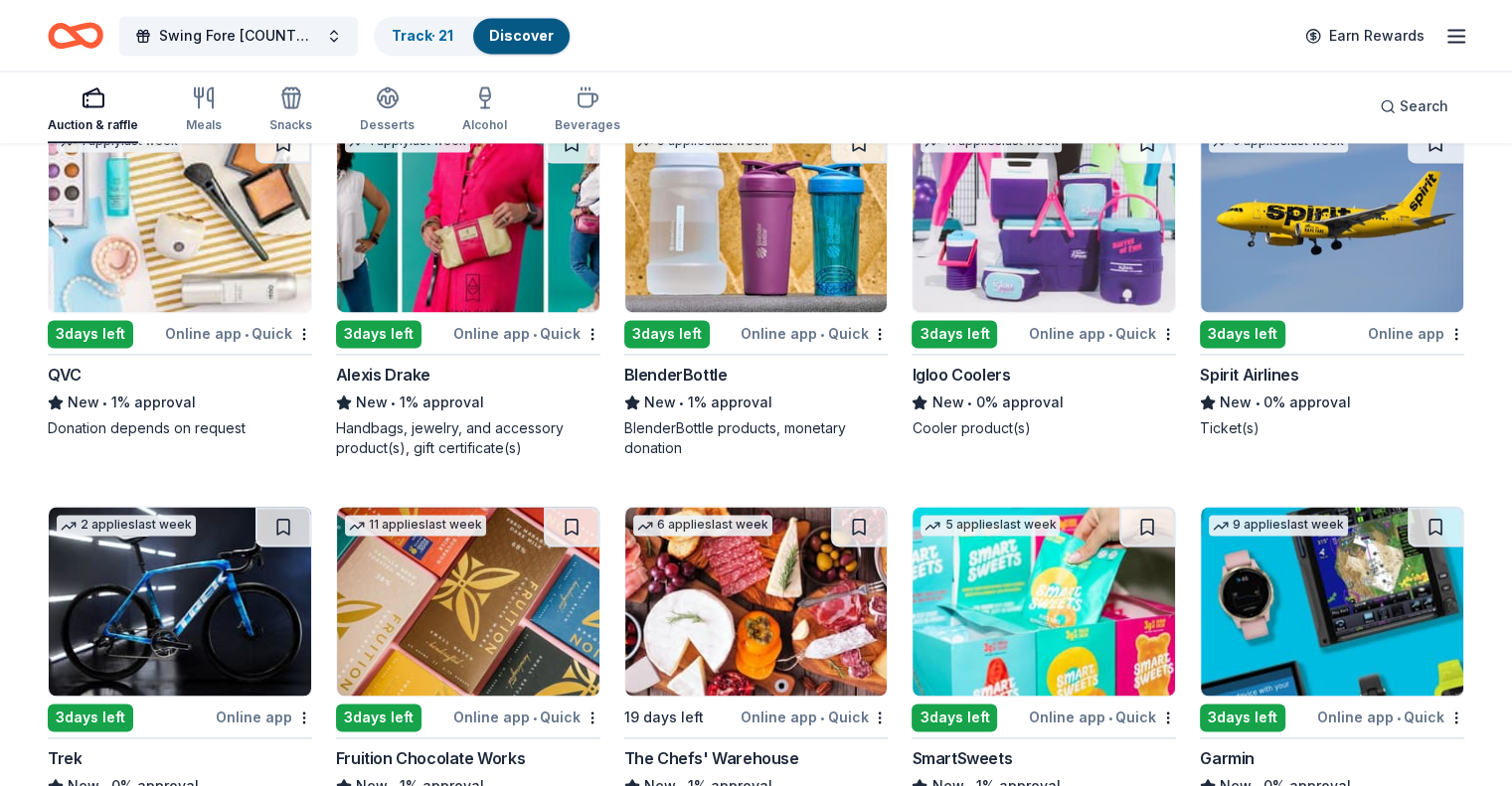 click at bounding box center [1044, 218] 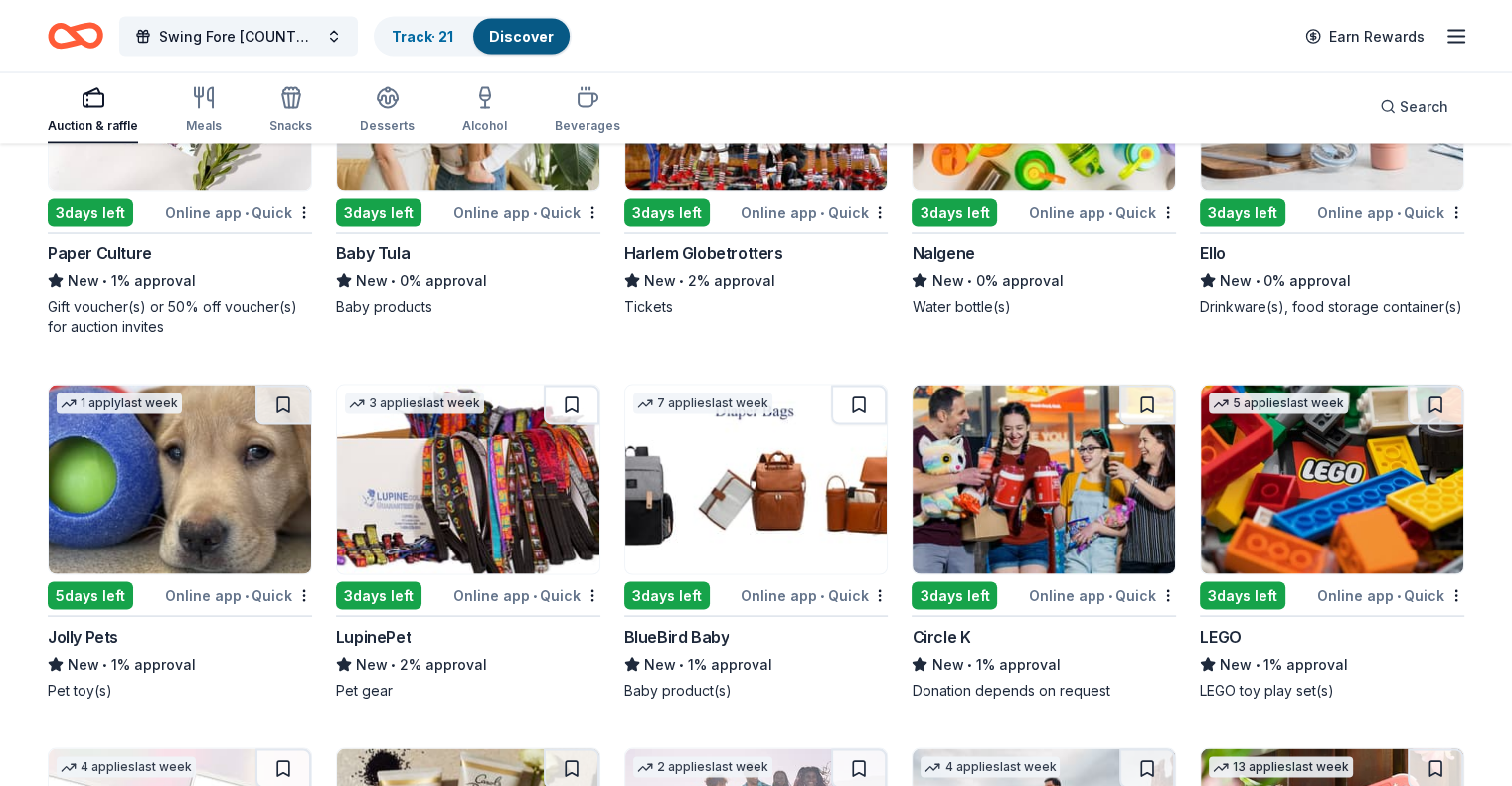 scroll, scrollTop: 11315, scrollLeft: 0, axis: vertical 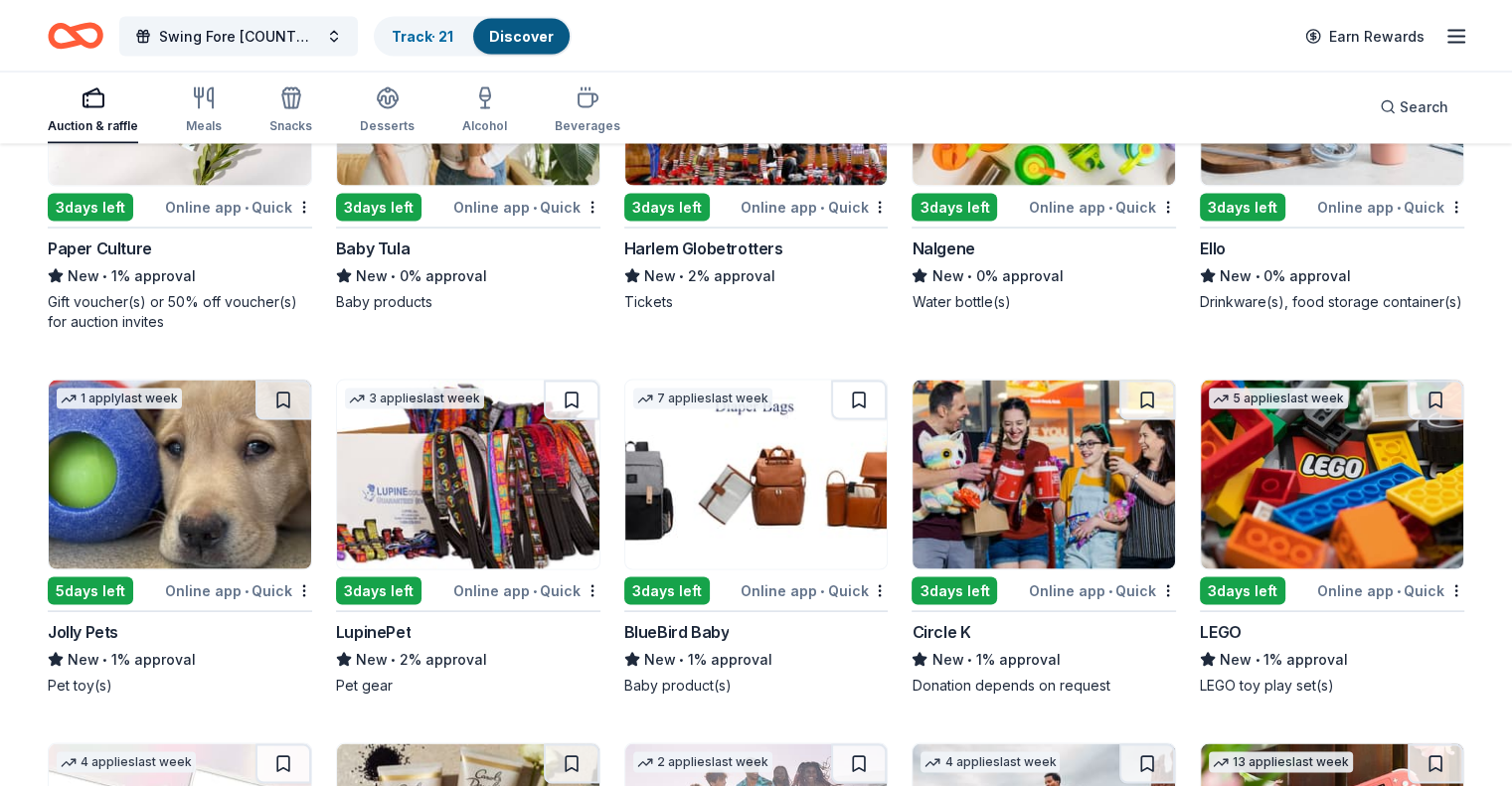 click at bounding box center [1044, 474] 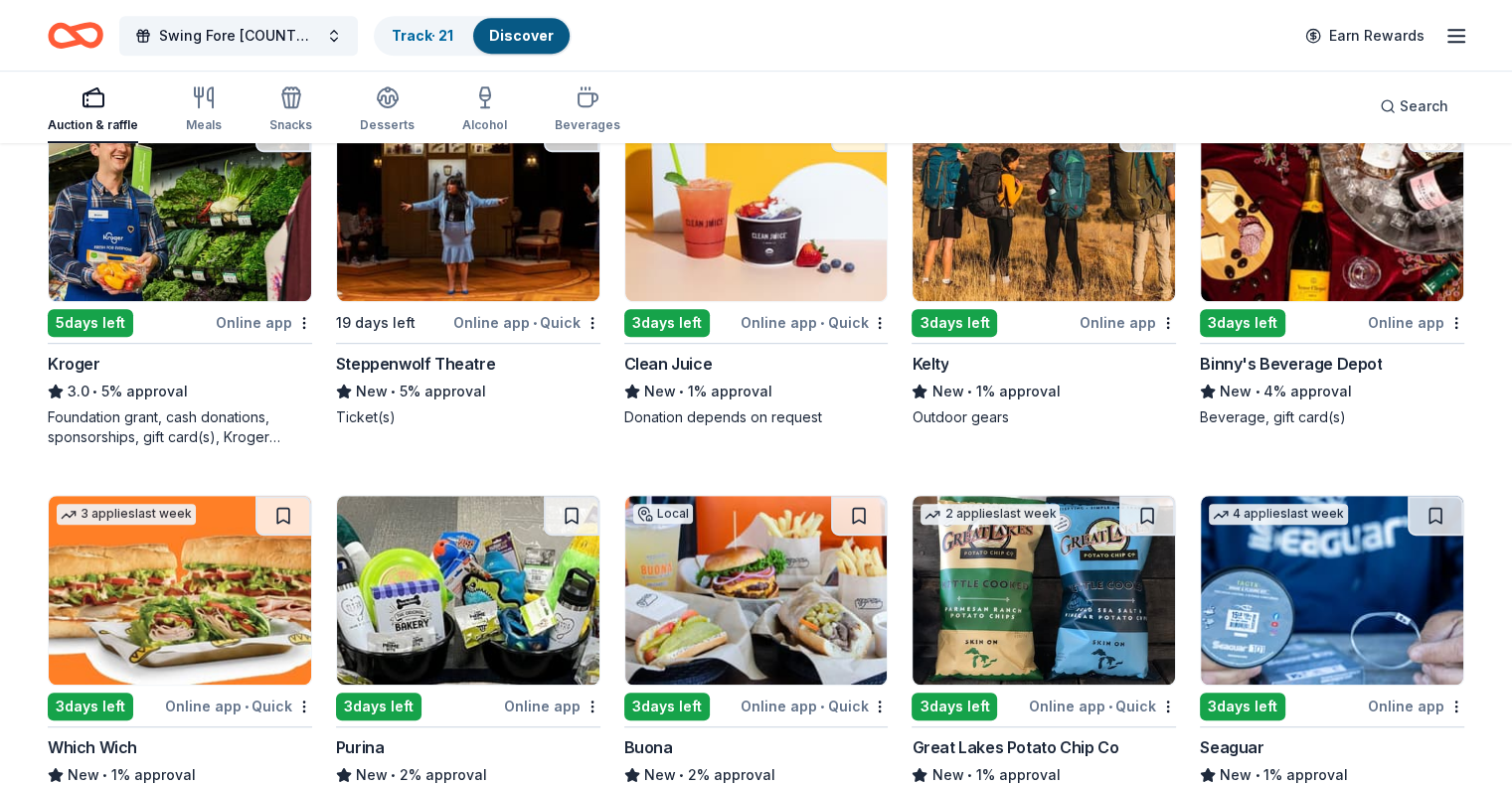 scroll, scrollTop: 8530, scrollLeft: 0, axis: vertical 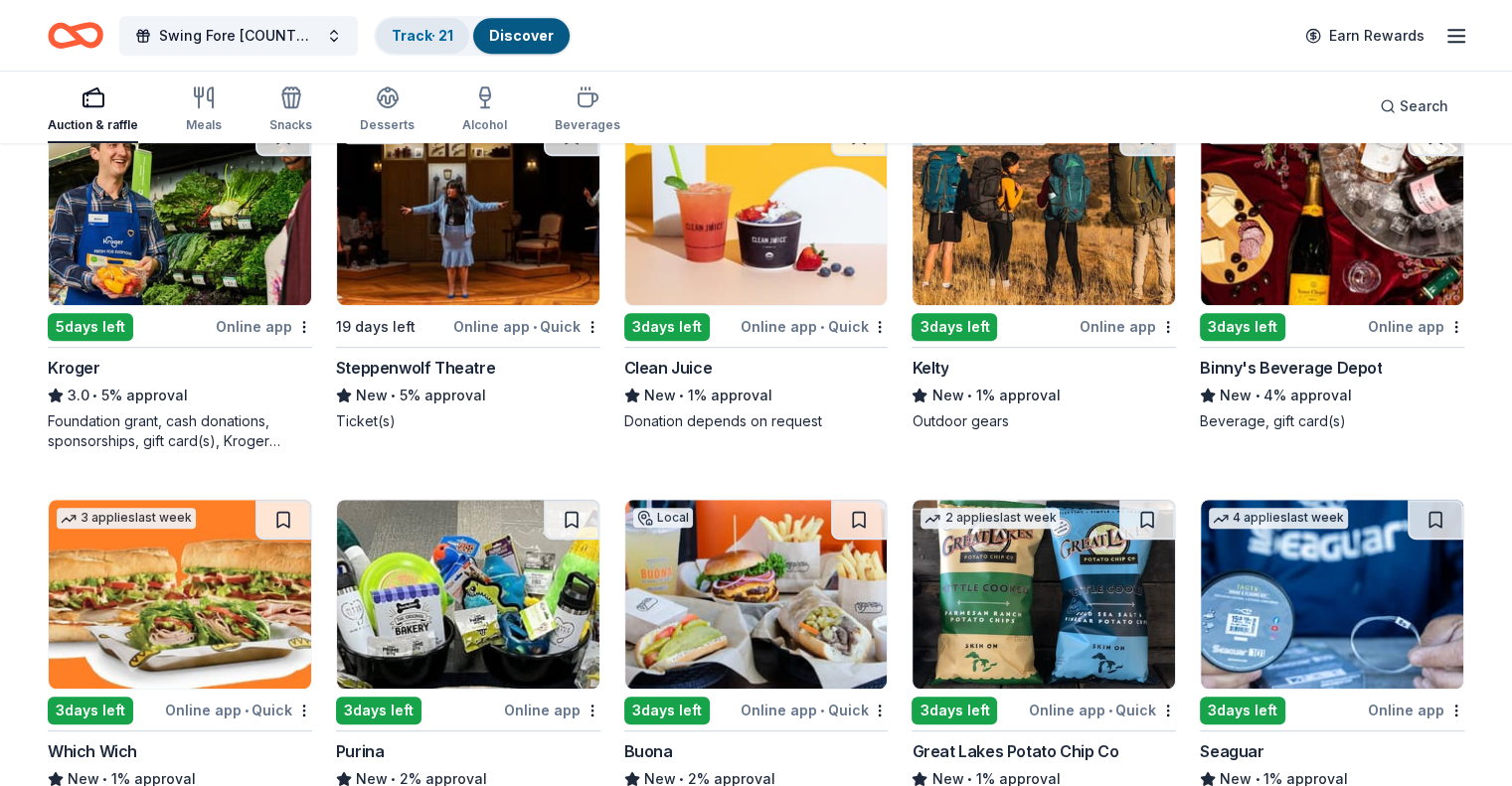 click on "Track  · 21" at bounding box center (422, 35) 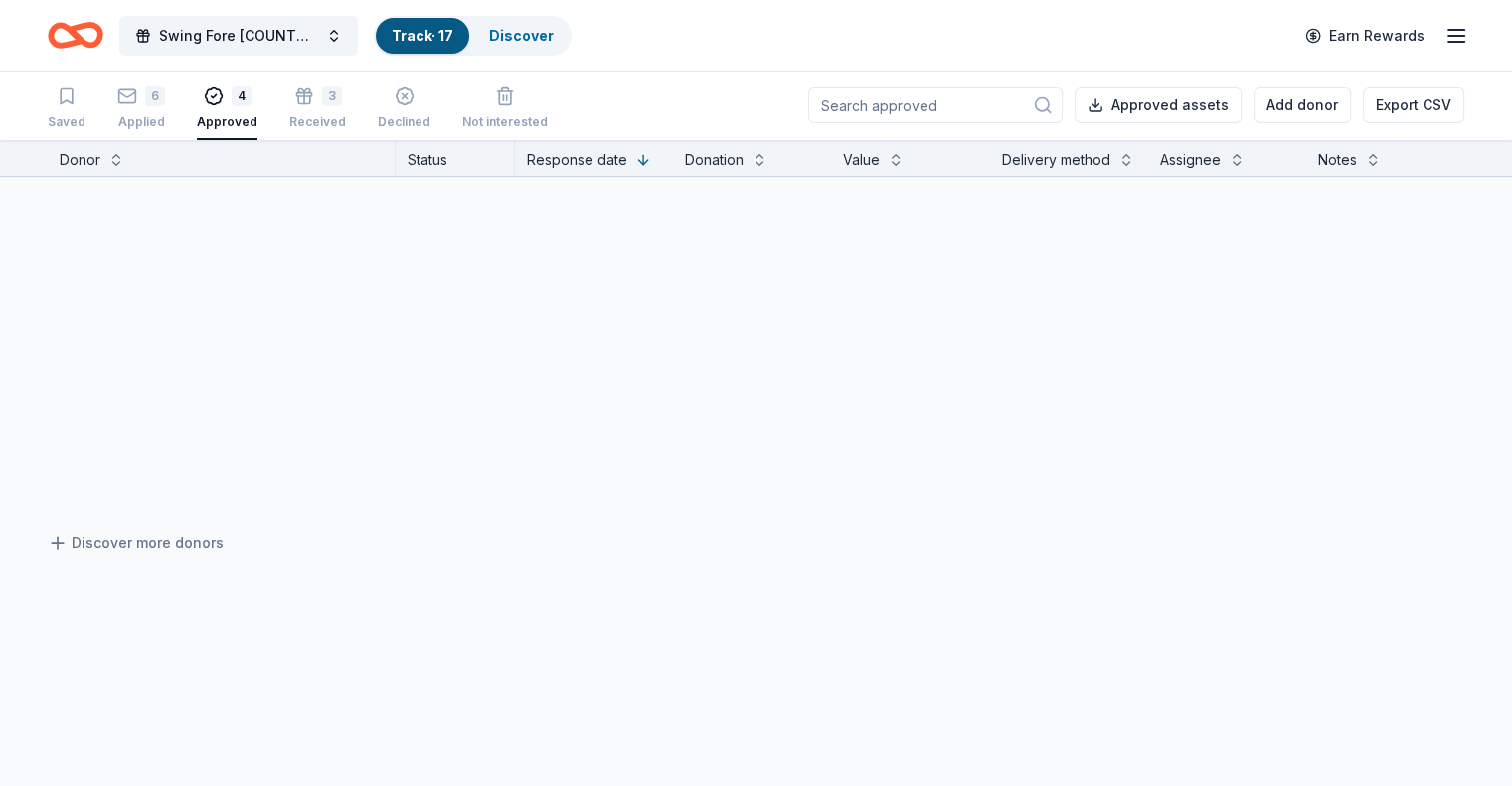 scroll, scrollTop: 0, scrollLeft: 0, axis: both 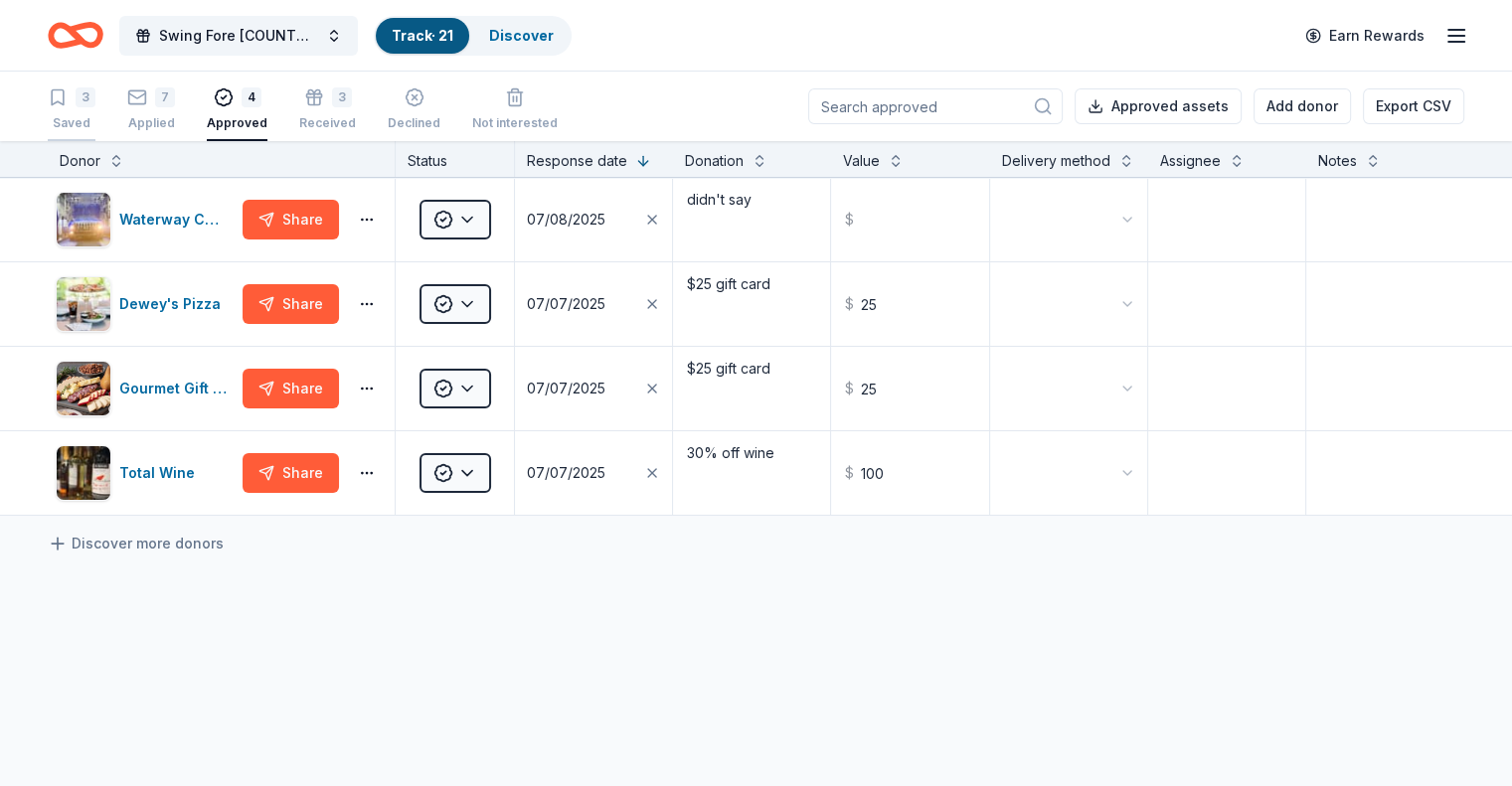 click on "3" at bounding box center [72, 97] 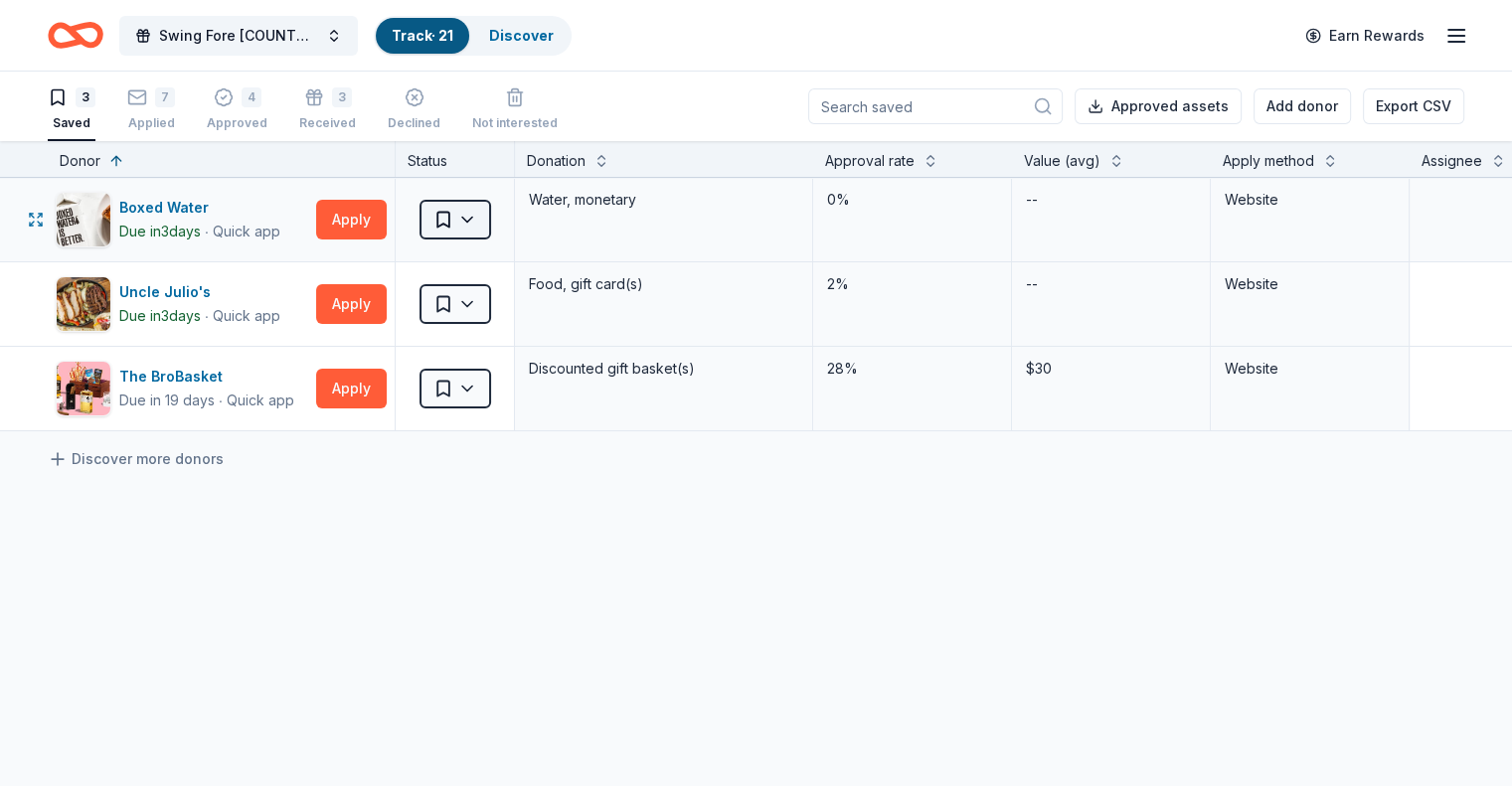 click on "Swing Fore Monroe County 6th Annual Golf Tournament Track  · 21 Discover Earn Rewards 3 Saved 7 Applied 4 Approved 3 Received Declined Not interested  Approved assets Add donor Export CSV Donor Status Donation Approval rate Value (avg) Apply method Assignee Notes Boxed Water Due in  3  days ∙ Quick app Apply Saved Water, monetary 0% -- Website Uncle Julio's Due in  3  days ∙ Quick app Apply Saved Food, gift card(s) 2% -- Website The BroBasket Due in 19 days ∙ Quick app Apply Saved Discounted gift basket(s) 28% $30 Website   Discover more donors Saved" at bounding box center [756, 393] 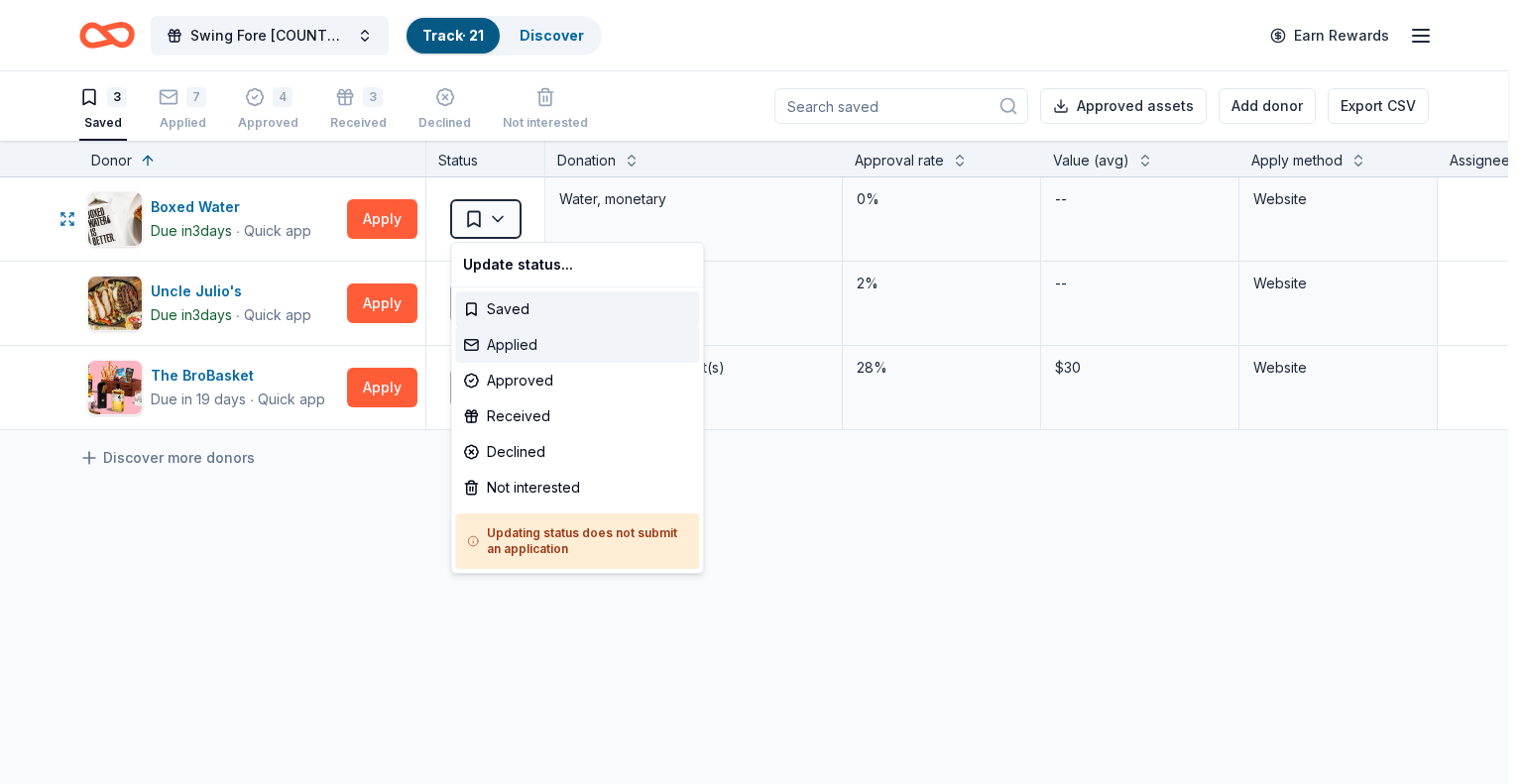 click on "Applied" at bounding box center (577, 345) 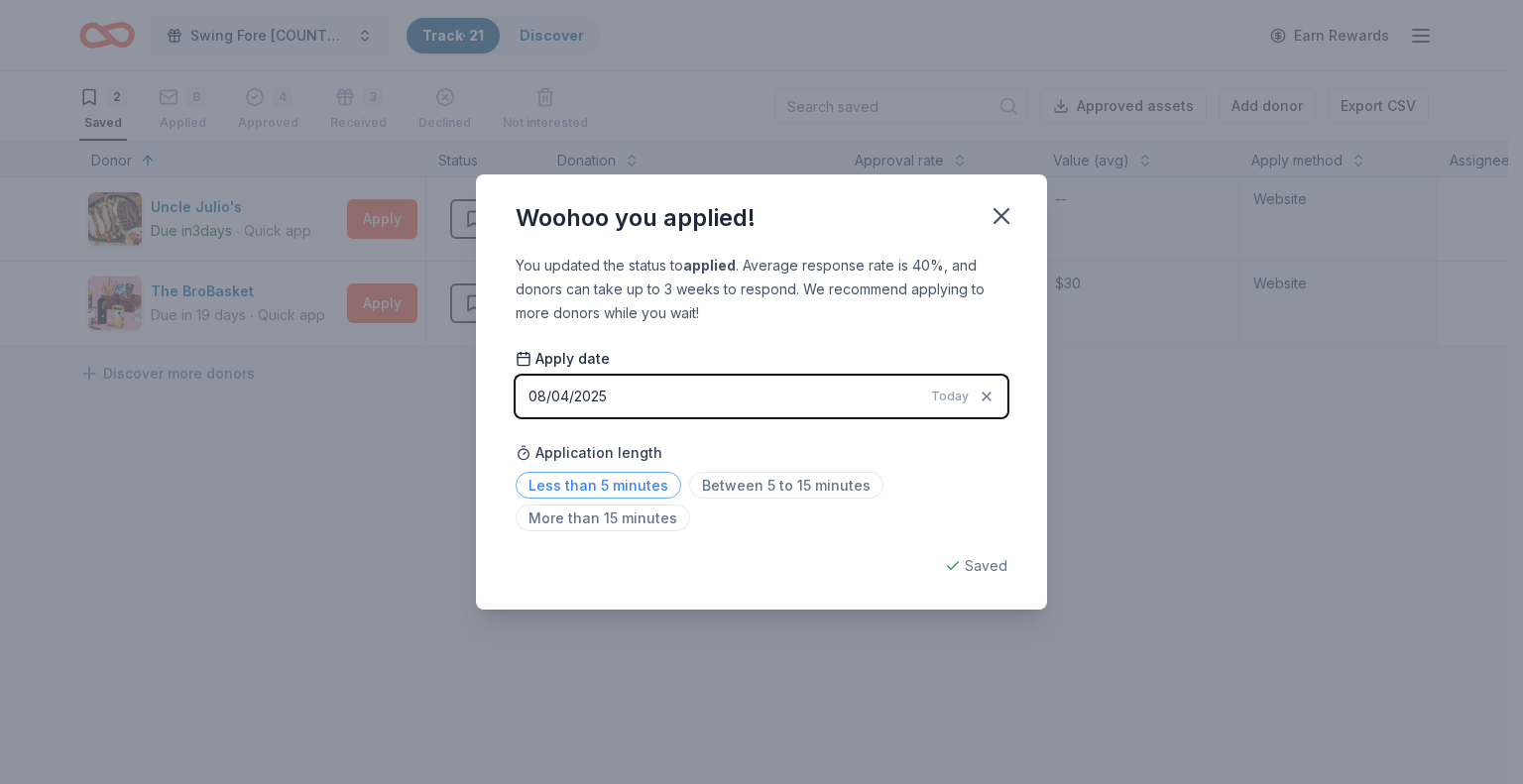 click on "Less than 5 minutes" at bounding box center [598, 485] 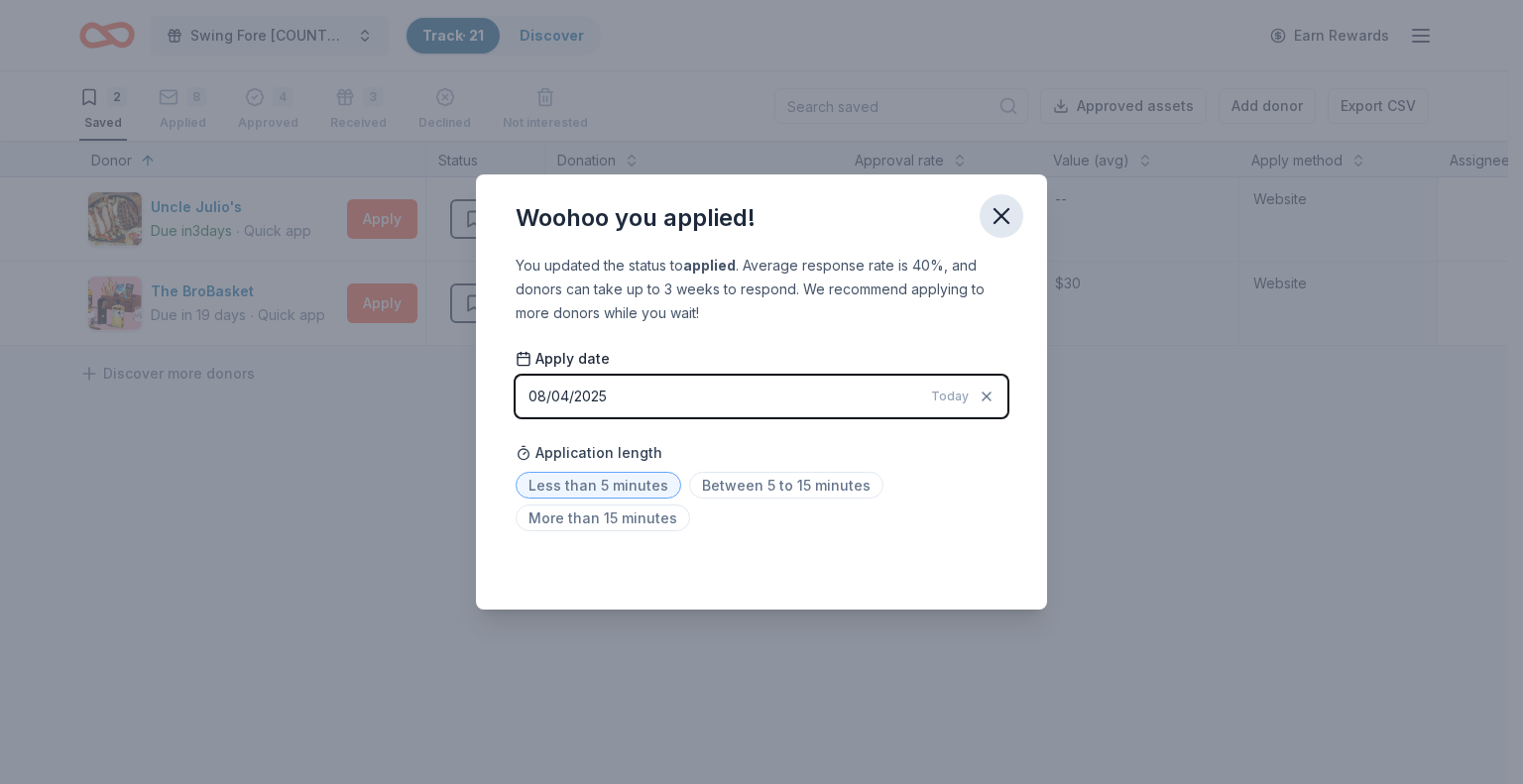 click 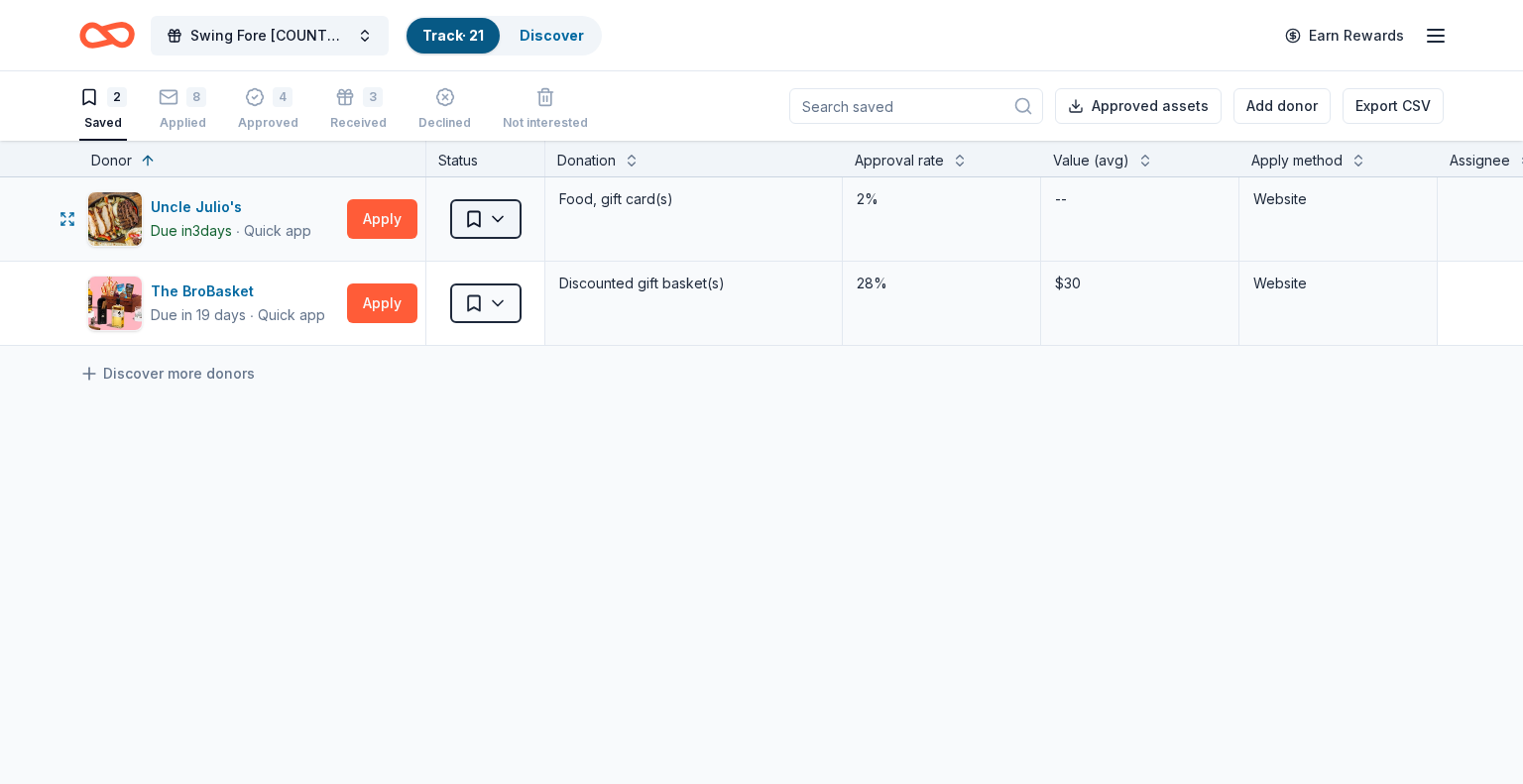 click on "Swing Fore Monroe County 6th Annual Golf Tournament Track  · 21 Discover Earn Rewards 2 Saved 8 Applied 4 Approved 3 Received Declined Not interested  Approved assets Add donor Export CSV Donor Status Donation Approval rate Value (avg) Apply method Assignee Notes Uncle Julio's Due in  3  days ∙ Quick app Apply Saved Food, gift card(s) 2% -- Website The BroBasket Due in 19 days ∙ Quick app Apply Saved Discounted gift basket(s) 28% $30 Website   Discover more donors Saved" at bounding box center (762, 392) 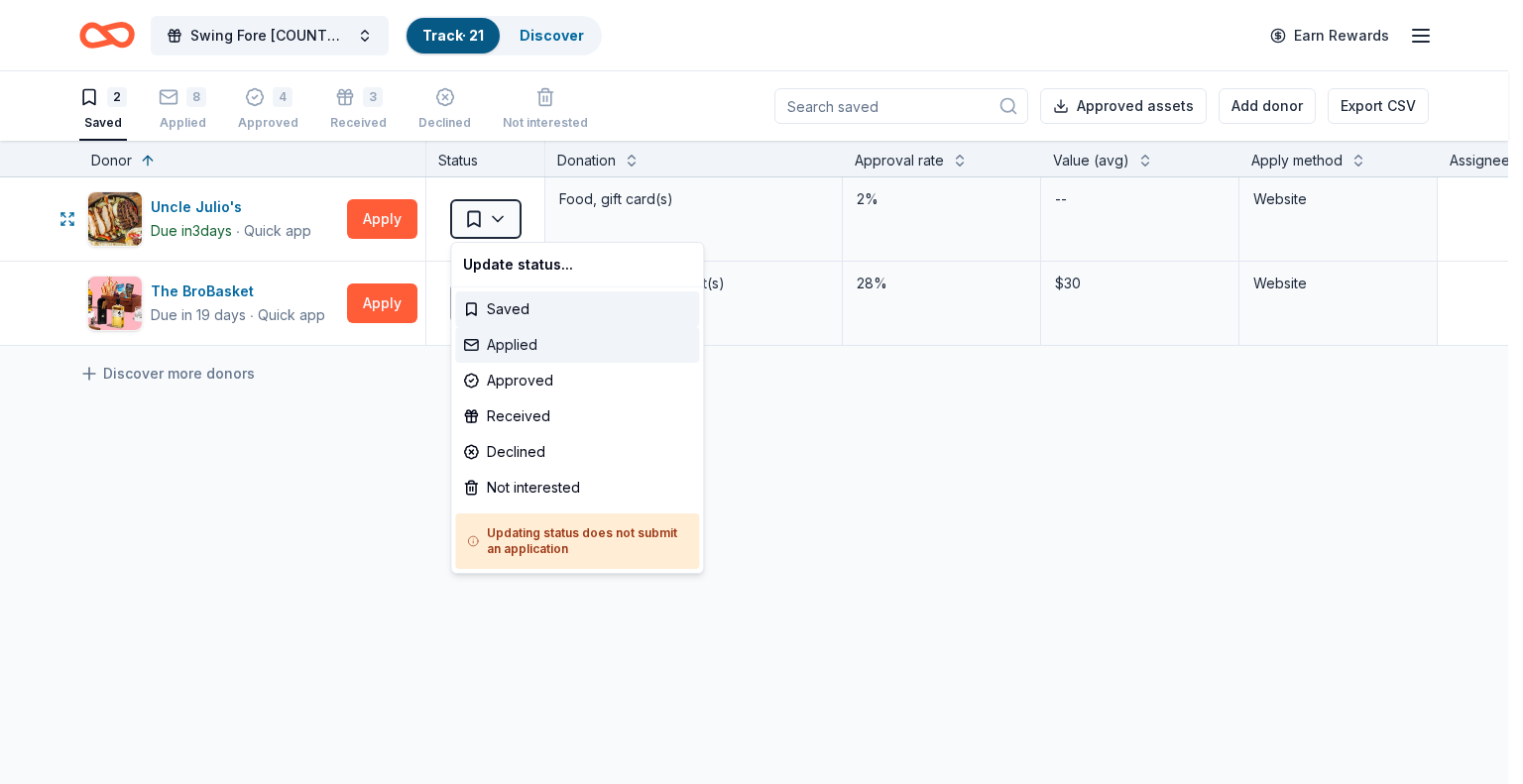 click on "Applied" at bounding box center [577, 345] 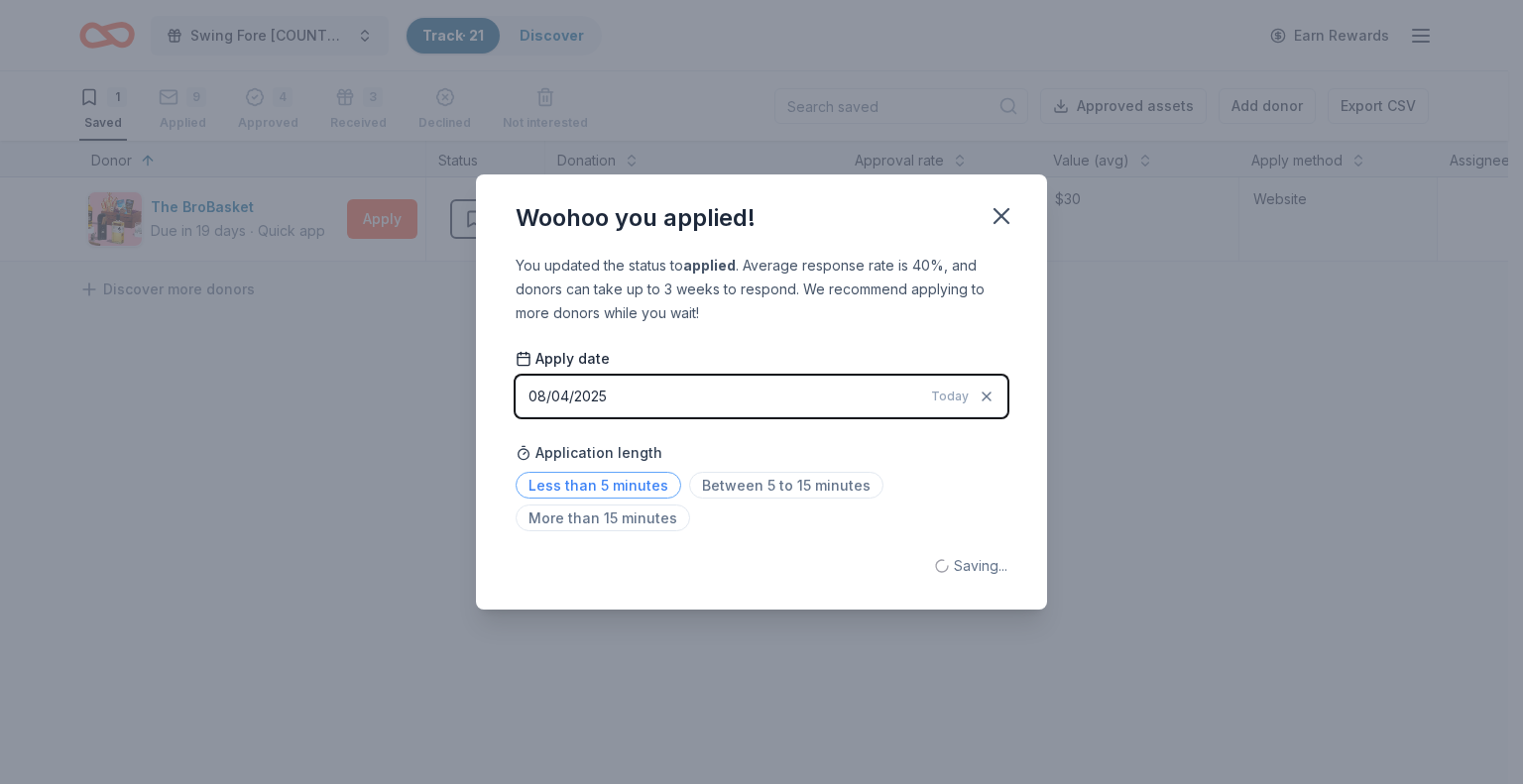 click on "Less than 5 minutes" at bounding box center (598, 485) 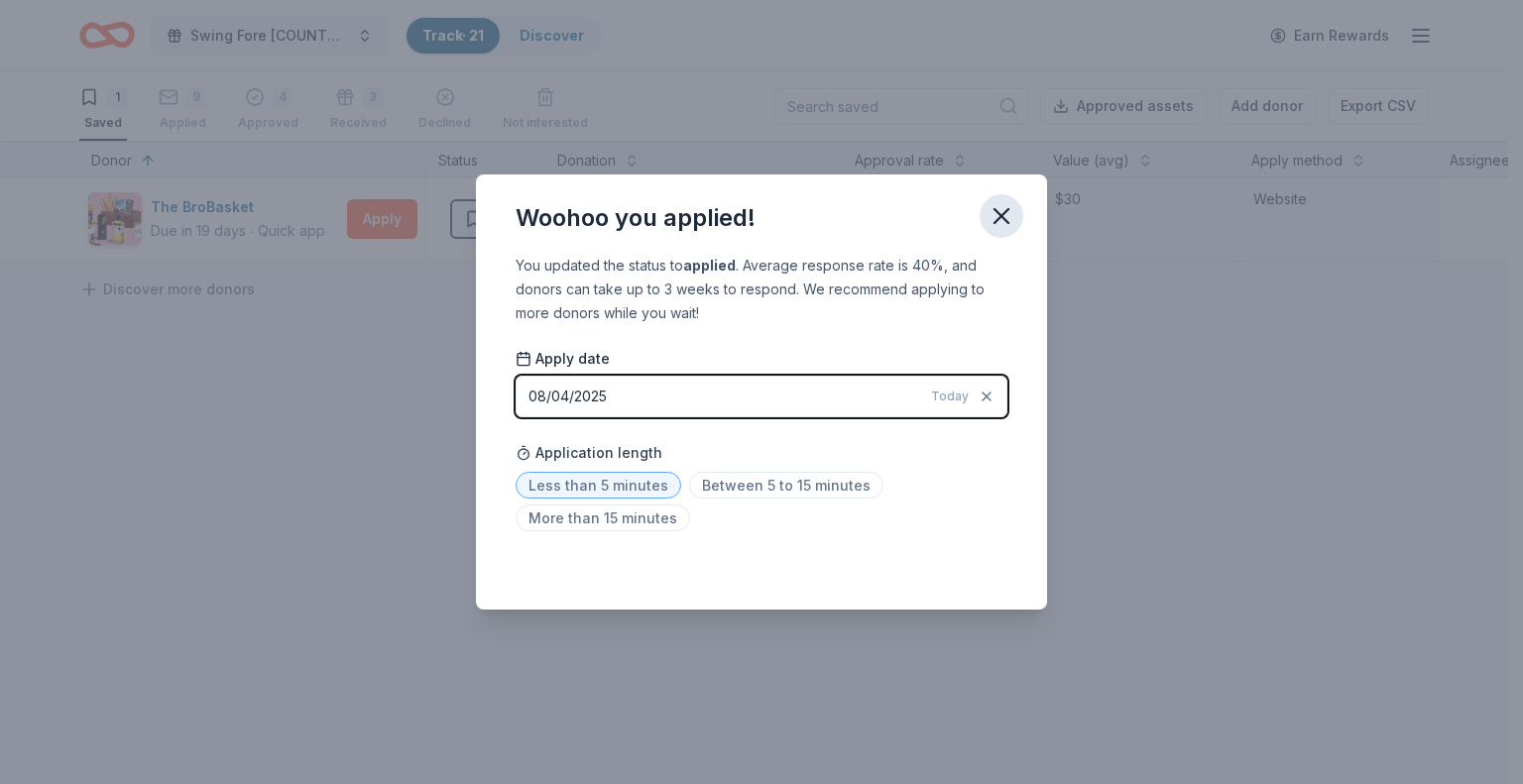 click 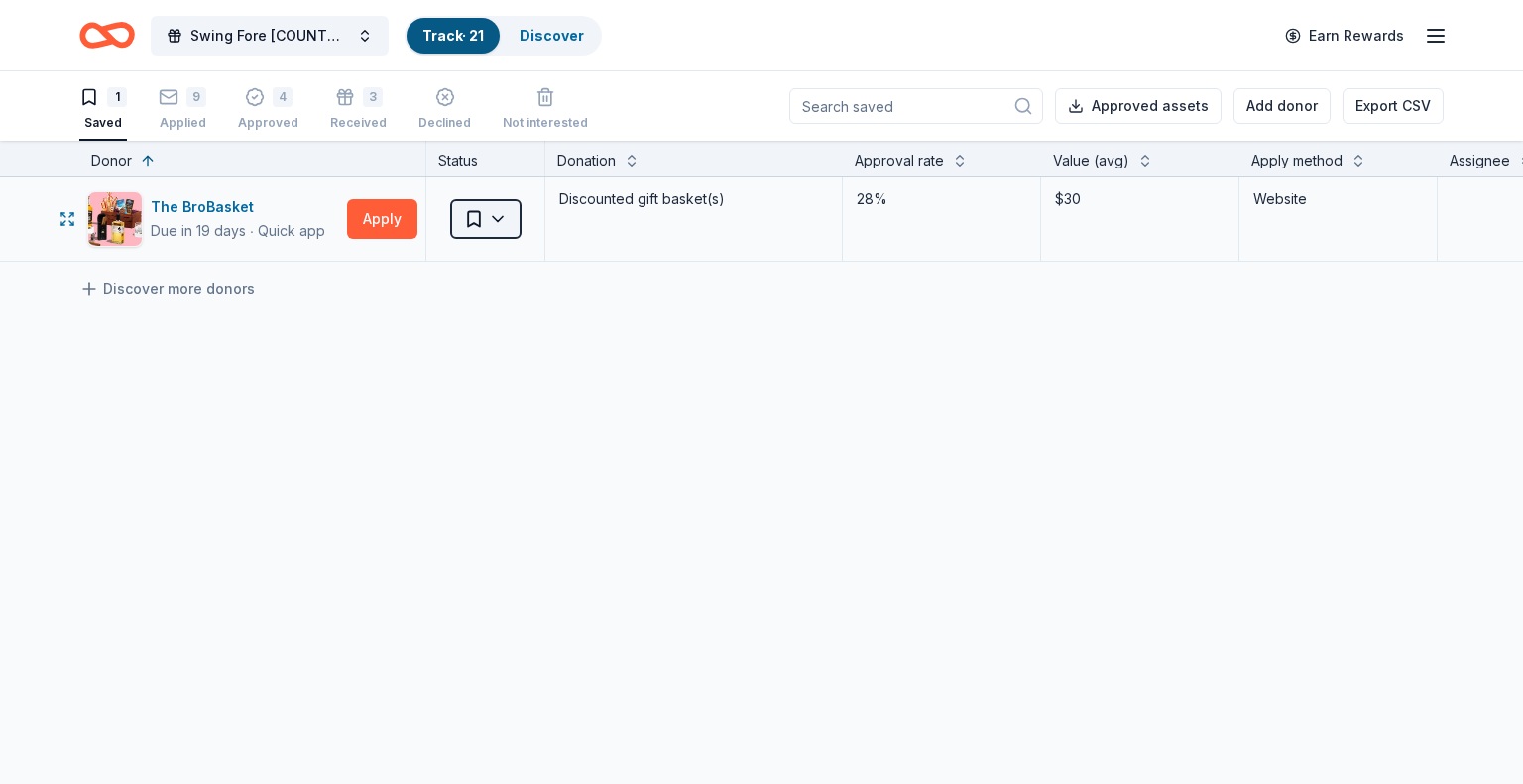 click on "Swing Fore Monroe County 6th Annual Golf Tournament Track  · 21 Discover Earn Rewards 1 Saved 9 Applied 4 Approved 3 Received Declined Not interested  Approved assets Add donor Export CSV Donor Status Donation Approval rate Value (avg) Apply method Assignee Notes The BroBasket Due in 19 days ∙ Quick app Apply Saved Discounted gift basket(s) 28% $30 Website   Discover more donors Saved" at bounding box center [762, 392] 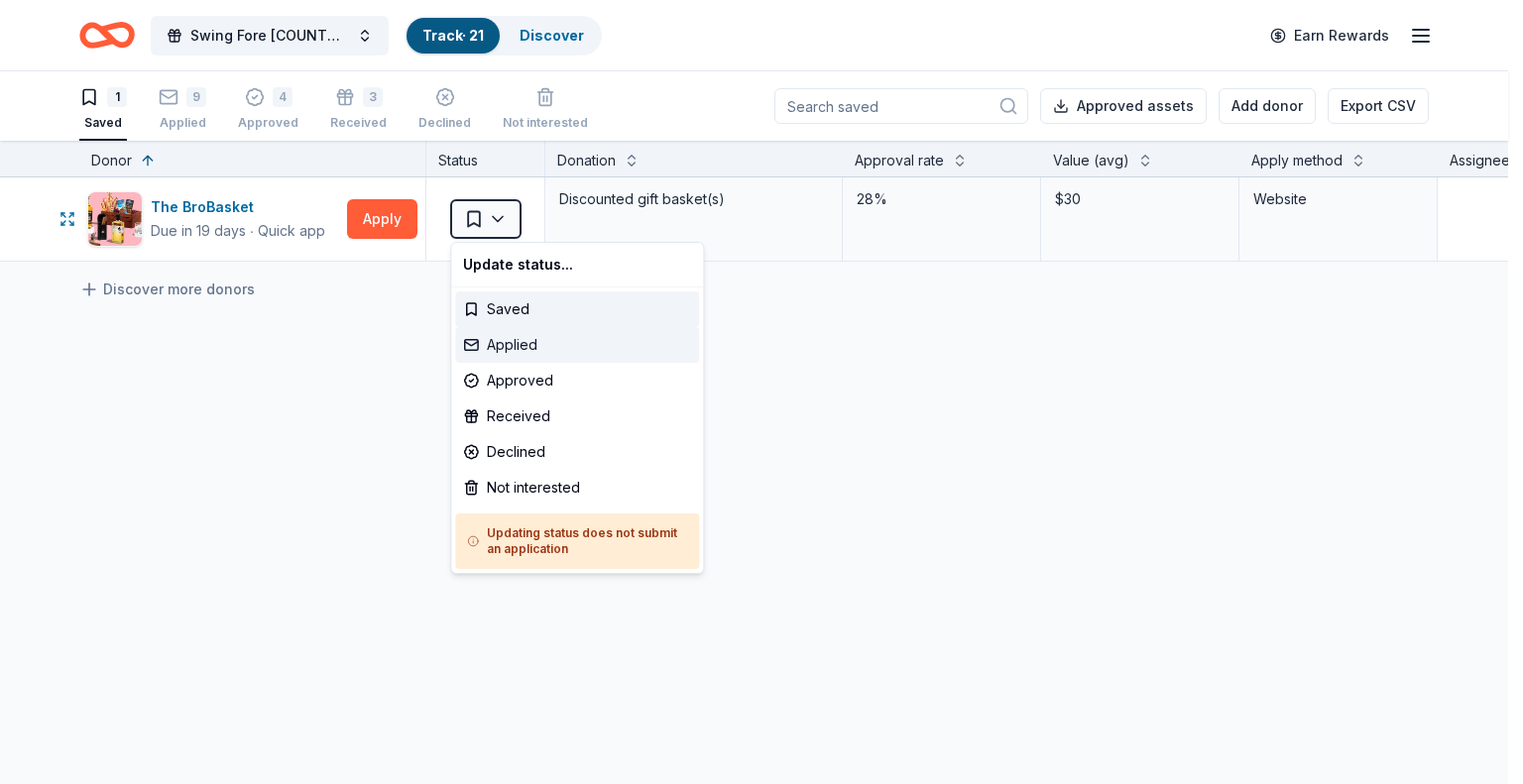 click on "Applied" at bounding box center (577, 345) 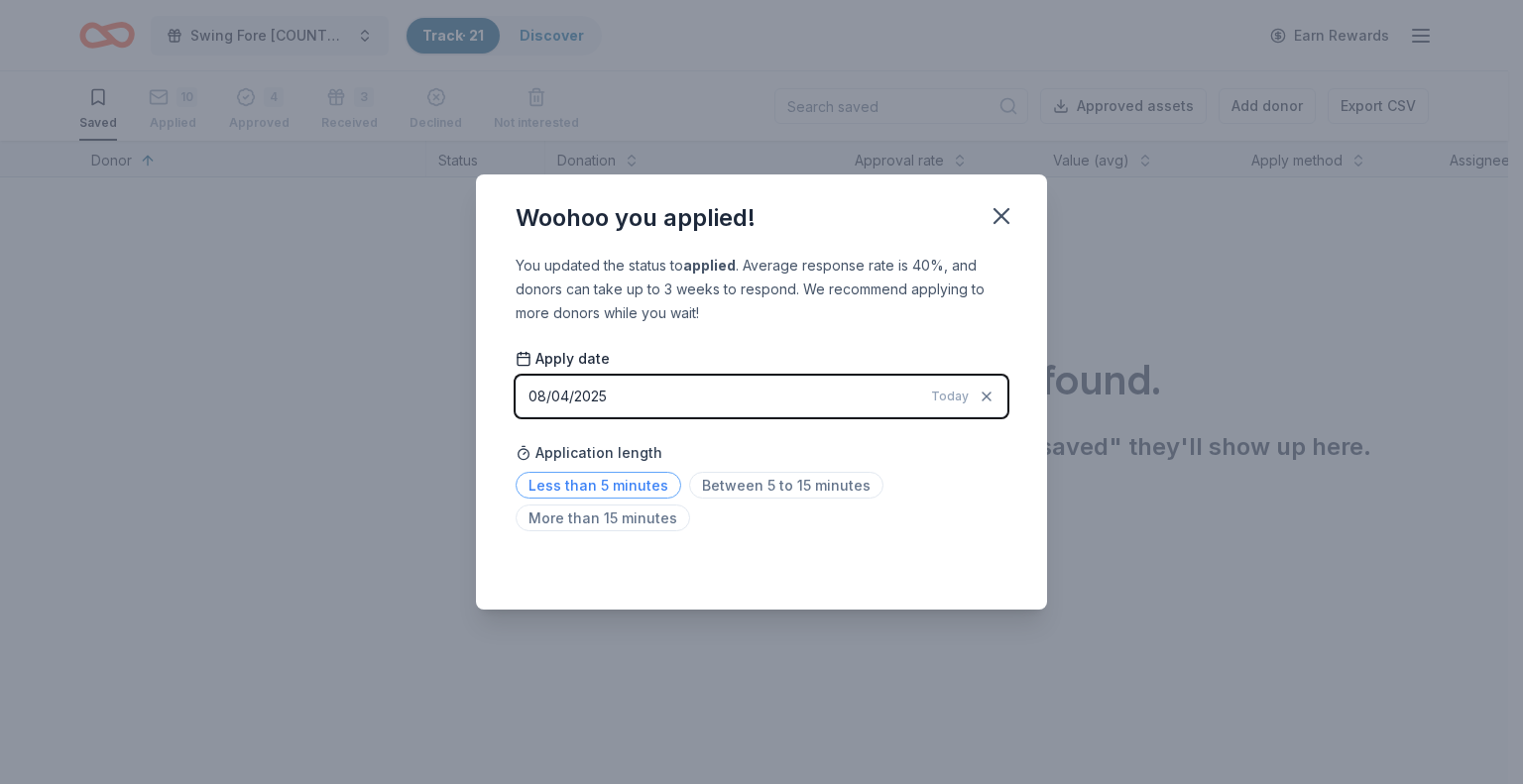 click on "Less than 5 minutes" at bounding box center [598, 485] 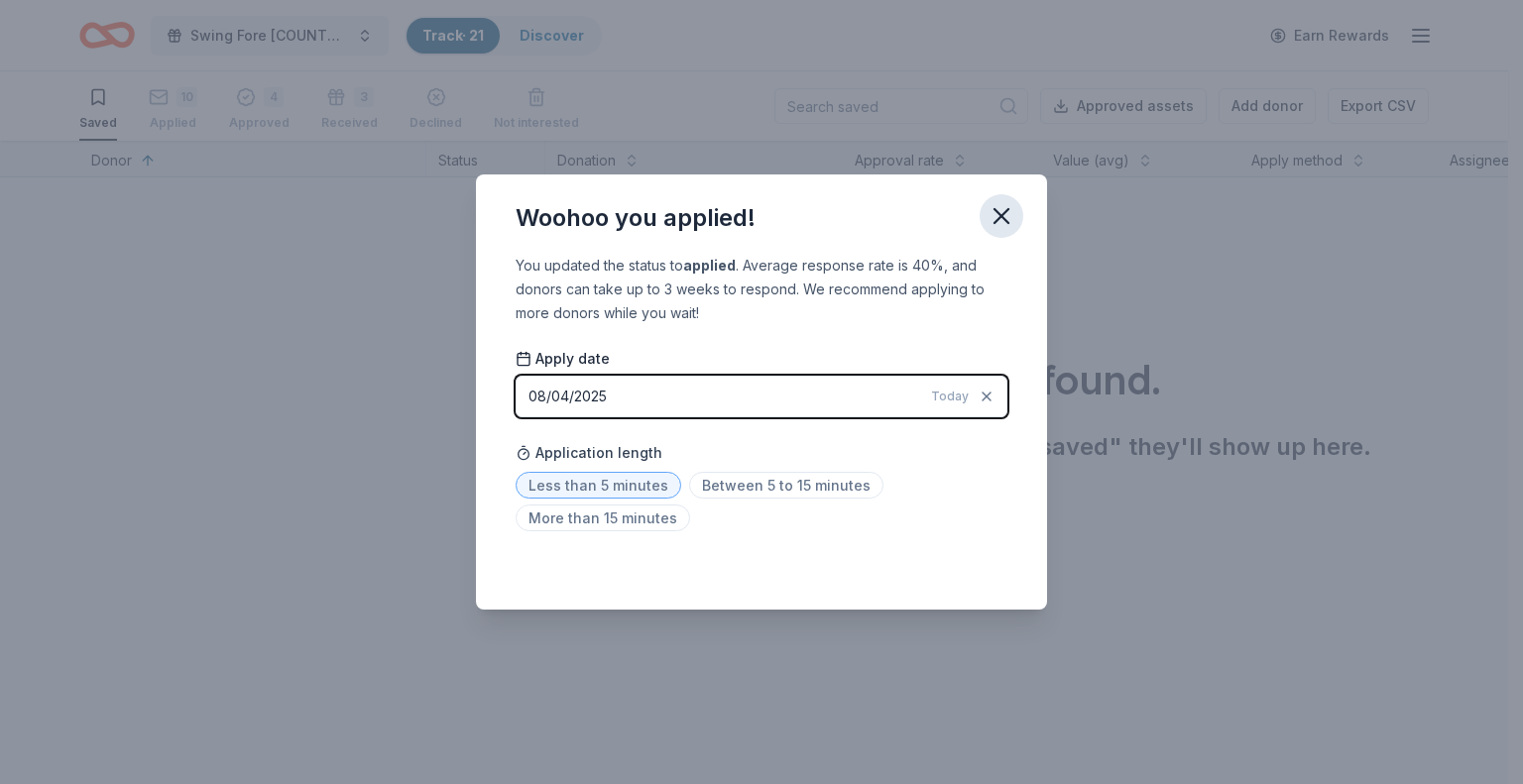 click 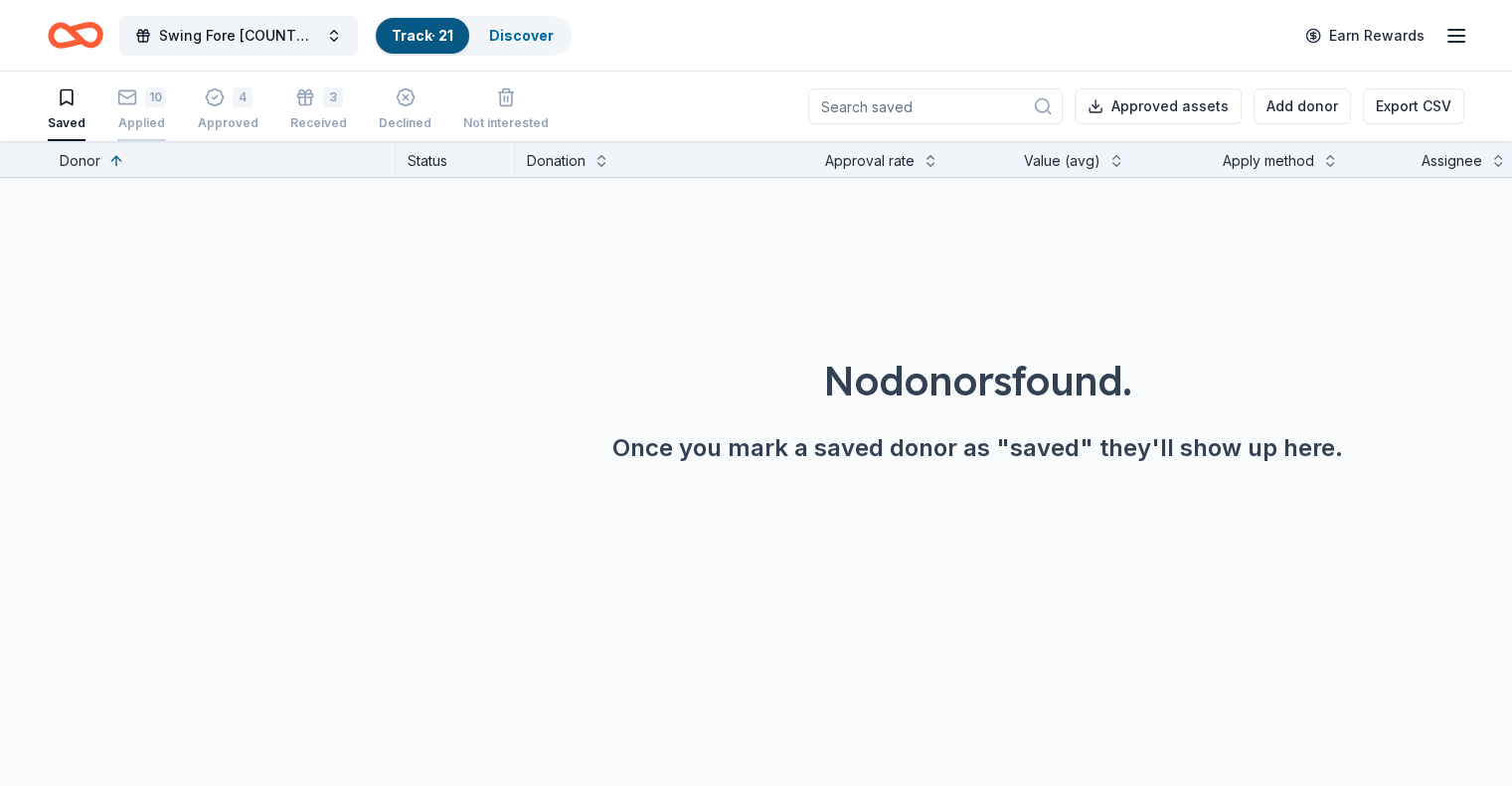 click on "10 Applied" at bounding box center (141, 98) 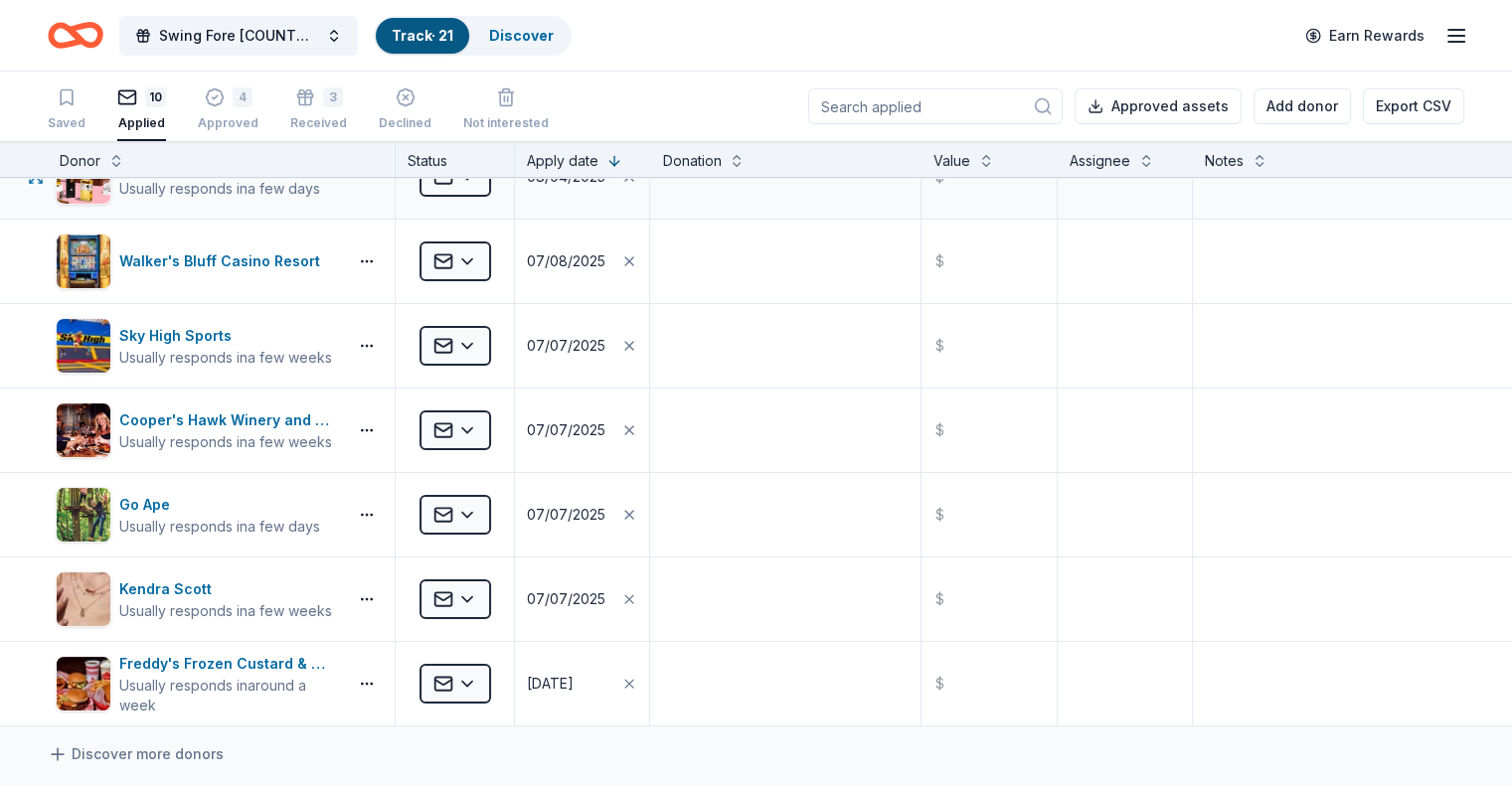 scroll, scrollTop: 298, scrollLeft: 0, axis: vertical 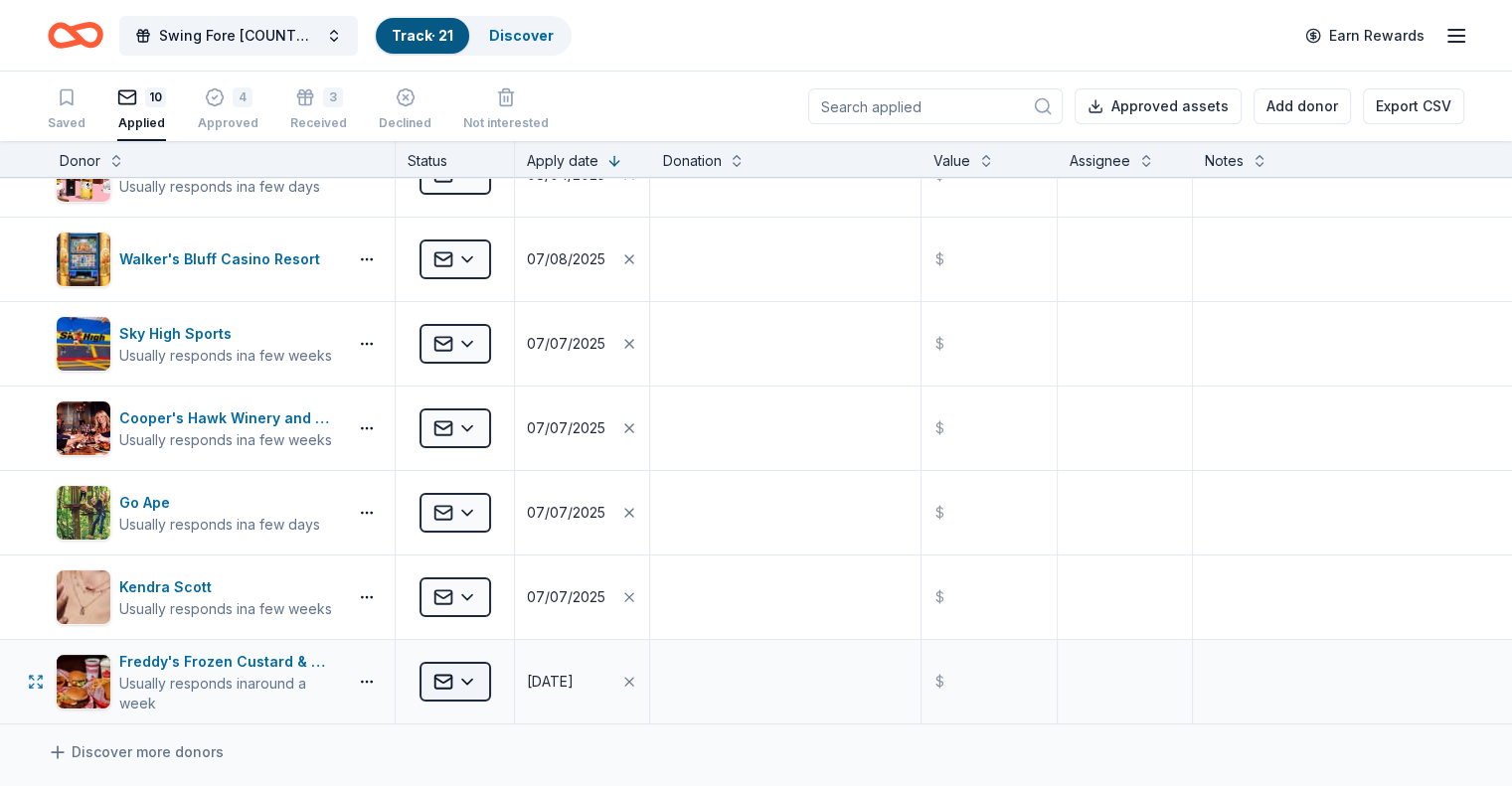 click on "Swing Fore Monroe County 6th Annual Golf Tournament Track  · 21 Discover Earn Rewards Saved 10 Applied 4 Approved 3 Received Declined Not interested  Approved assets Add donor Export CSV Donor Status Apply date Donation Value Assignee Notes Boxed Water Usually responds in  over a month Applied 08/04/2025 $ Uncle Julio's Usually responds in  a few weeks Applied 08/04/2025 $ UnReal Candy Usually responds in  a few days Applied 08/04/2025 $ The BroBasket Usually responds in  a few days Applied 08/04/2025 $ Walker's Bluff Casino Resort Applied 07/08/2025 $ Sky High Sports Usually responds in  a few weeks Applied 07/07/2025 $ Cooper's Hawk Winery and Restaurants Usually responds in  a few weeks Applied 07/07/2025 $ Go Ape Usually responds in  a few days Applied 07/07/2025 $ Kendra Scott Usually responds in  a few weeks Applied 07/07/2025 $ Freddy's Frozen Custard & Steakburgers Usually responds in  around a week Applied 07/02/2025 $   Discover more donors Saved" at bounding box center [756, 393] 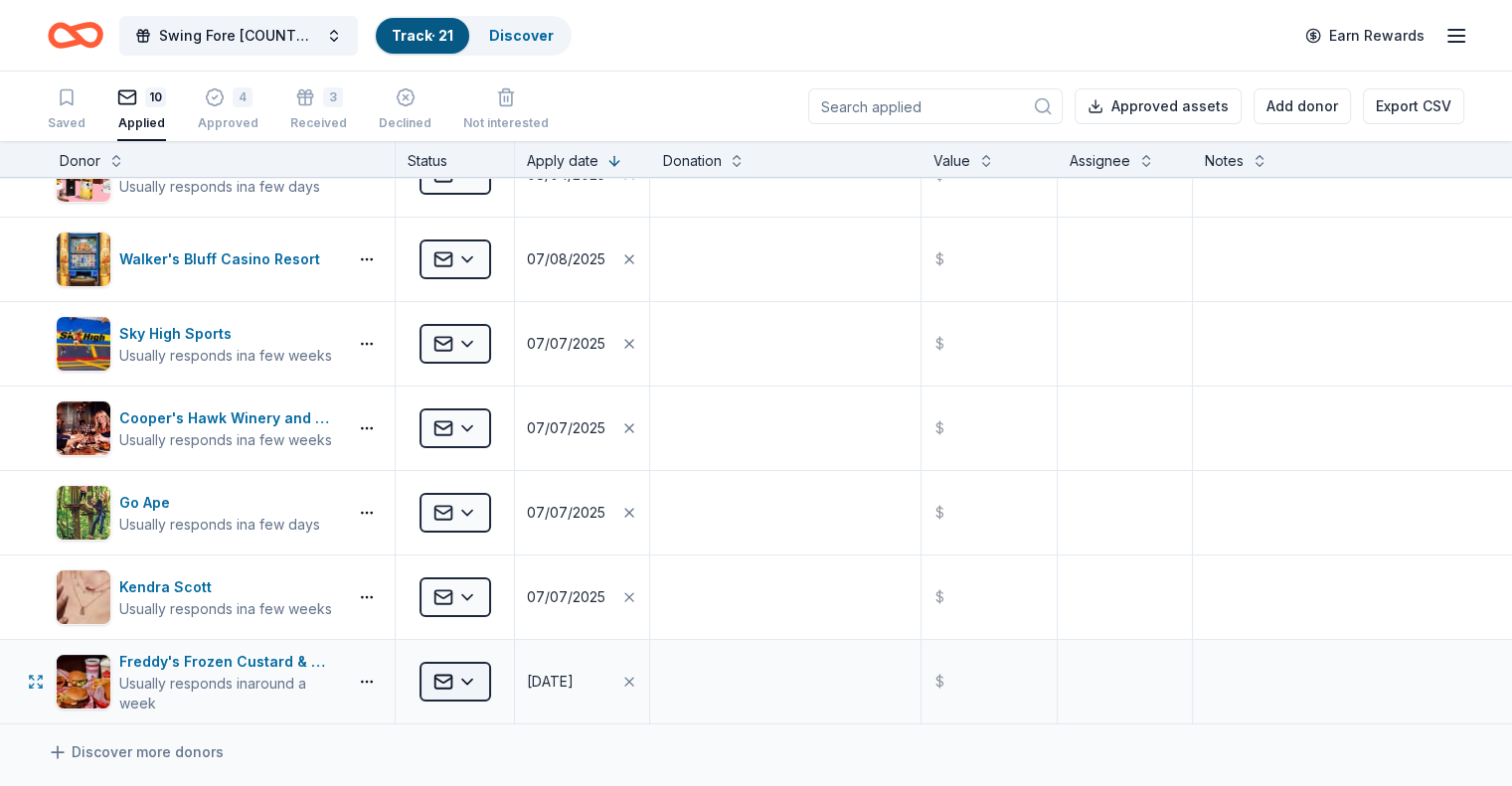 click on "Swing Fore Monroe County 6th Annual Golf Tournament Track  · 21 Discover Earn Rewards Saved 10 Applied 4 Approved 3 Received Declined Not interested  Approved assets Add donor Export CSV Donor Status Apply date Donation Value Assignee Notes Boxed Water Usually responds in  over a month Applied 08/04/2025 $ Uncle Julio's Usually responds in  a few weeks Applied 08/04/2025 $ UnReal Candy Usually responds in  a few days Applied 08/04/2025 $ The BroBasket Usually responds in  a few days Applied 08/04/2025 $ Walker's Bluff Casino Resort Applied 07/08/2025 $ Sky High Sports Usually responds in  a few weeks Applied 07/07/2025 $ Cooper's Hawk Winery and Restaurants Usually responds in  a few weeks Applied 07/07/2025 $ Go Ape Usually responds in  a few days Applied 07/07/2025 $ Kendra Scott Usually responds in  a few weeks Applied 07/07/2025 $ Freddy's Frozen Custard & Steakburgers Usually responds in  around a week Applied 07/02/2025 $   Discover more donors Saved" at bounding box center (756, 393) 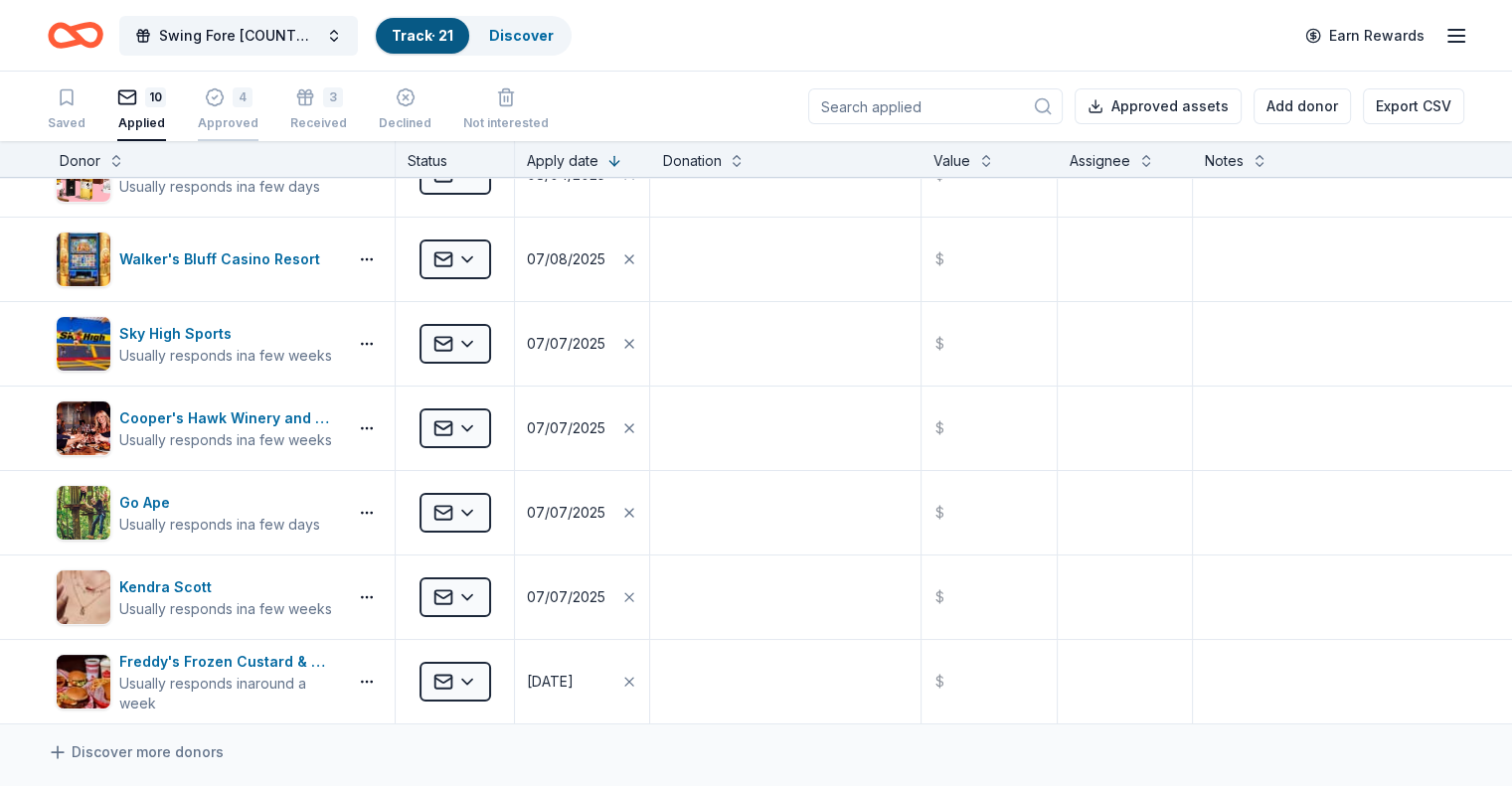 click on "4" at bounding box center (243, 97) 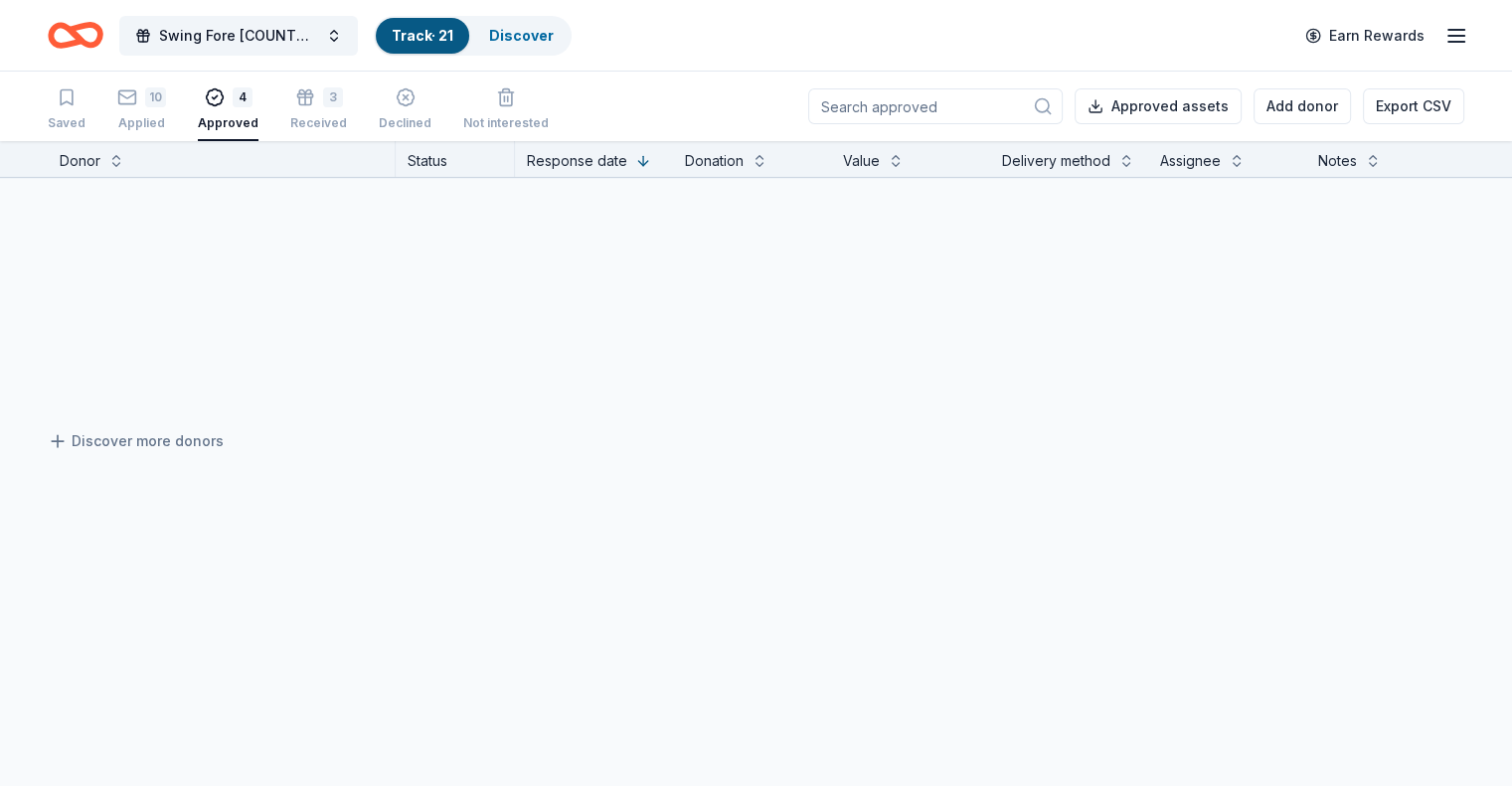 scroll, scrollTop: 0, scrollLeft: 0, axis: both 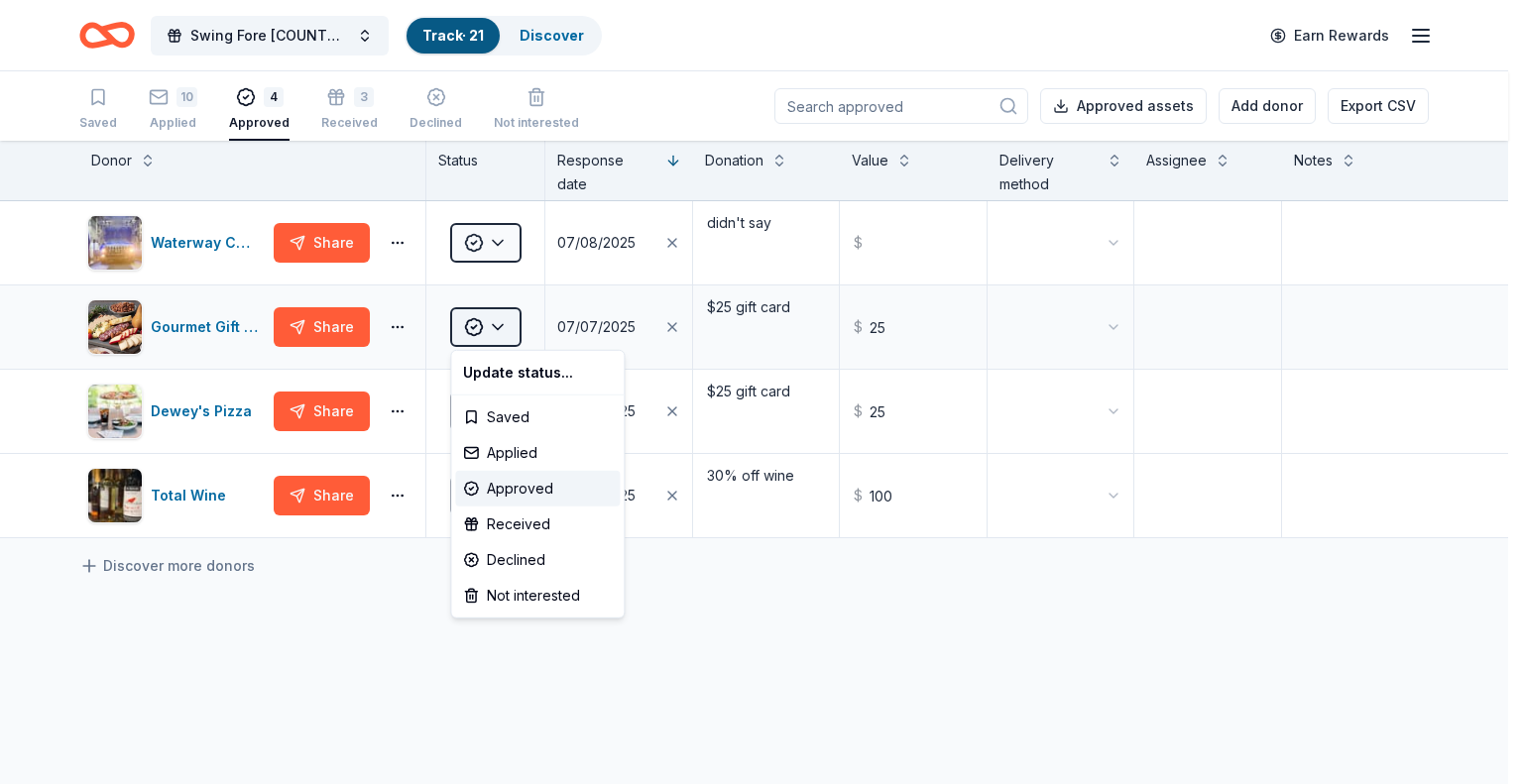 click on "Swing Fore Monroe County 6th Annual Golf Tournament Track  · 21 Discover Earn Rewards Saved 10 Applied 4 Approved 3 Received Declined Not interested  Approved assets Add donor Export CSV Donor Status Response date Donation Value Delivery method Assignee Notes Waterway Carwash  Share Approved 07/08/2025 didn't say $ Gourmet Gift Baskets  Share Approved 07/07/2025 $25 gift fard $ 25 Dewey's Pizza  Share Approved 07/07/2025 $25 gift card $ 25 Total Wine  Share Approved 07/07/2025 30% off wine $ 100   Discover more donors Saved Update status... Saved Applied Approved Received Declined Not interested" at bounding box center (762, 392) 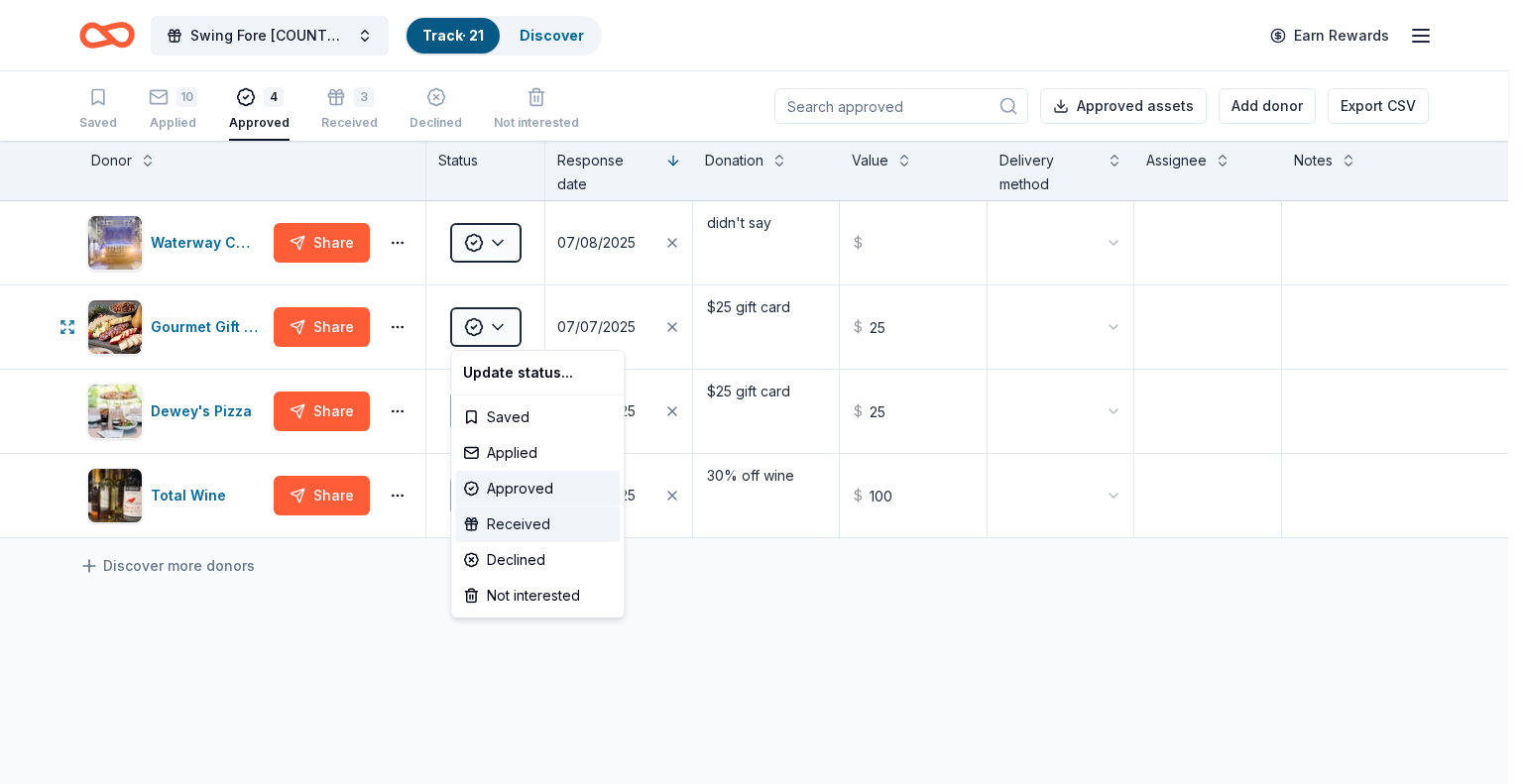 click on "Received" at bounding box center (537, 524) 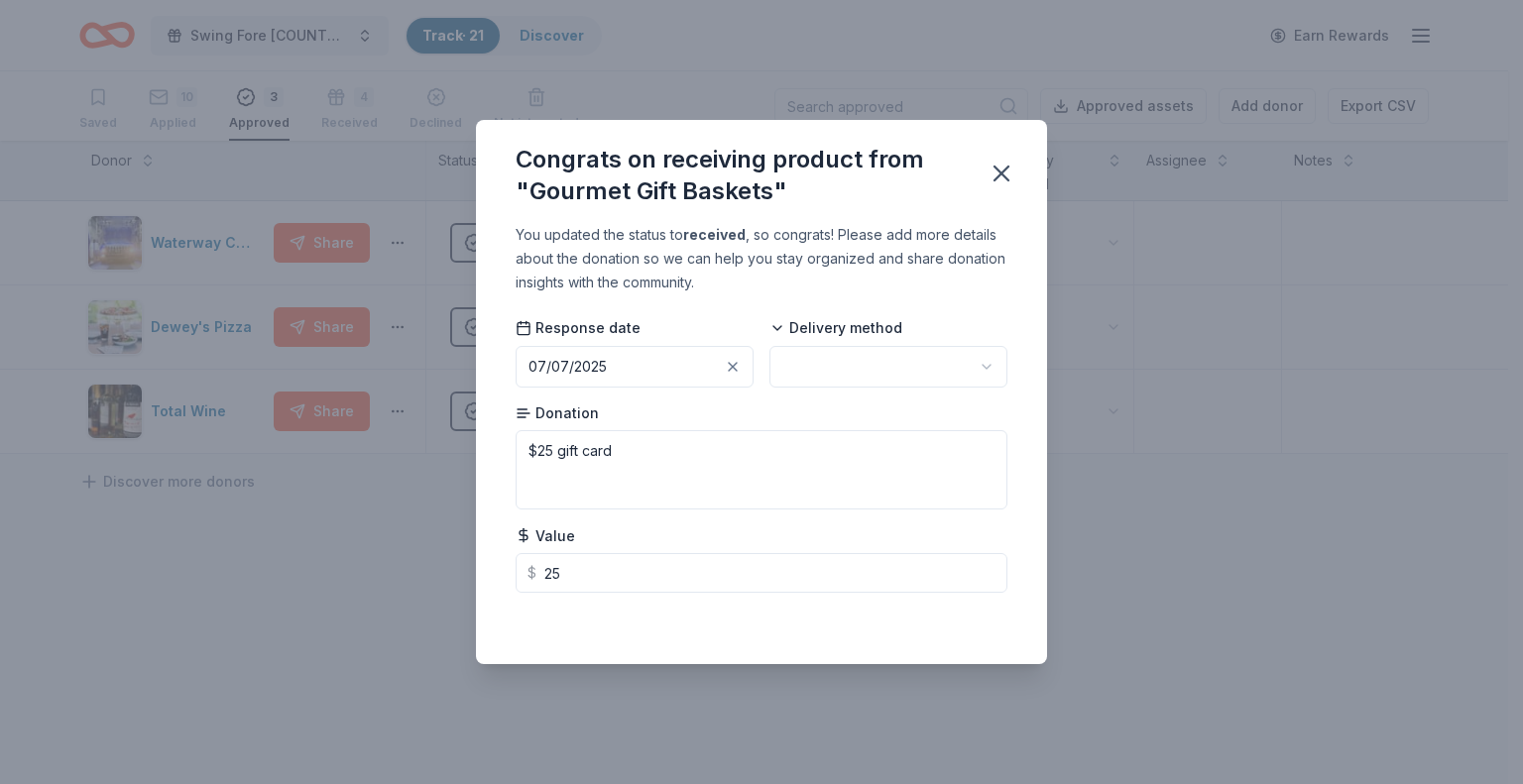 click on "Delivery method" at bounding box center (888, 353) 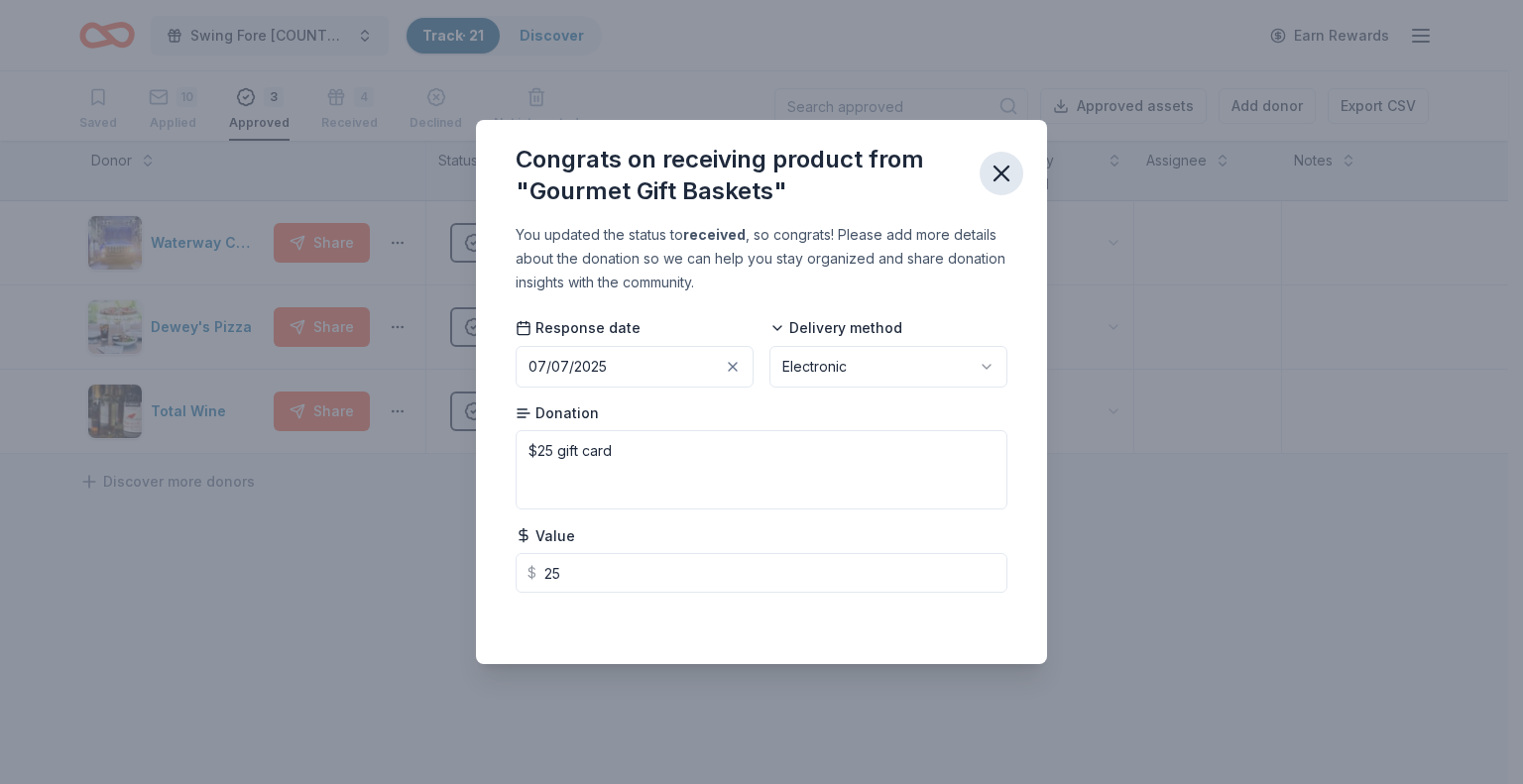 click 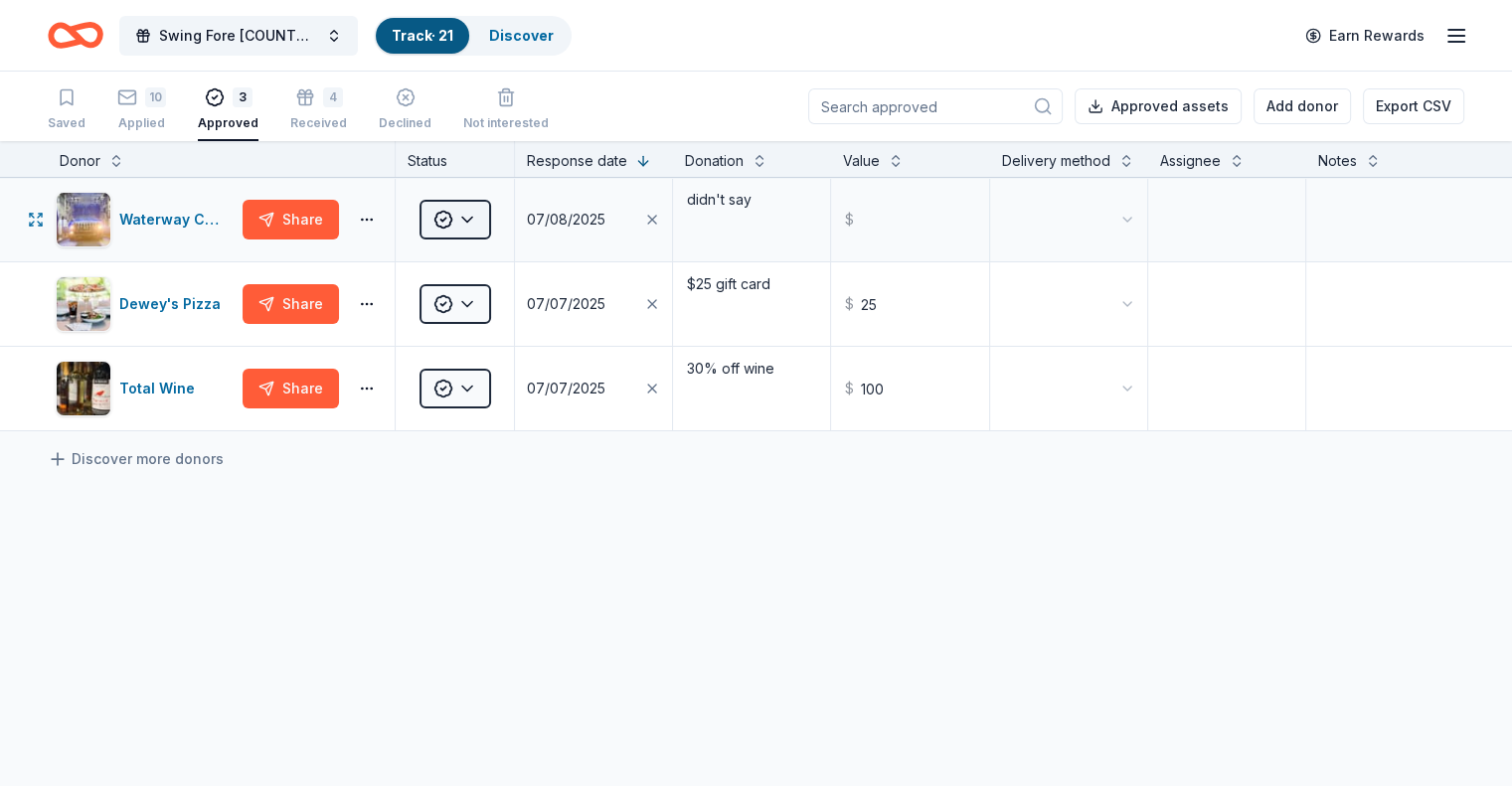 click on "Swing Fore Monroe County 6th Annual Golf Tournament Track  · 21 Discover Earn Rewards Saved 10 Applied 3 Approved 4 Received Declined Not interested  Approved assets Add donor Export CSV Donor Status Response date Donation Value Delivery method Assignee Notes Waterway Carwash  Share Approved 07/08/2025 didn't say $ Dewey's Pizza  Share Approved 07/07/2025 $25 gift card $ 25 Total Wine  Share Approved 07/07/2025 30% off wine $ 100   Discover more donors Saved" at bounding box center (756, 393) 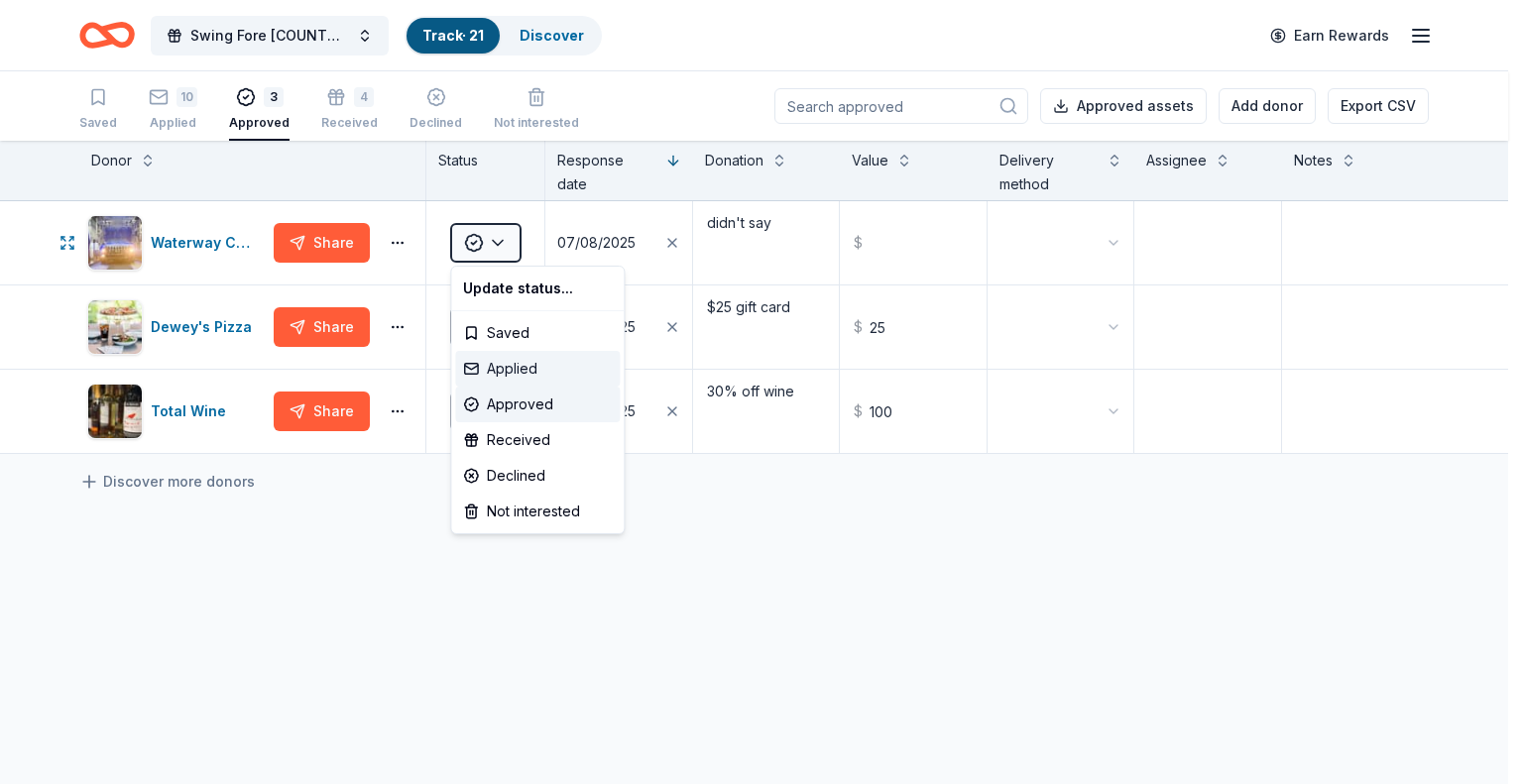 click on "Applied" at bounding box center [537, 369] 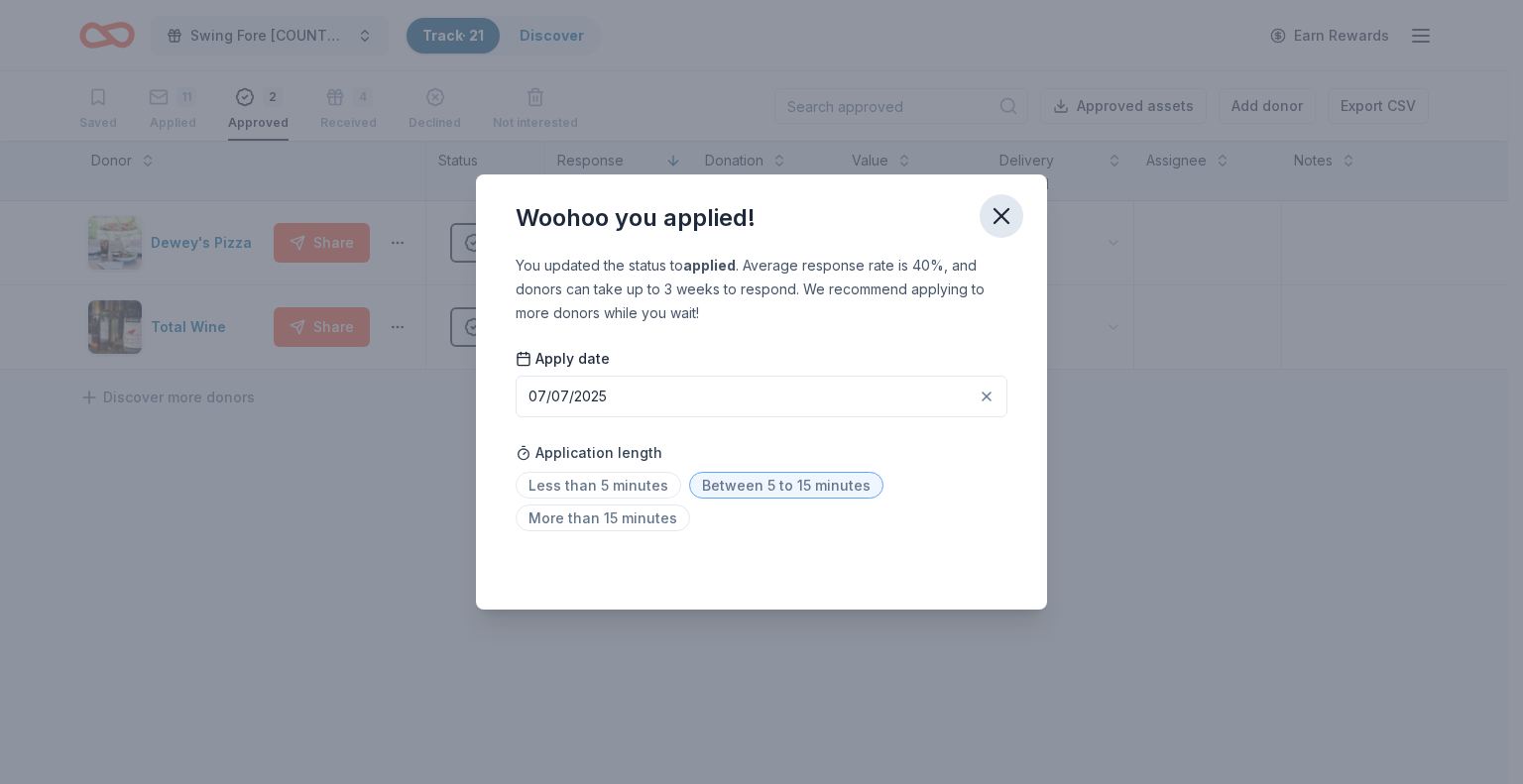 click 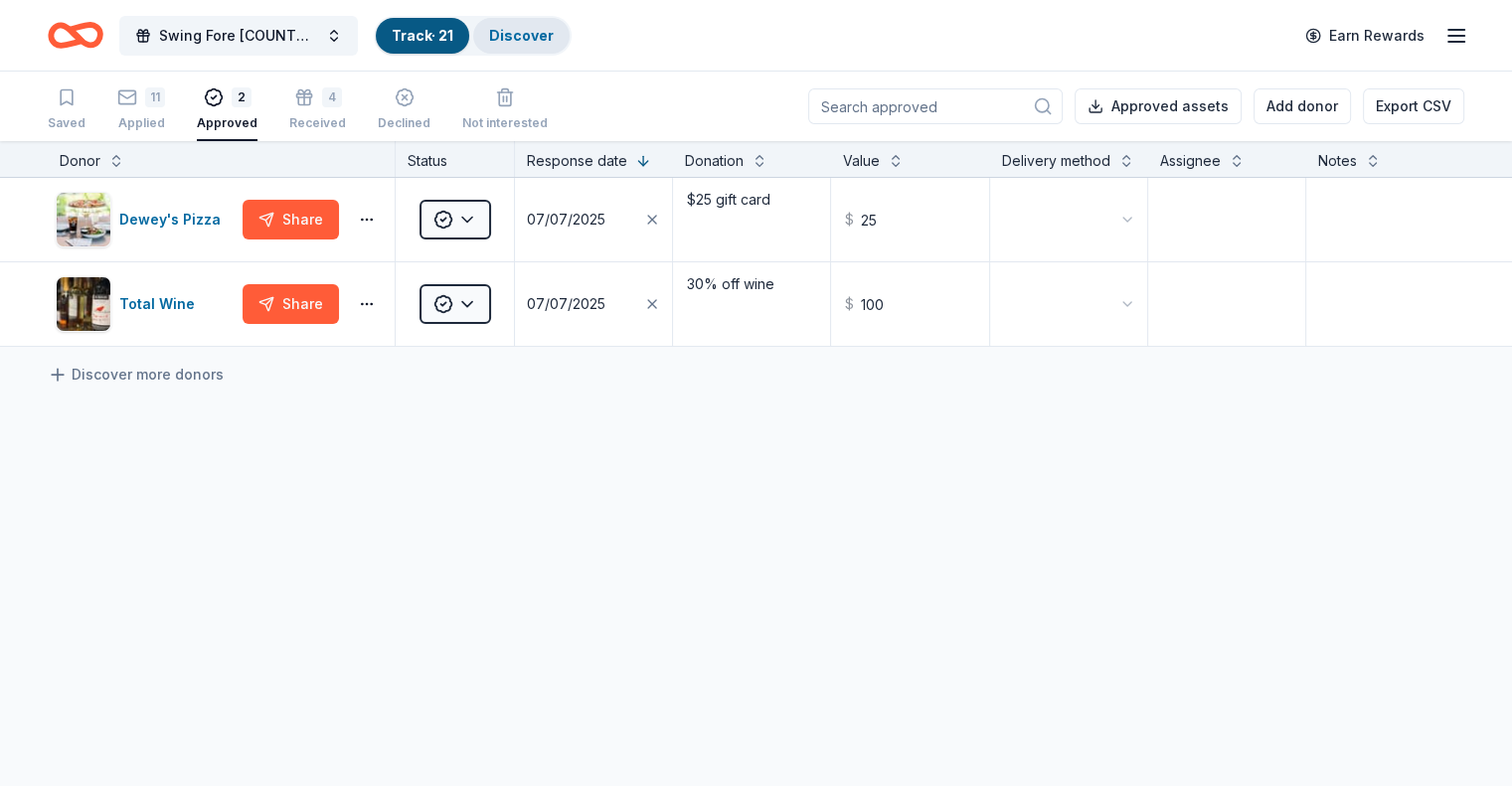 click on "Discover" at bounding box center [521, 35] 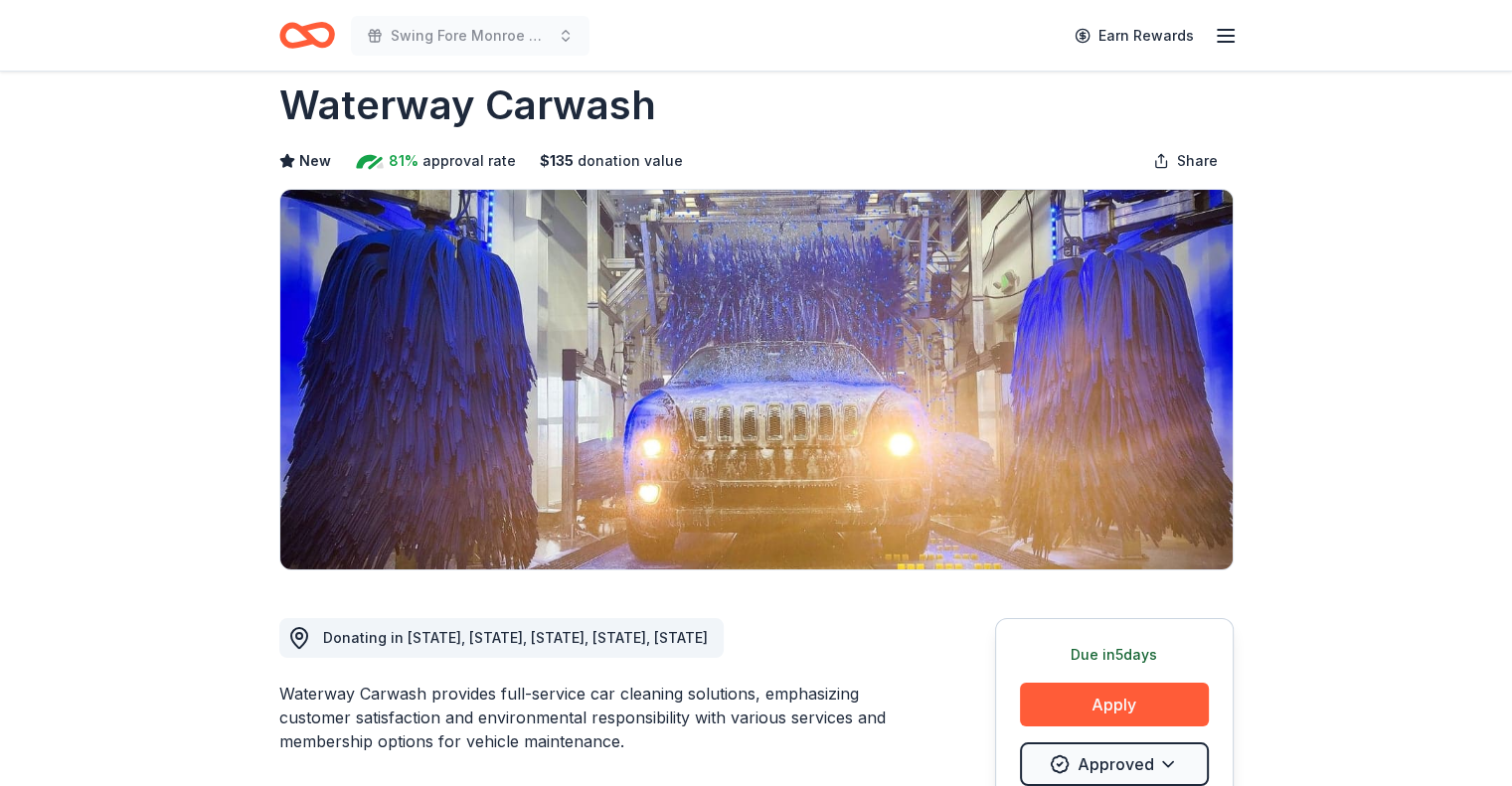 scroll, scrollTop: 0, scrollLeft: 0, axis: both 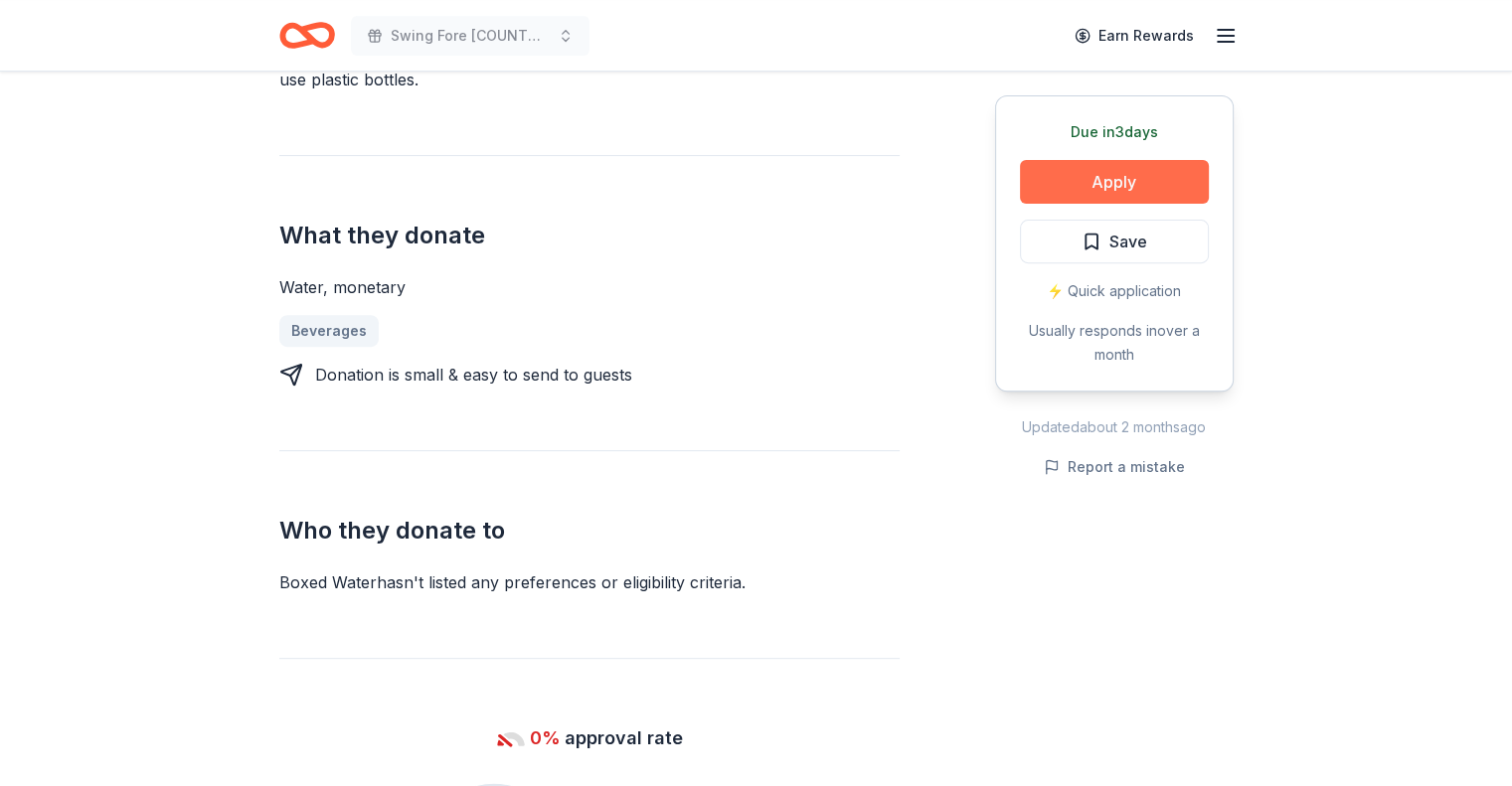 click on "Apply" at bounding box center (1114, 182) 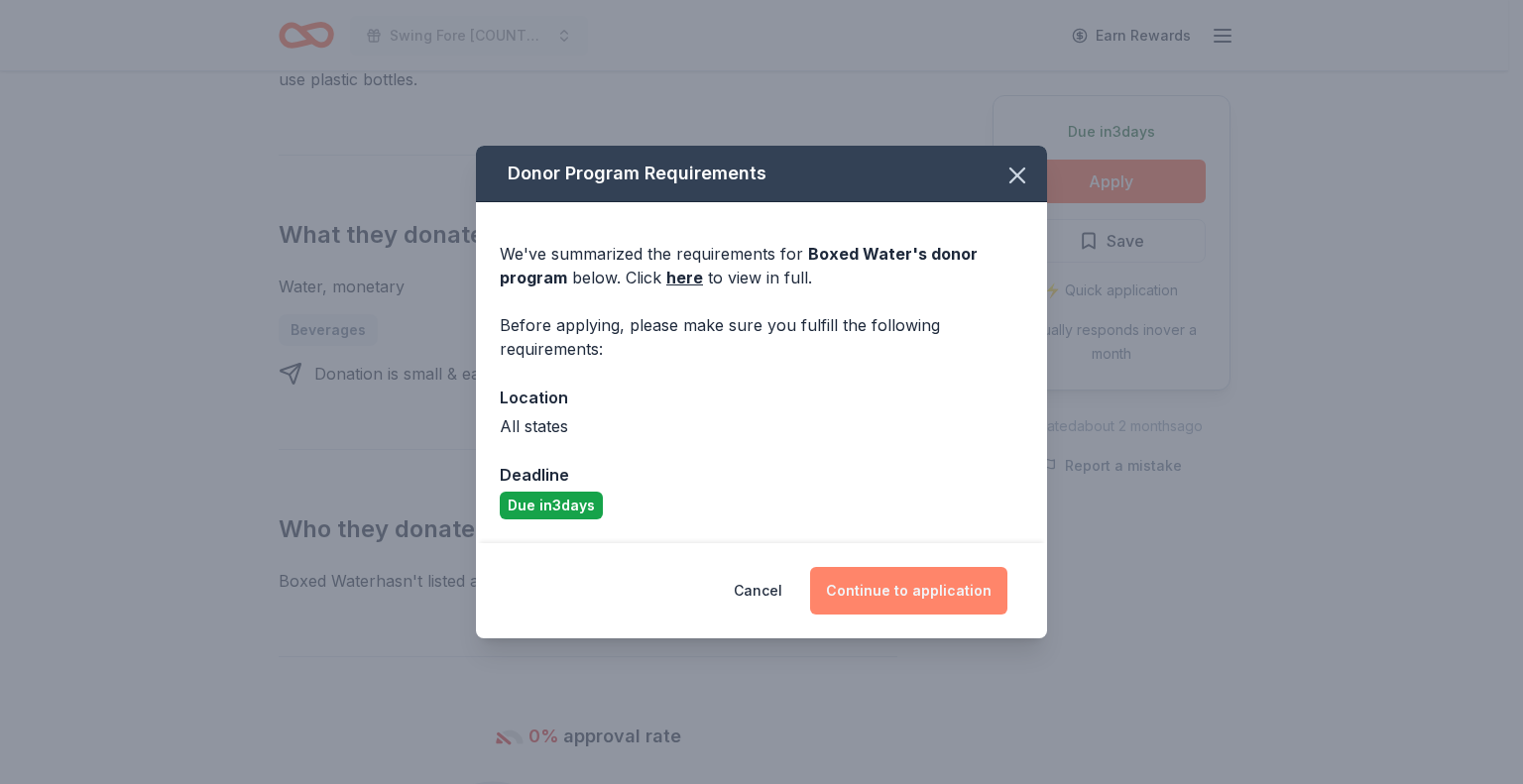 click on "Continue to application" at bounding box center [908, 591] 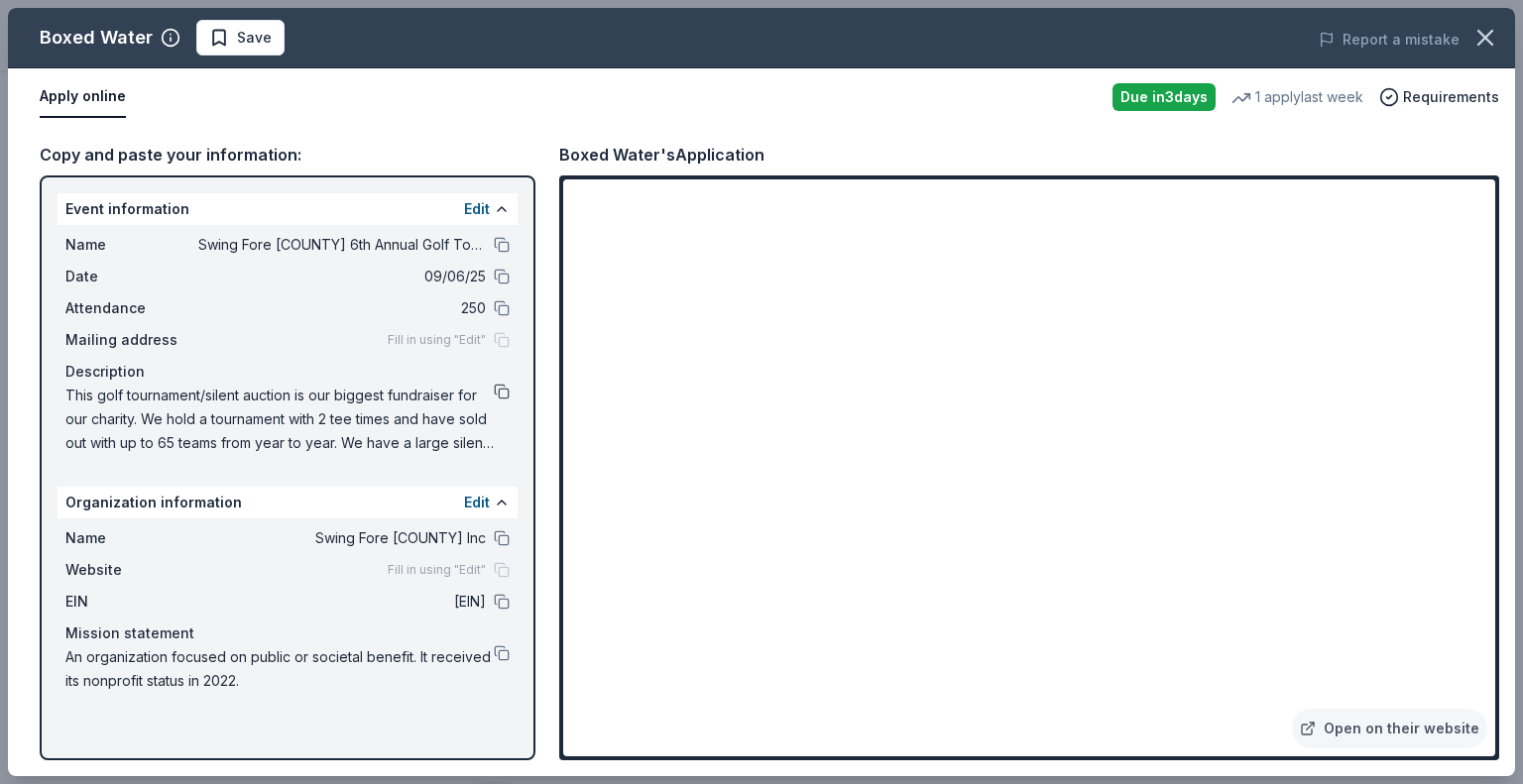click at bounding box center [502, 392] 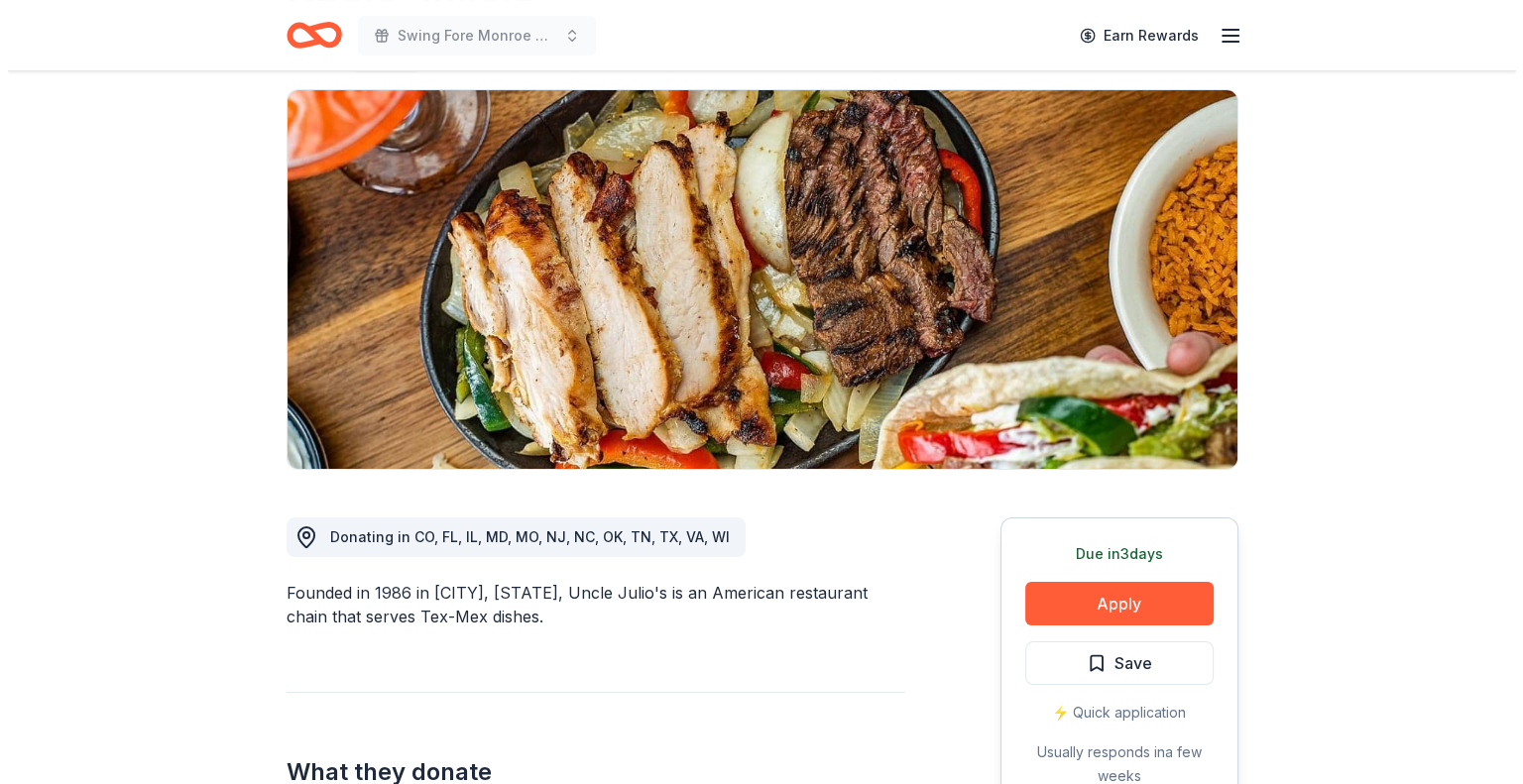scroll, scrollTop: 198, scrollLeft: 0, axis: vertical 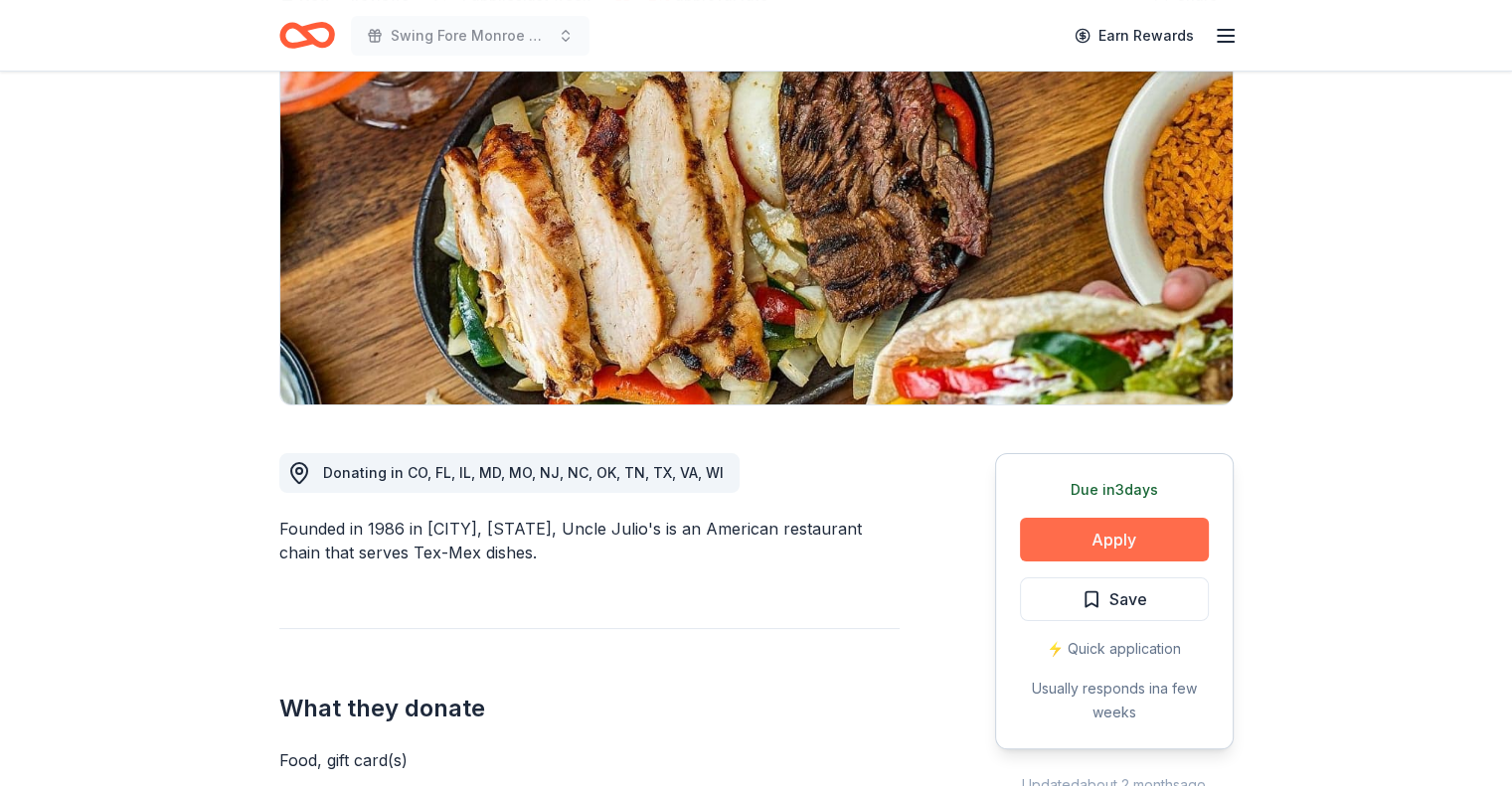 click on "Apply" at bounding box center [1114, 540] 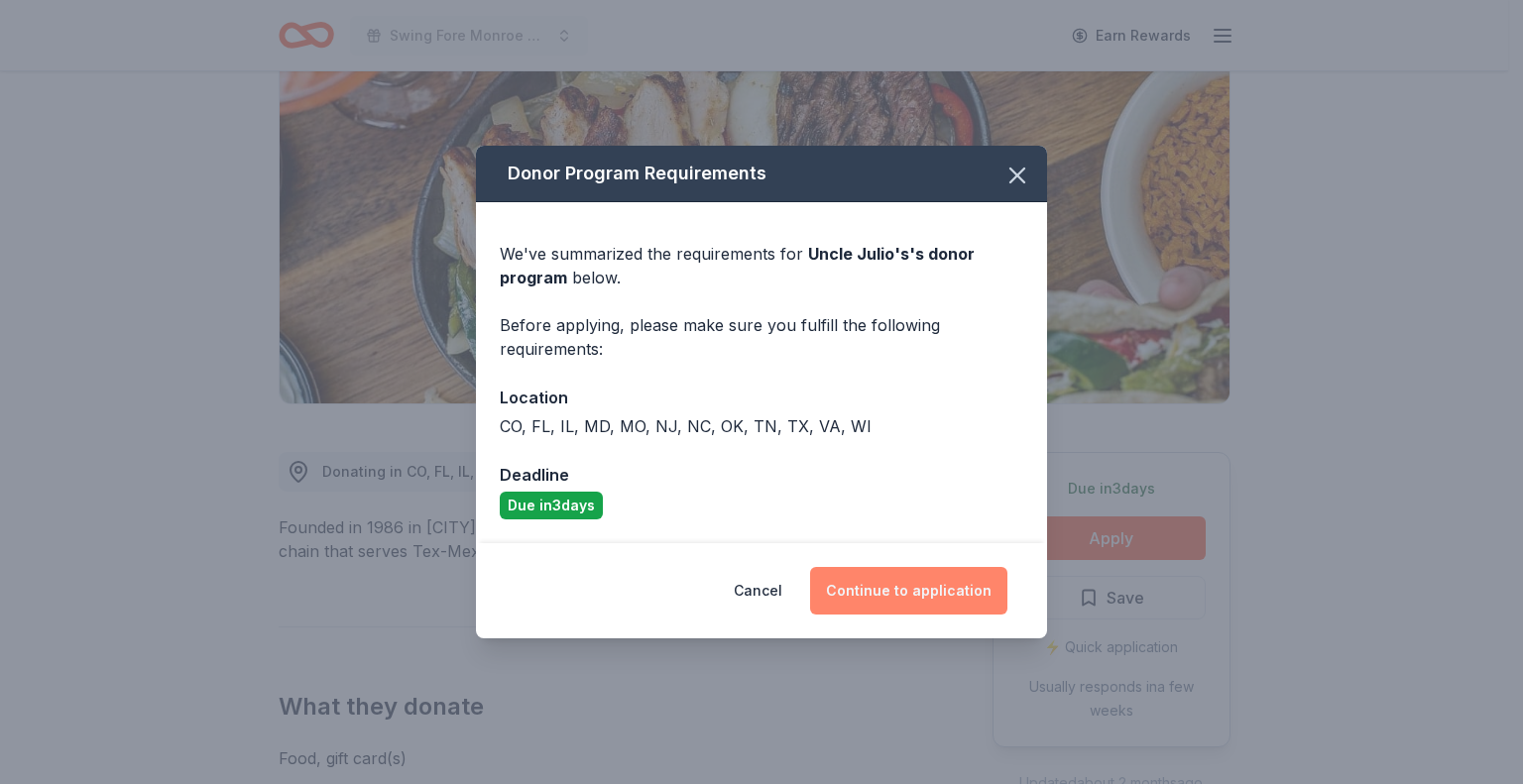 click on "Continue to application" at bounding box center (908, 591) 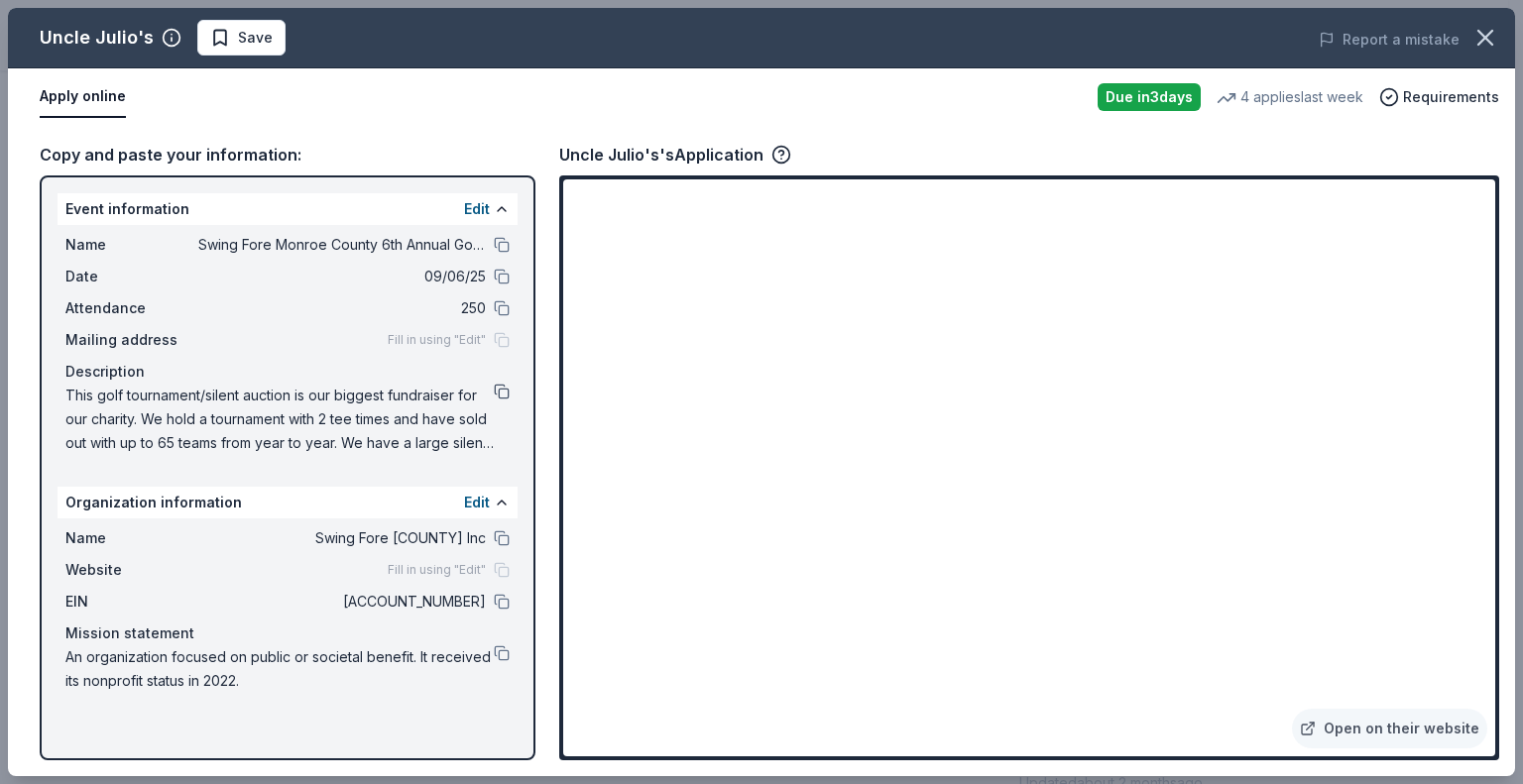 click at bounding box center [502, 392] 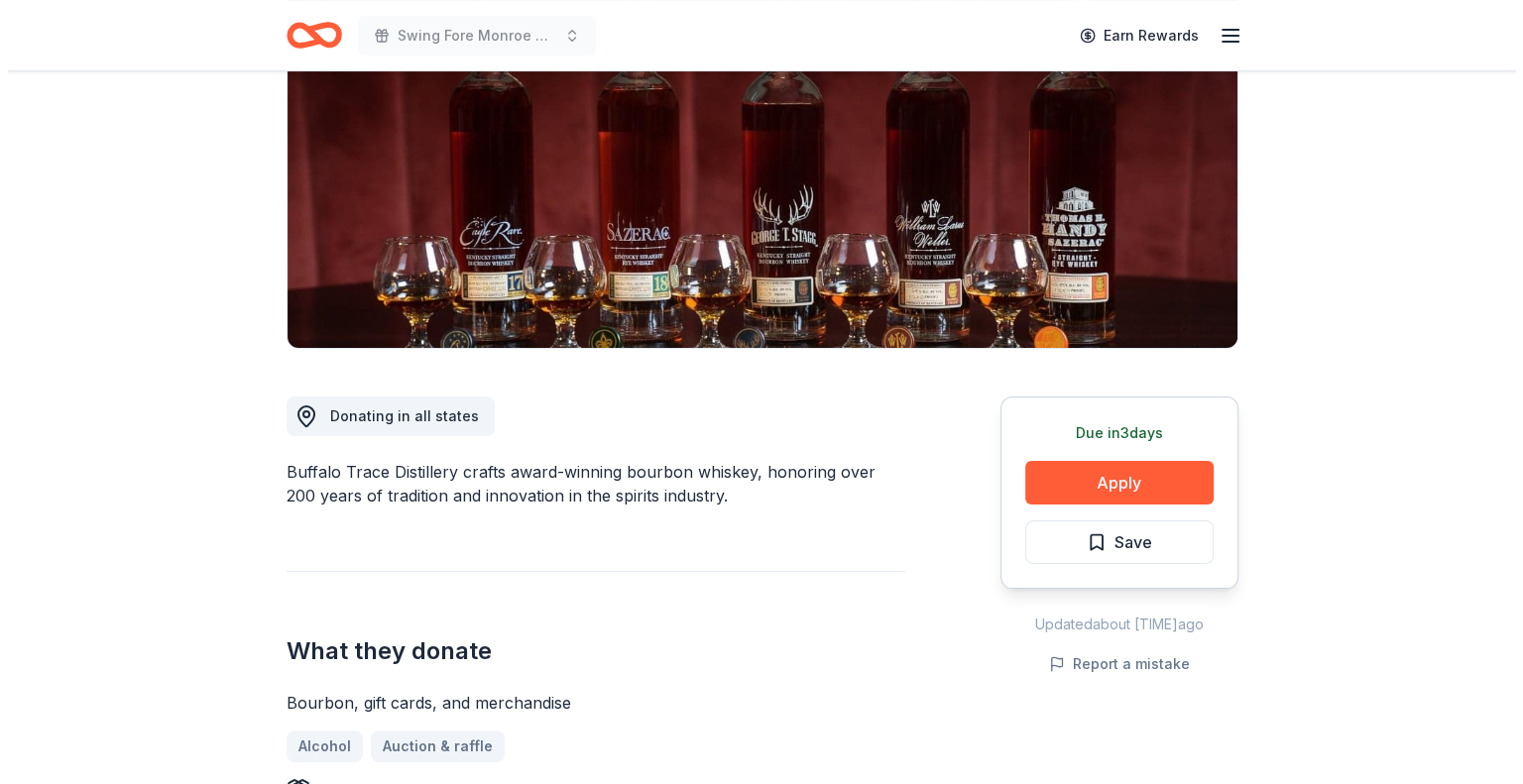 scroll, scrollTop: 297, scrollLeft: 0, axis: vertical 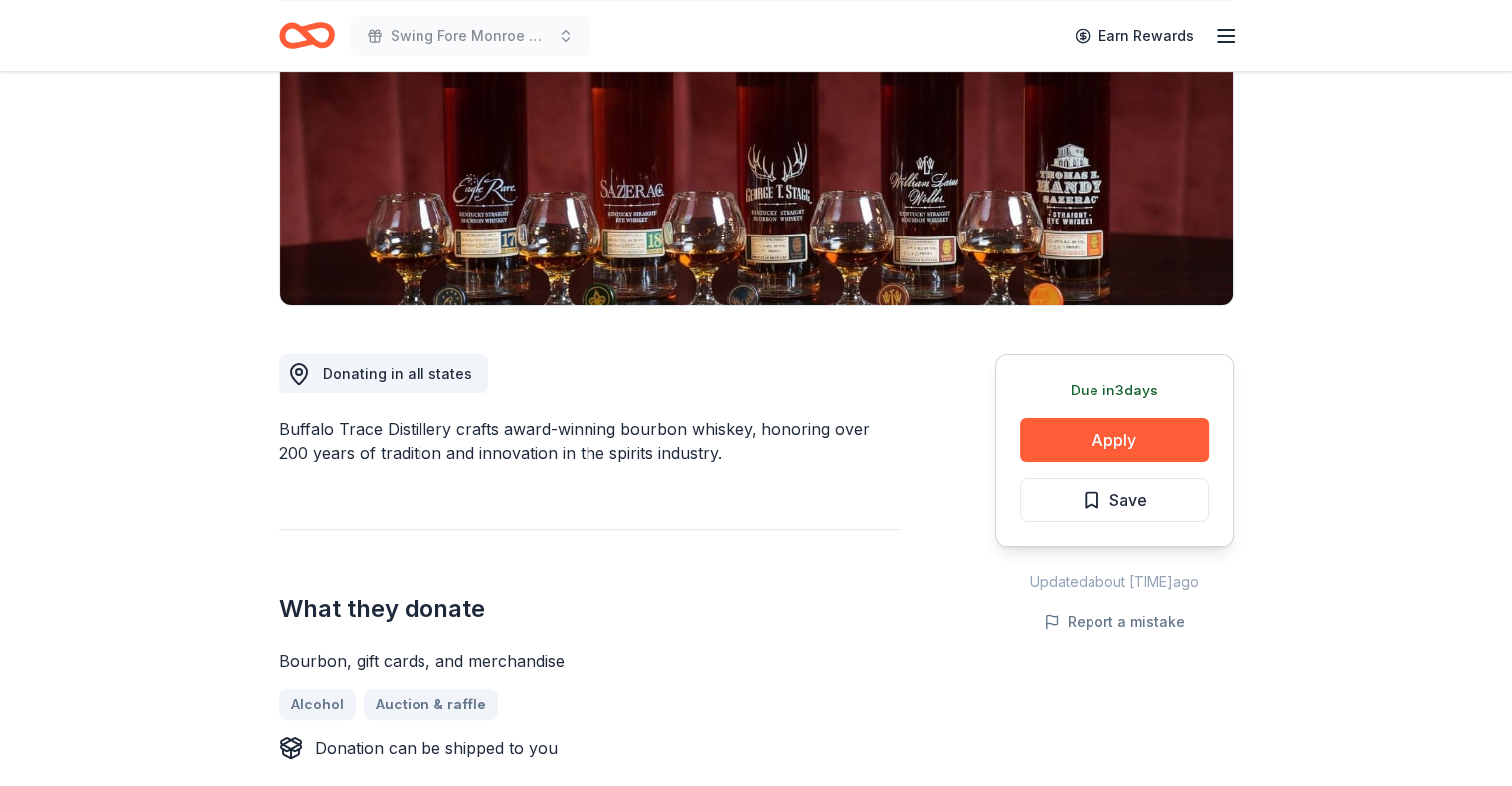 click on "Due in  3  days Apply Save" at bounding box center (1114, 450) 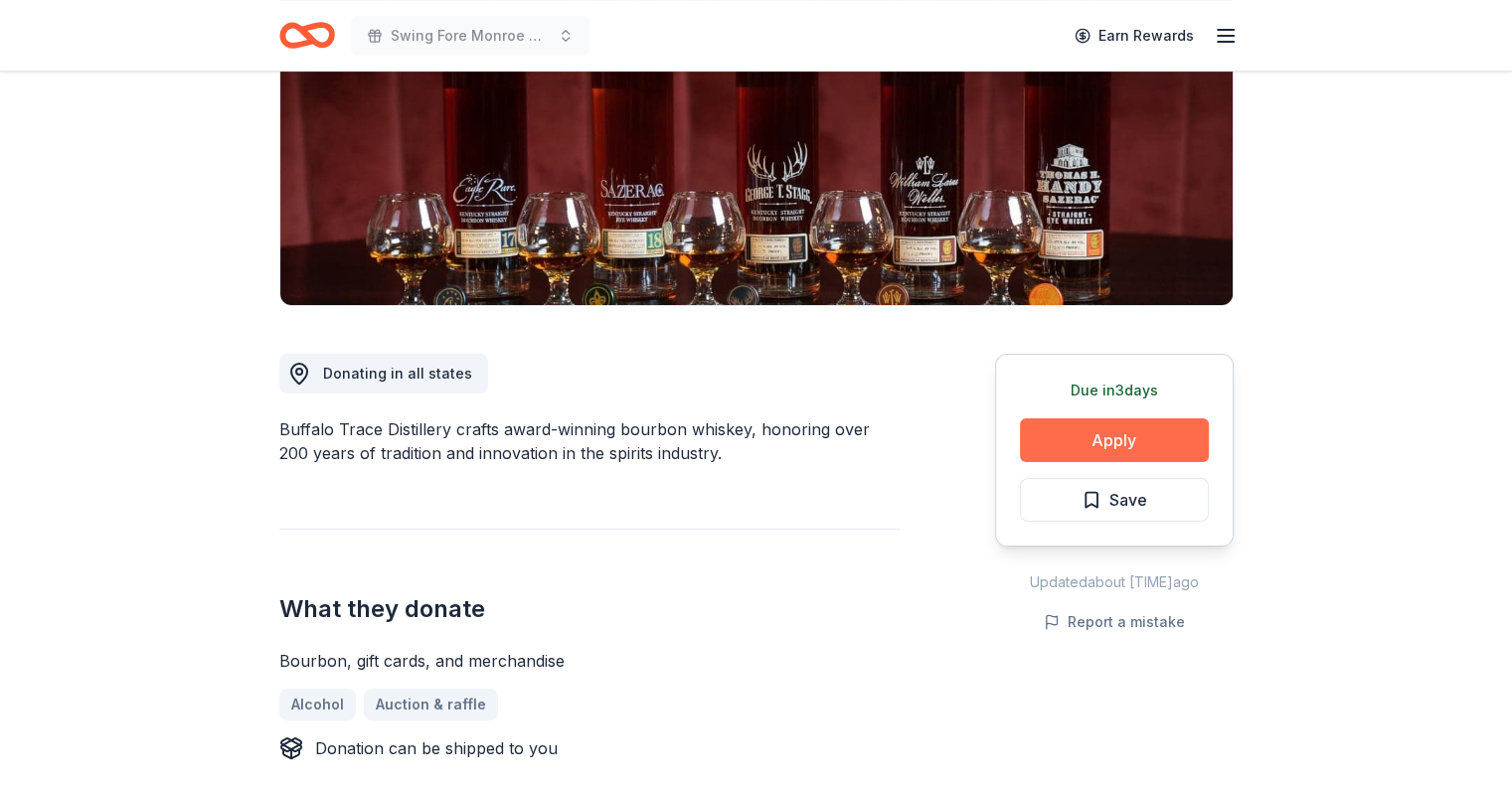 click on "Apply" at bounding box center [1114, 440] 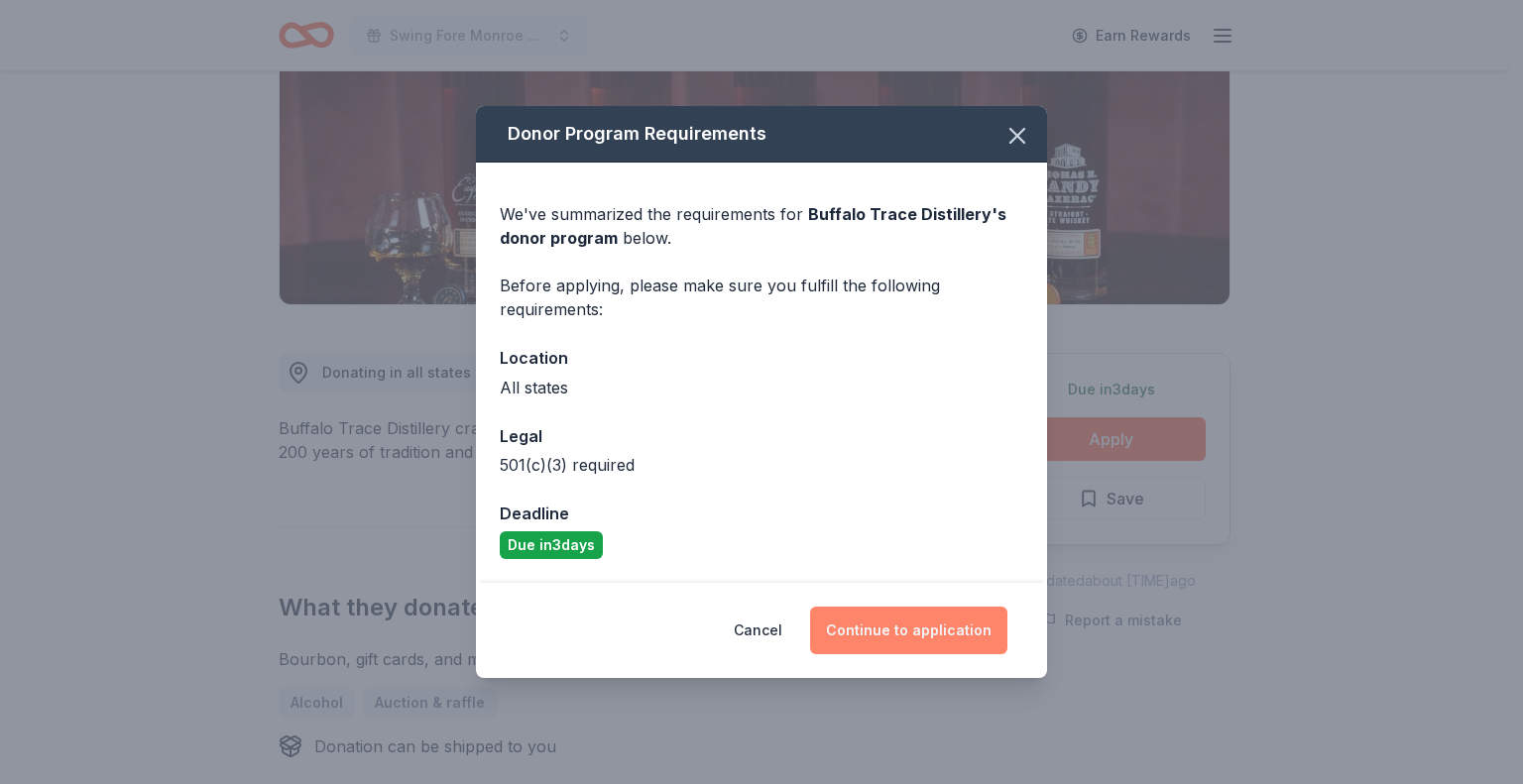 click on "Continue to application" at bounding box center (908, 630) 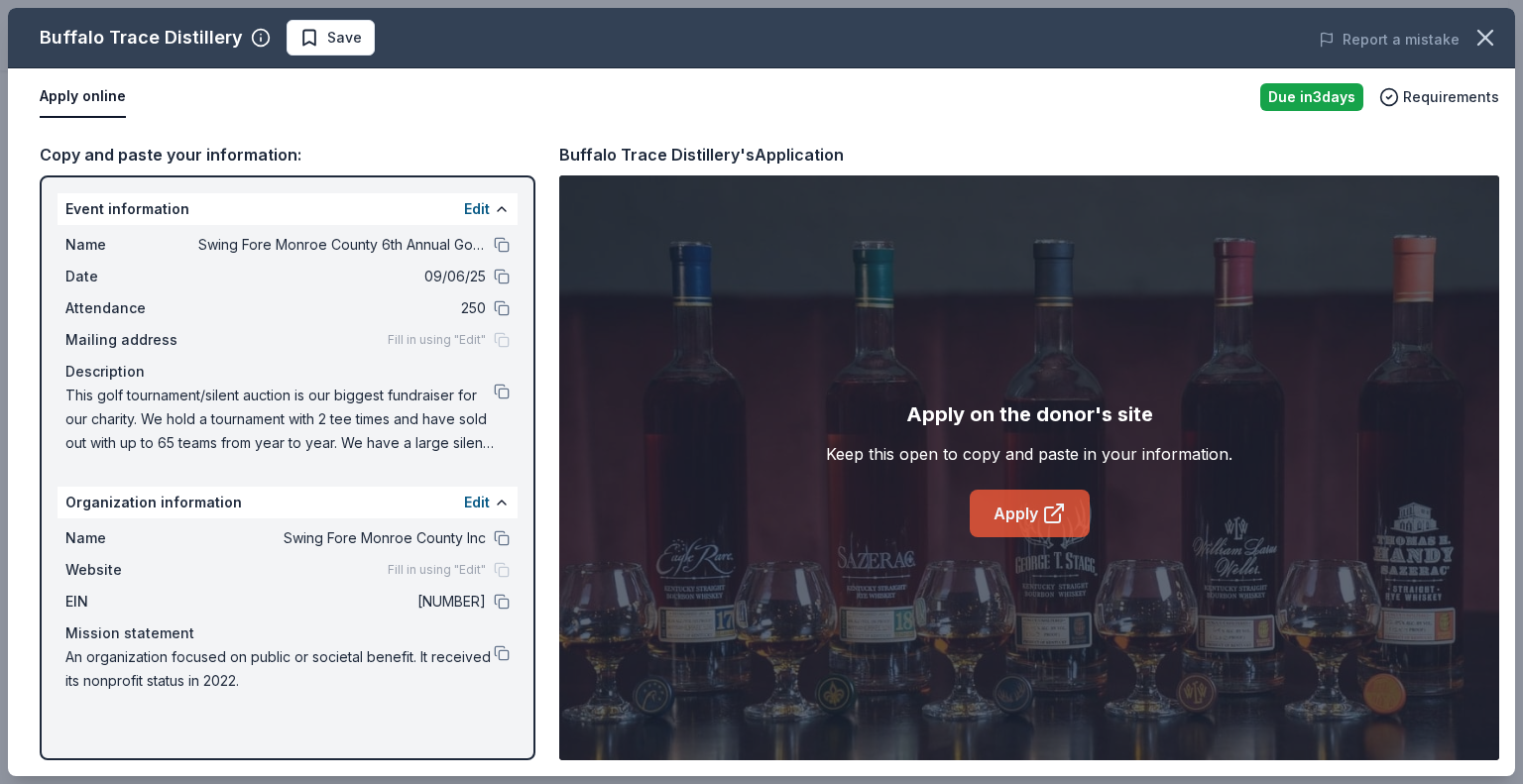 click on "Apply" at bounding box center (1029, 513) 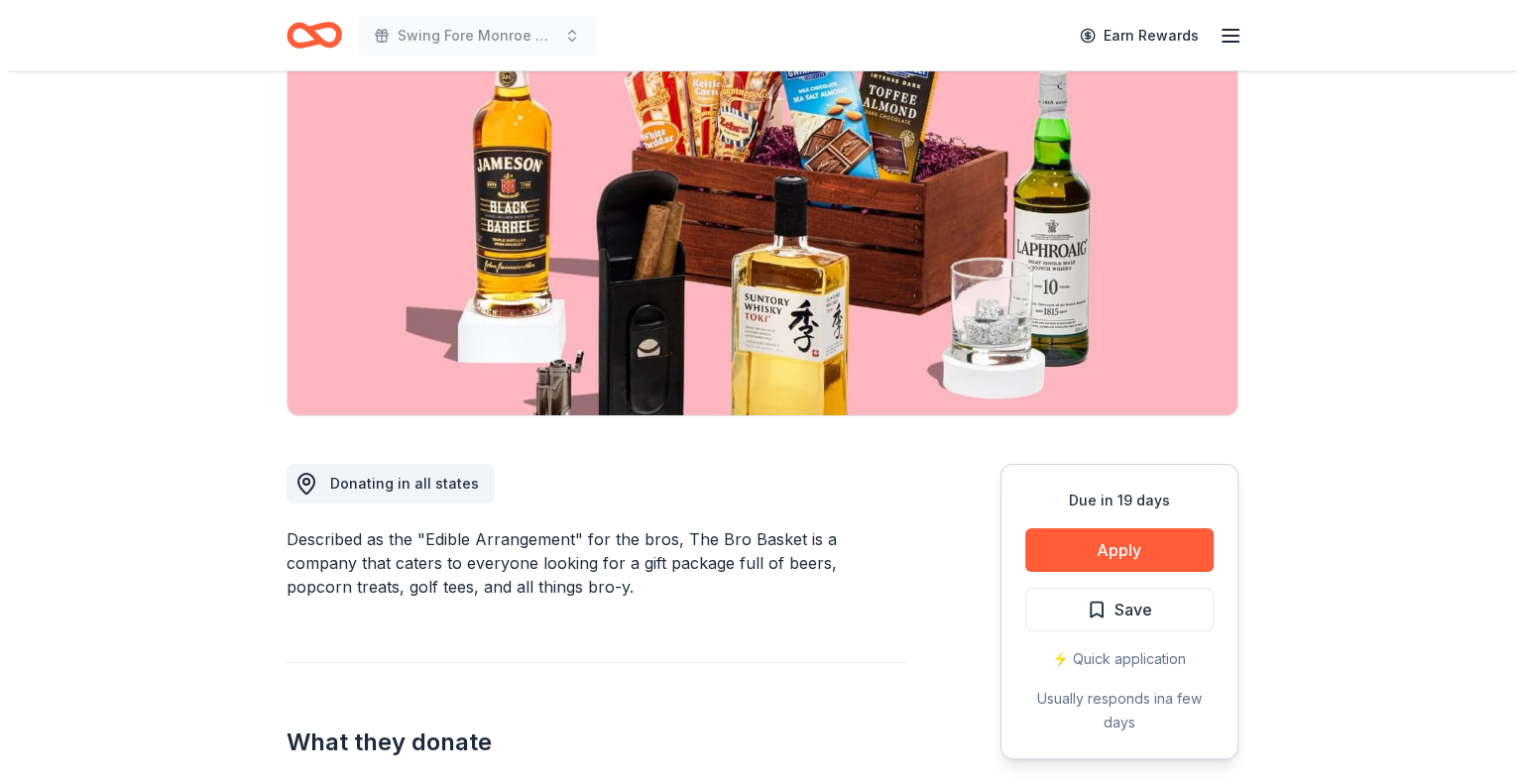 scroll, scrollTop: 198, scrollLeft: 0, axis: vertical 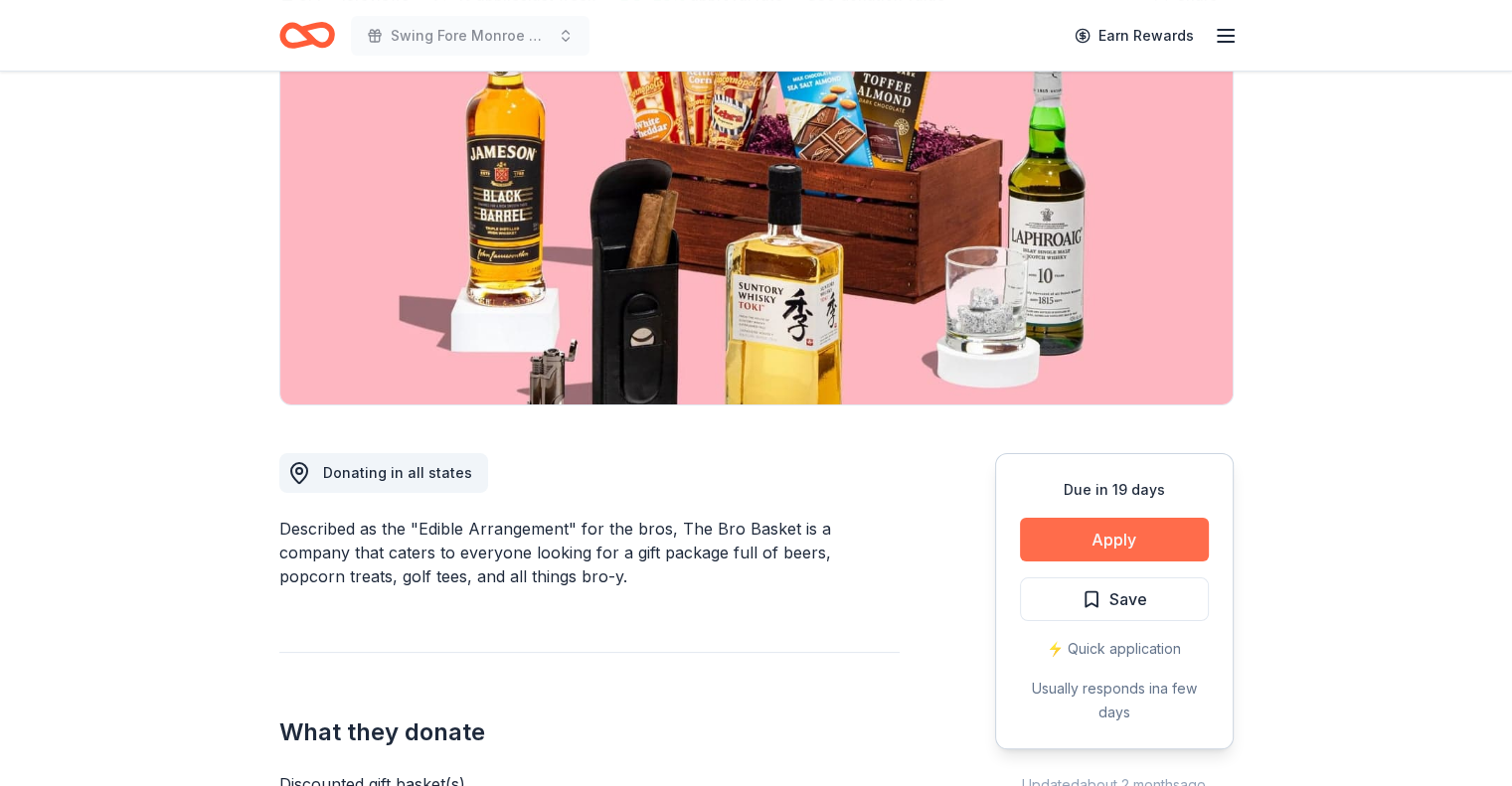 click on "Apply" at bounding box center (1114, 540) 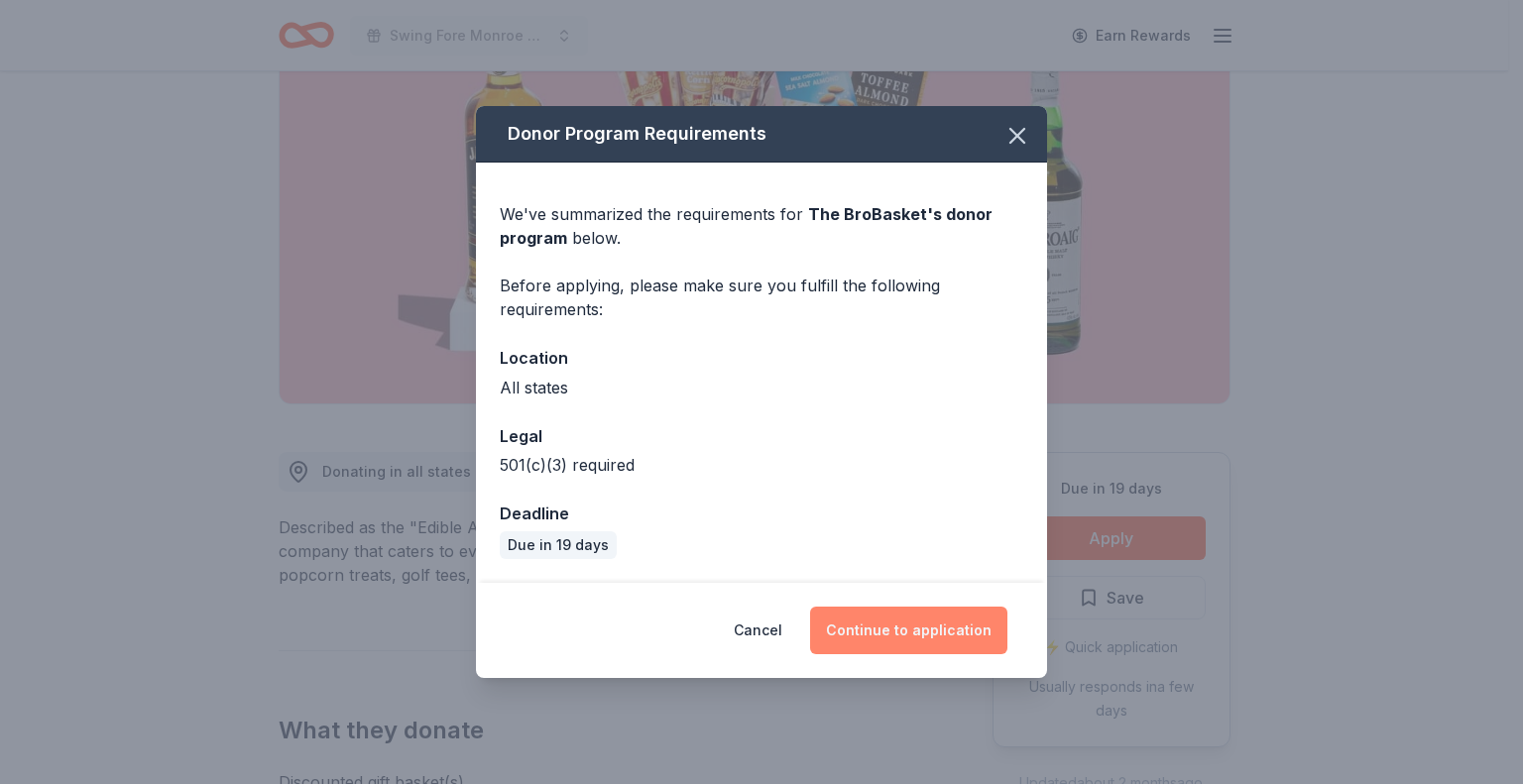 click on "Continue to application" at bounding box center [908, 630] 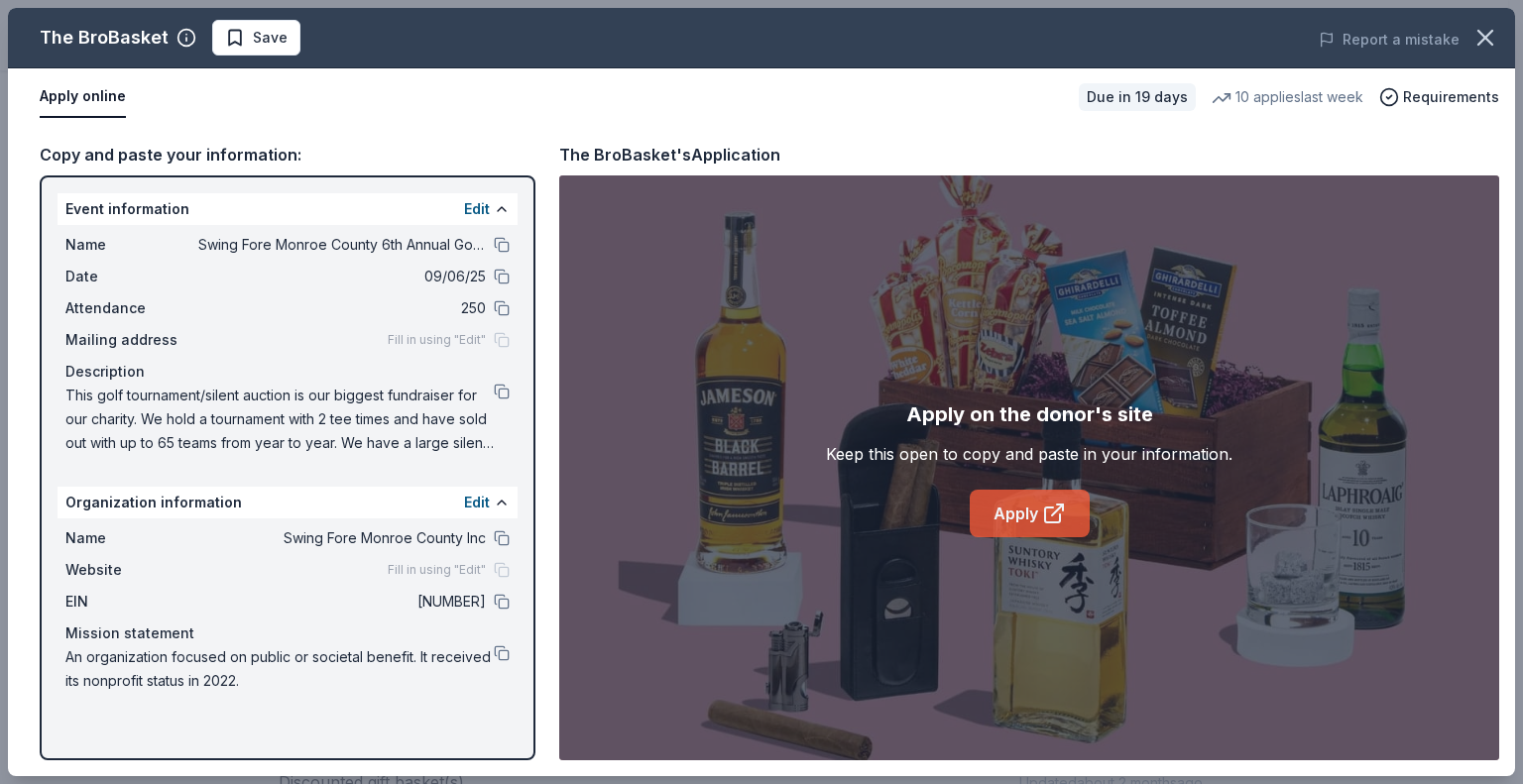 click on "Apply" at bounding box center (1029, 513) 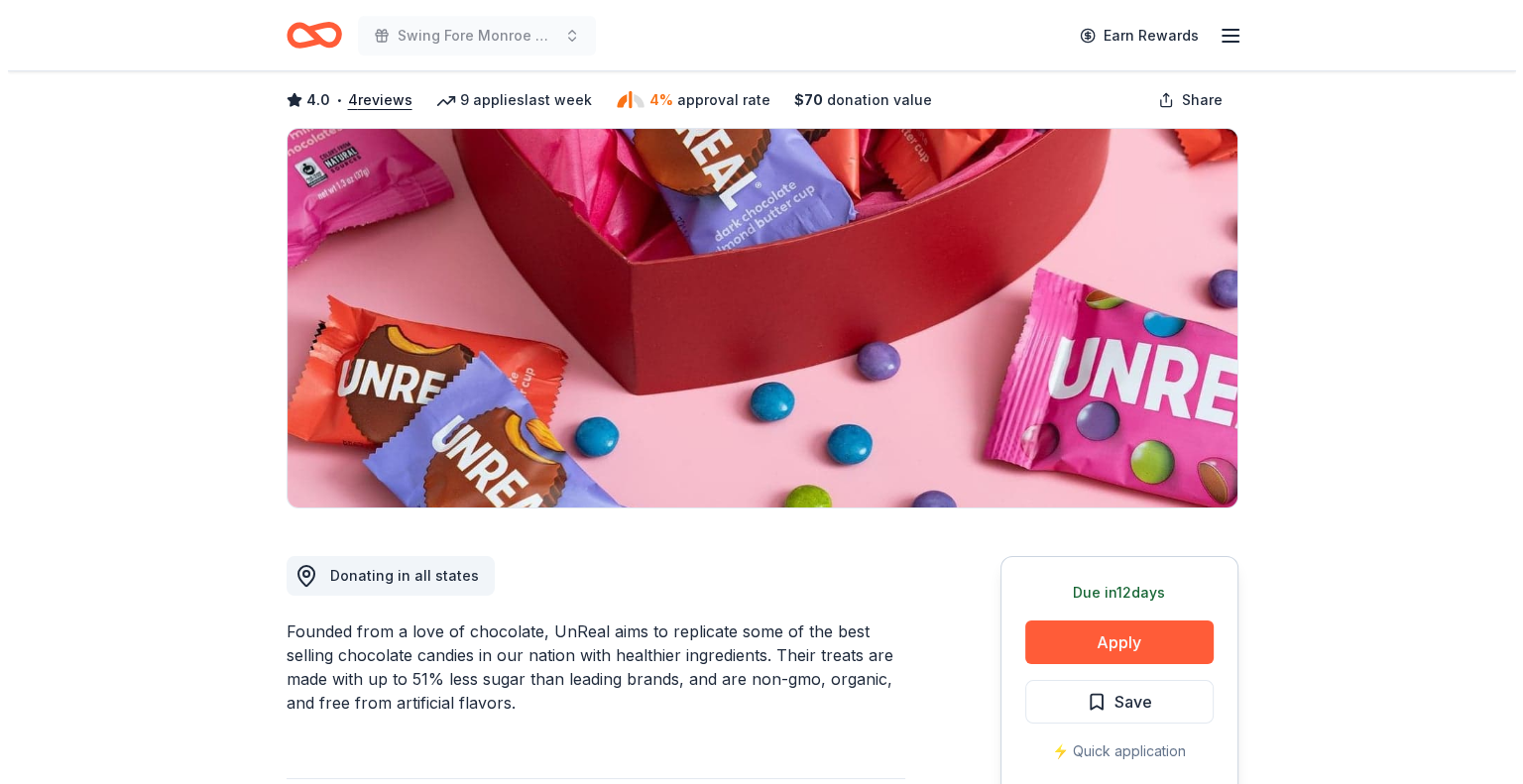 scroll, scrollTop: 297, scrollLeft: 0, axis: vertical 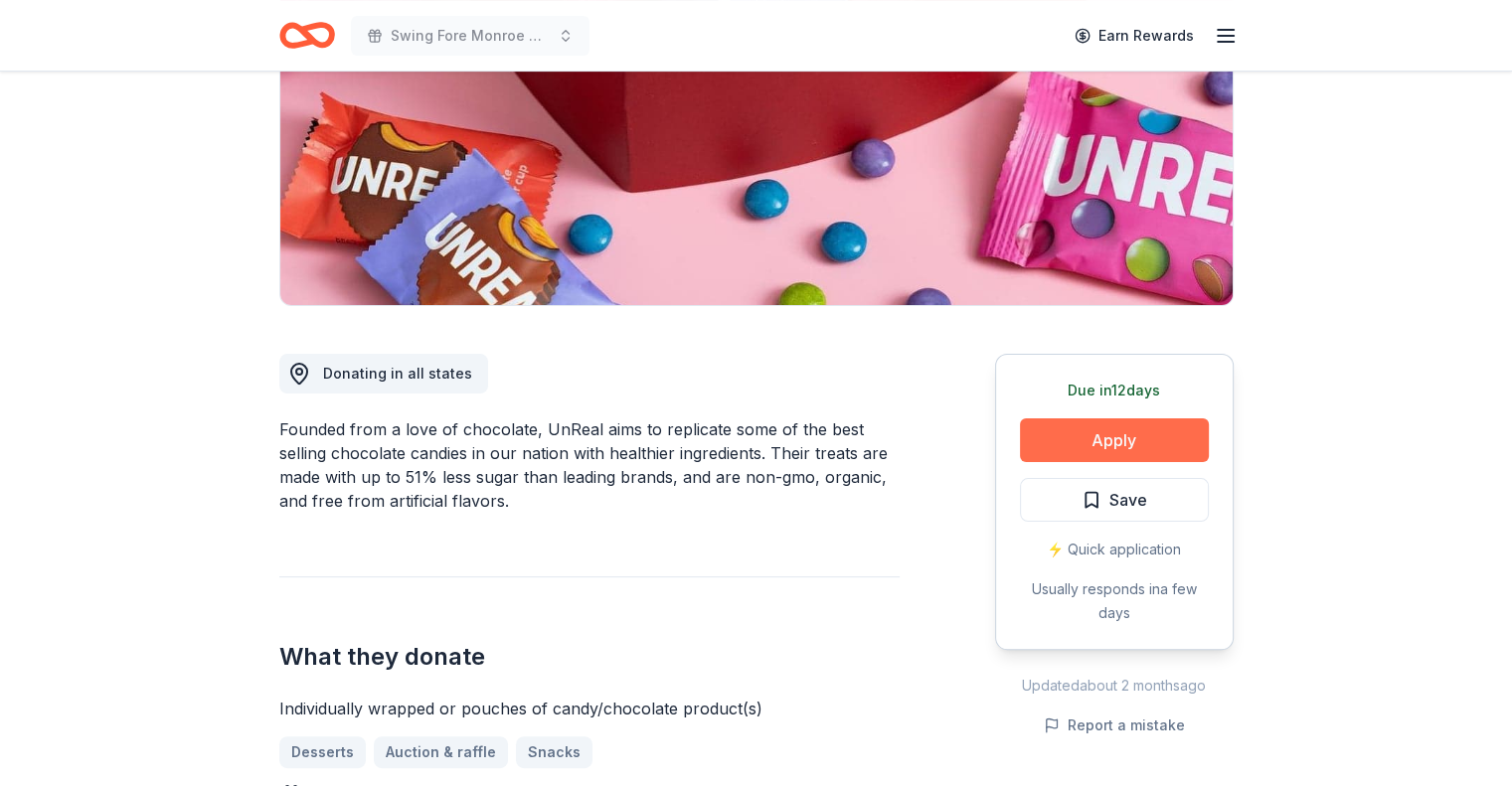 click on "Apply" at bounding box center [1114, 440] 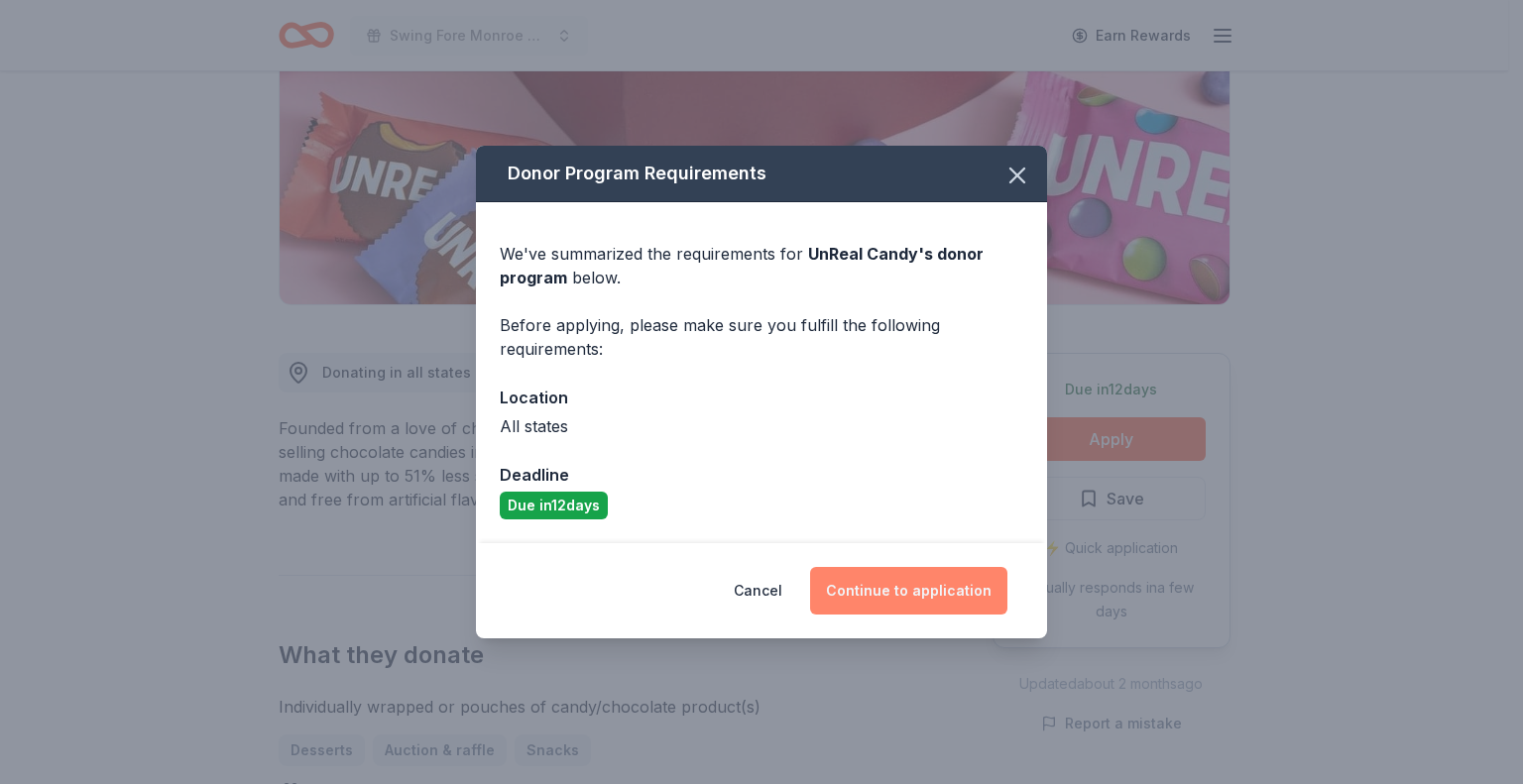 click on "Continue to application" at bounding box center [908, 591] 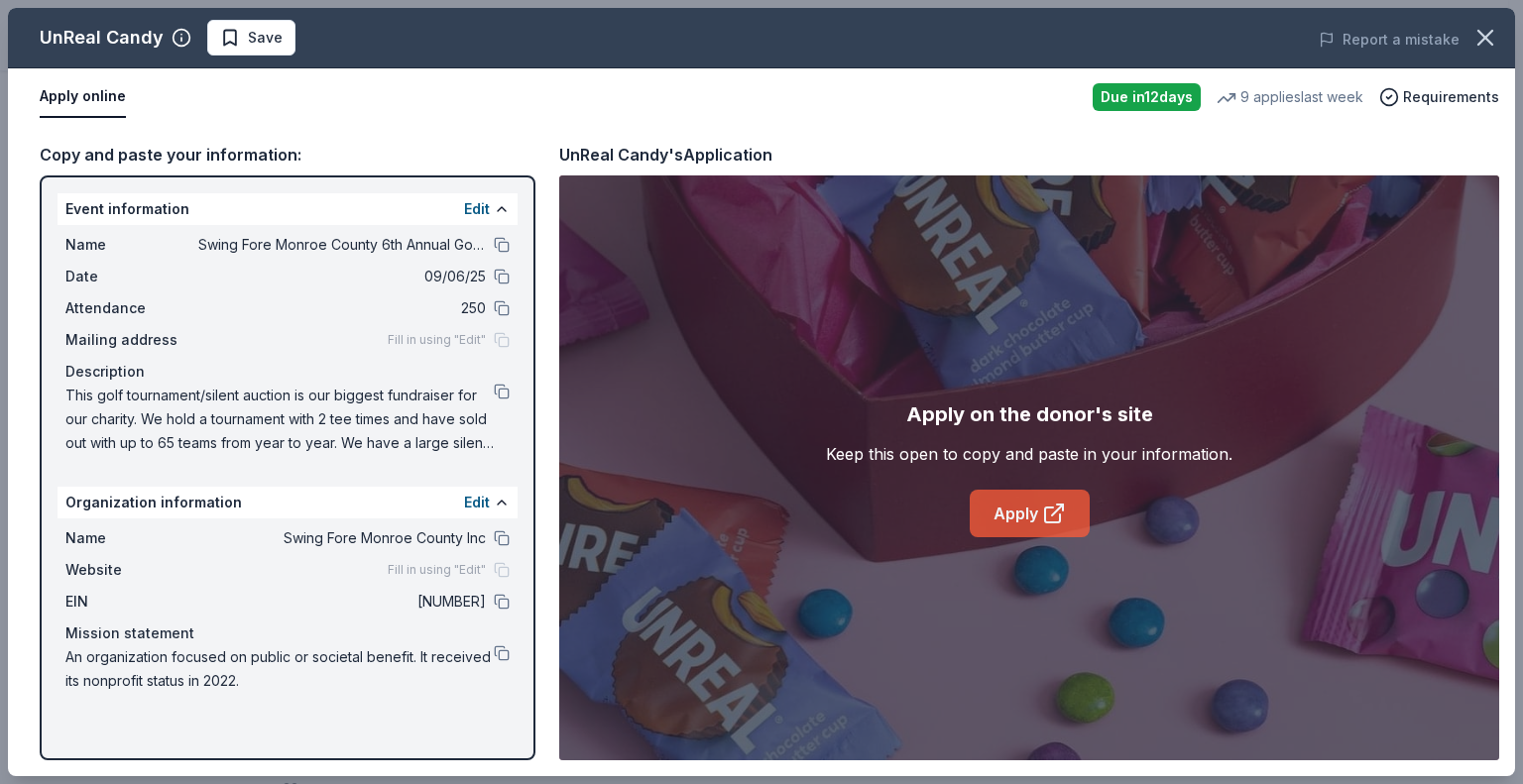 click 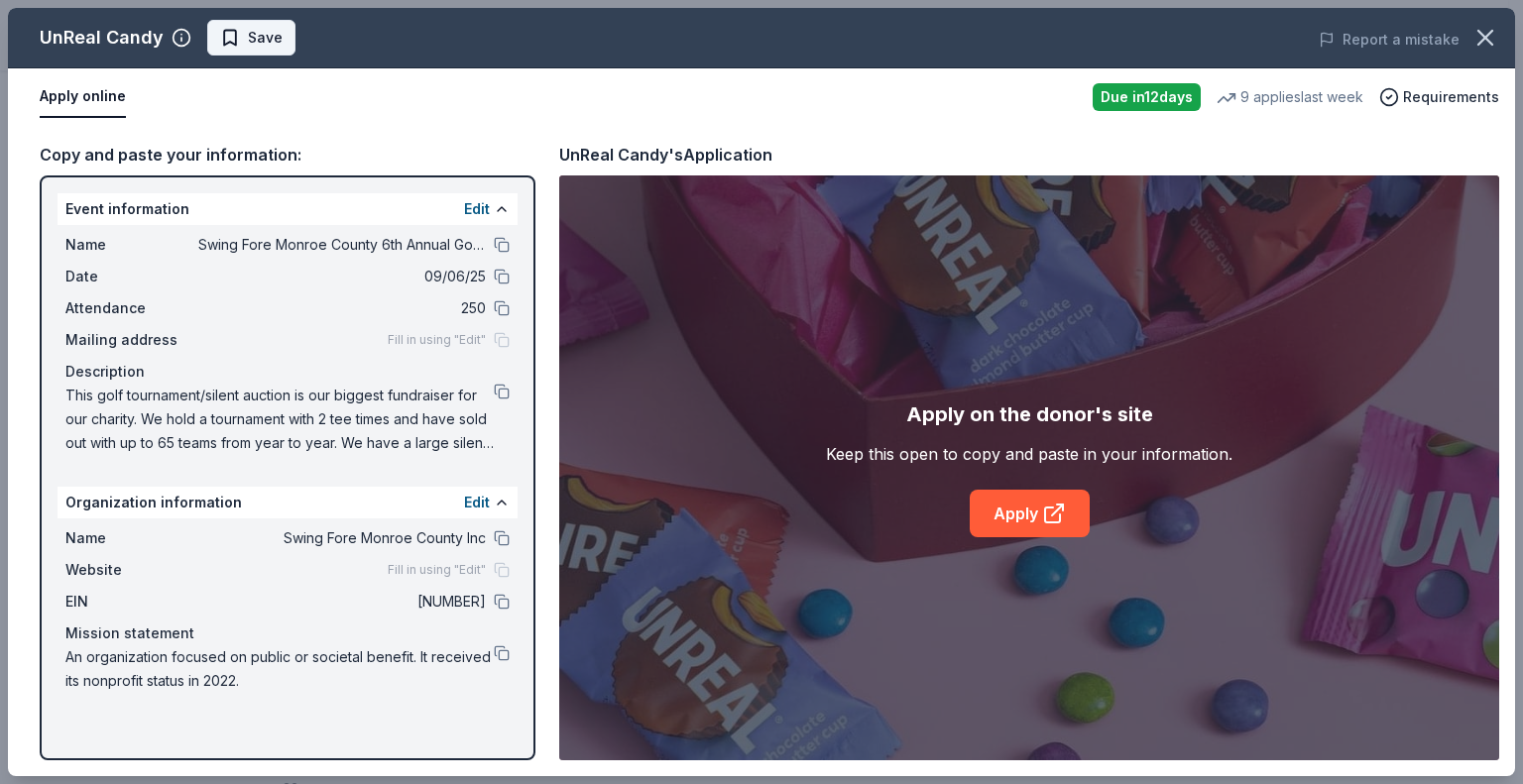 click on "Save" at bounding box center [265, 38] 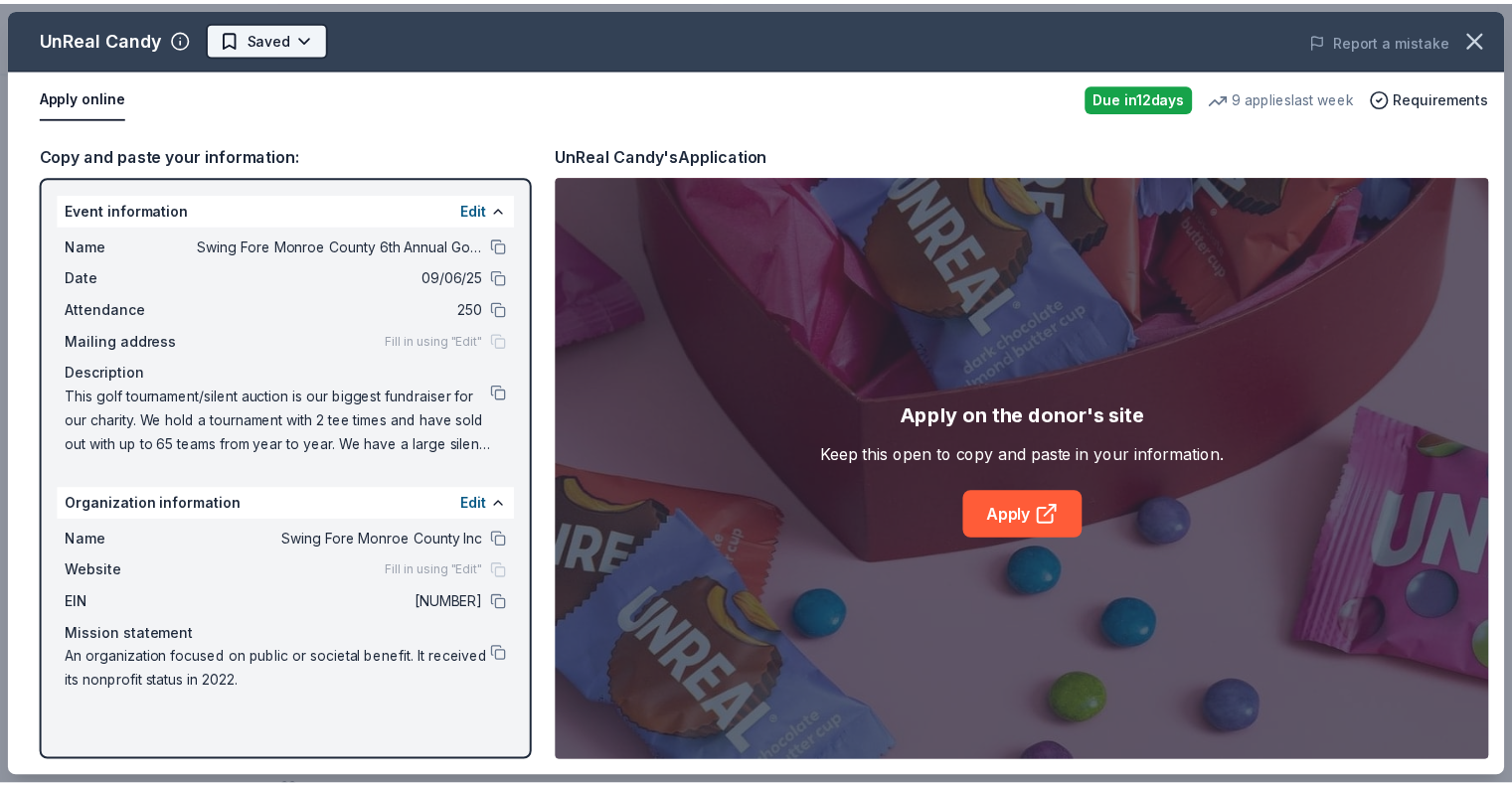scroll, scrollTop: 0, scrollLeft: 0, axis: both 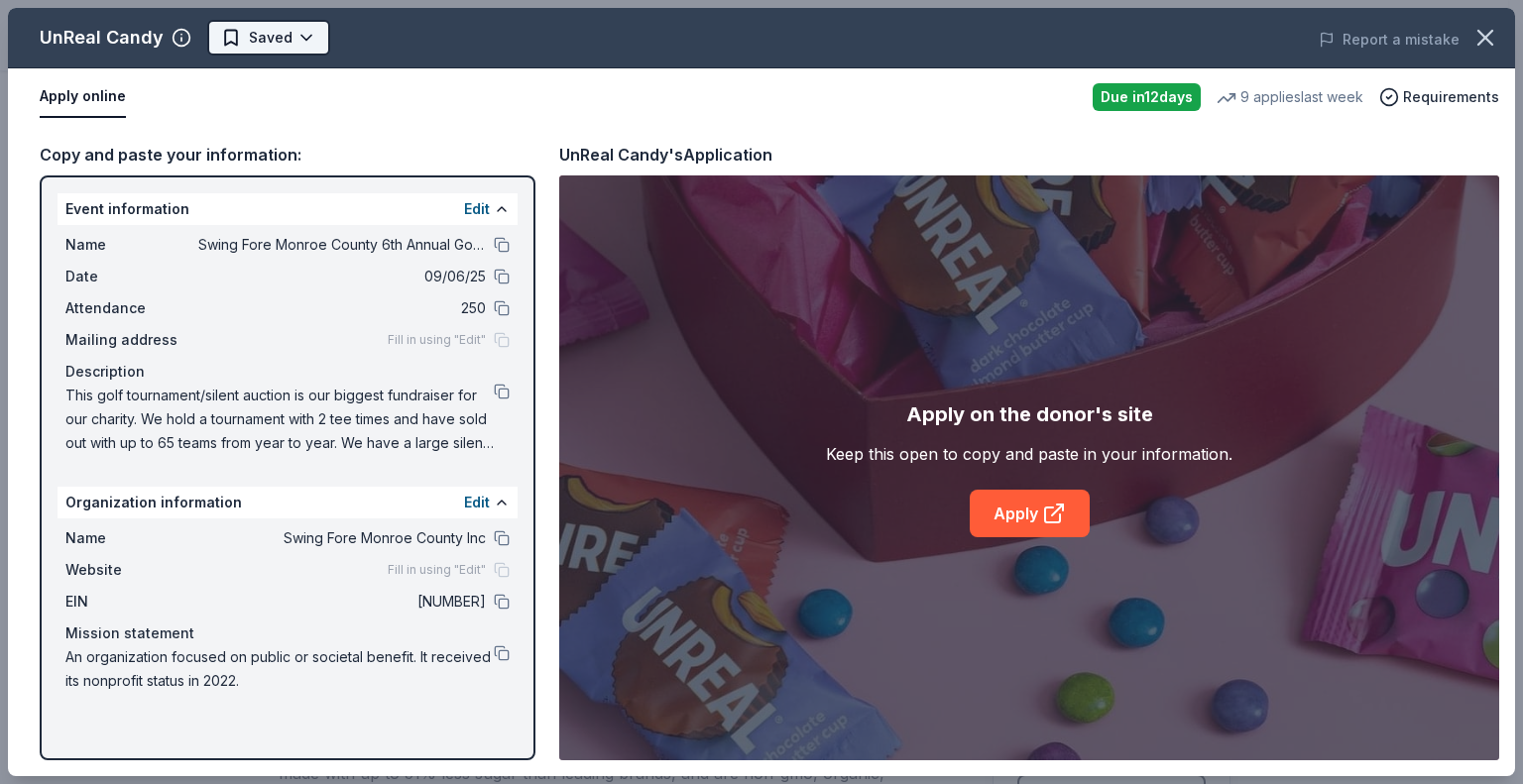 click on "Swing Fore Monroe County 6th Annual Golf Tournament Earn Rewards Due in  12  days Share UnReal Candy 4.0 • 4  reviews 9   applies  last week 4% approval rate $ 70 donation value Share Donating in all states Founded from a love of chocolate, UnReal aims to replicate some of the best selling chocolate candies in our nation with healthier ingredients. Their treats are made with up to 51% less sugar than leading brands, and are non-gmo, organic, and free from artificial flavors. What they donate Individually wrapped or pouches of candy/chocolate product(s) Desserts Auction & raffle Snacks Donation can be shipped to you Who they donate to UnReal Candy  hasn ' t listed any preferences or eligibility criteria. Due in  12  days Apply Saved ⚡️ Quick application Usually responds in  a few days Updated  about 2 months  ago Report a mistake 4% approval rate 4 % approved 35 % declined 61 % no response UnReal Candy is  an average donor :  explaining how you match their preferences will increase your odds. $ 70 <1% :" at bounding box center (762, 392) 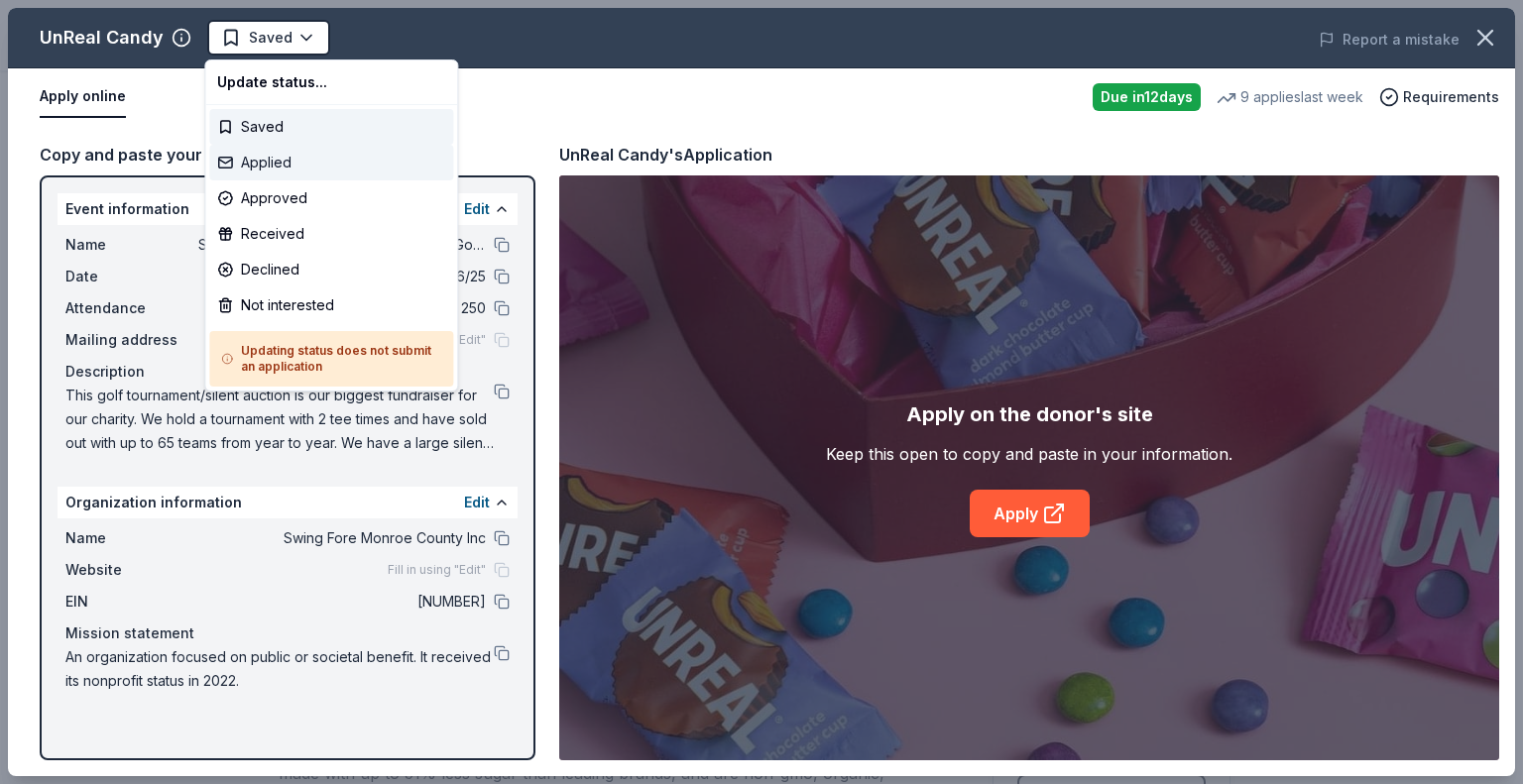 click on "Applied" at bounding box center [331, 163] 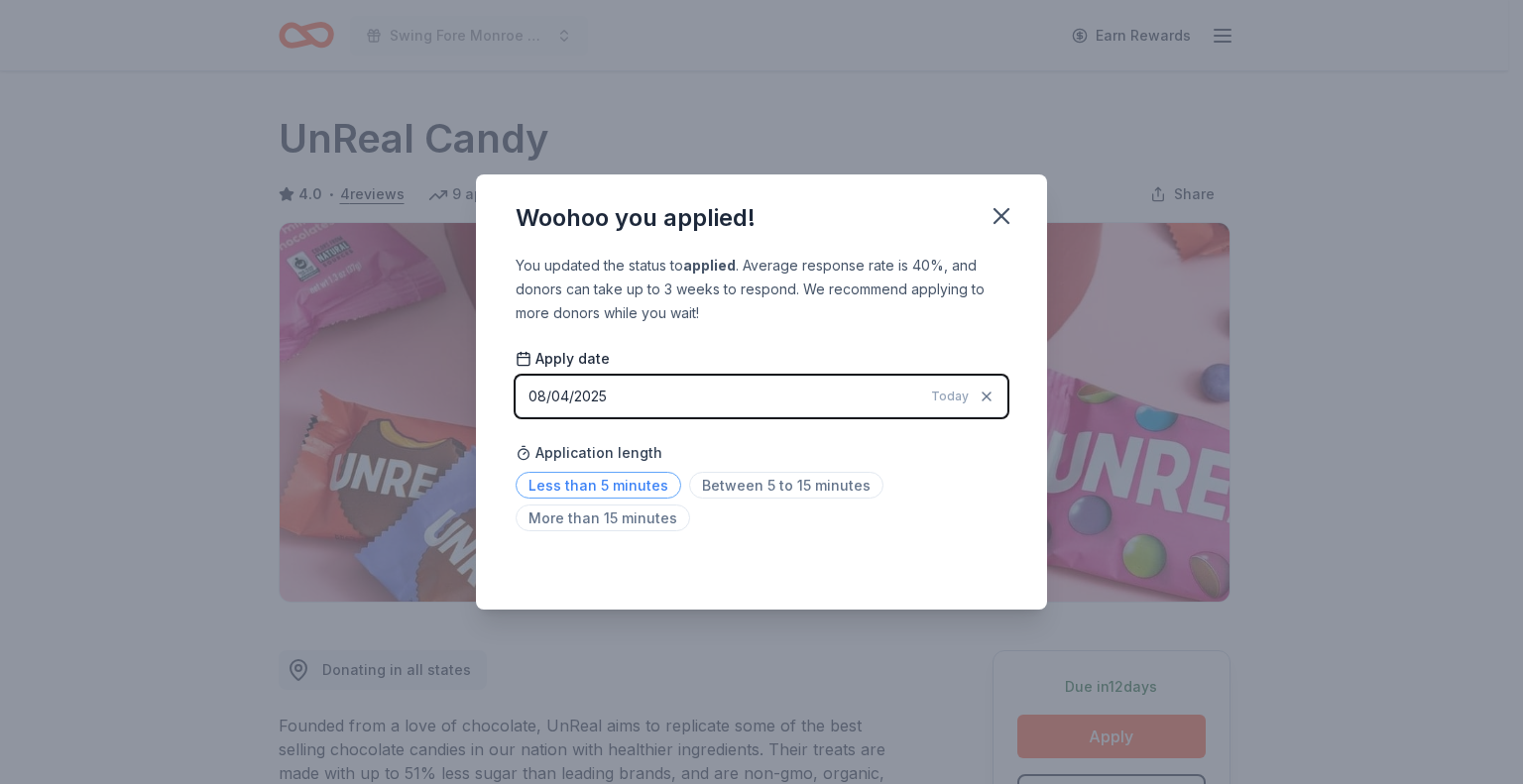 click on "Less than 5 minutes" at bounding box center [598, 485] 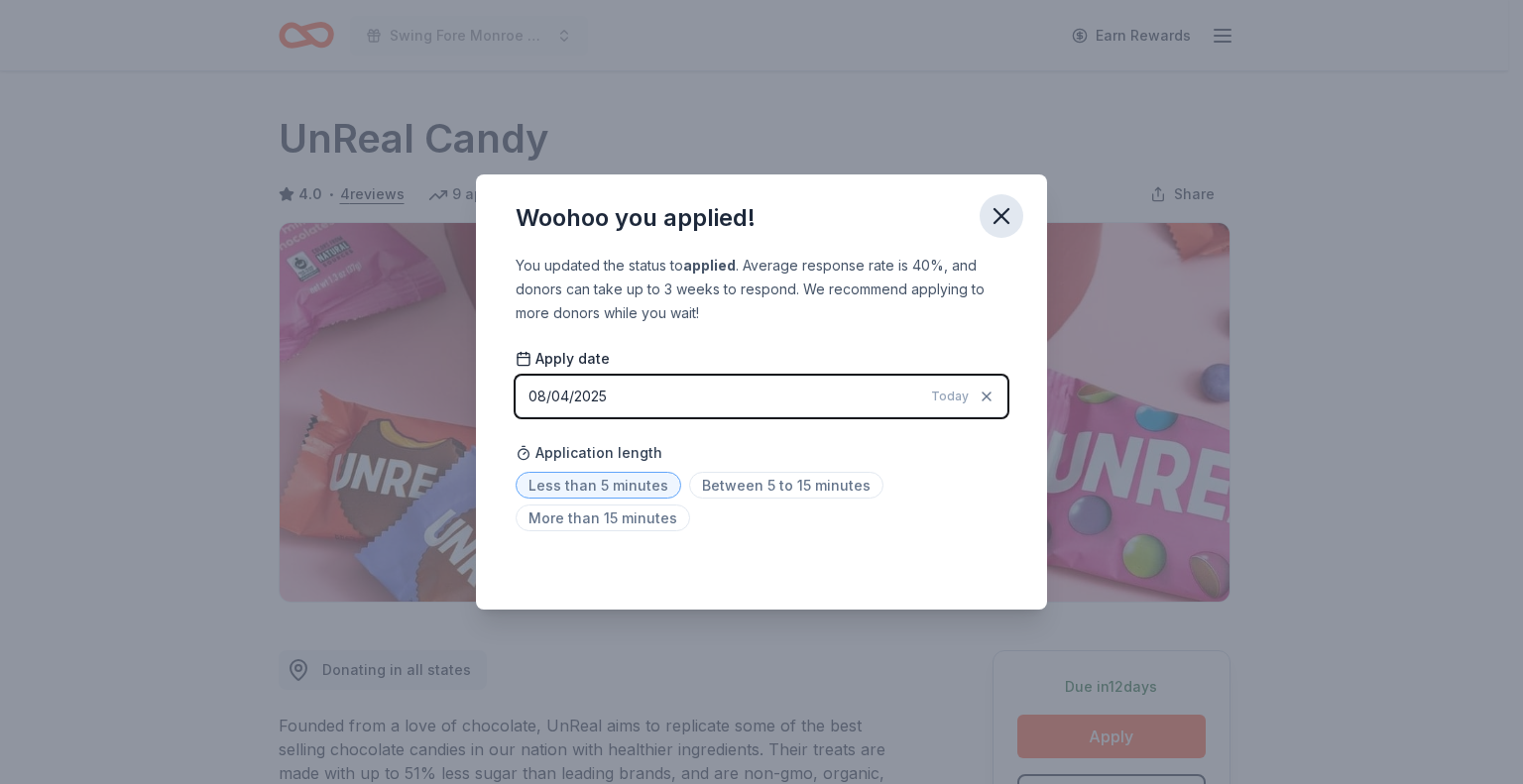 click 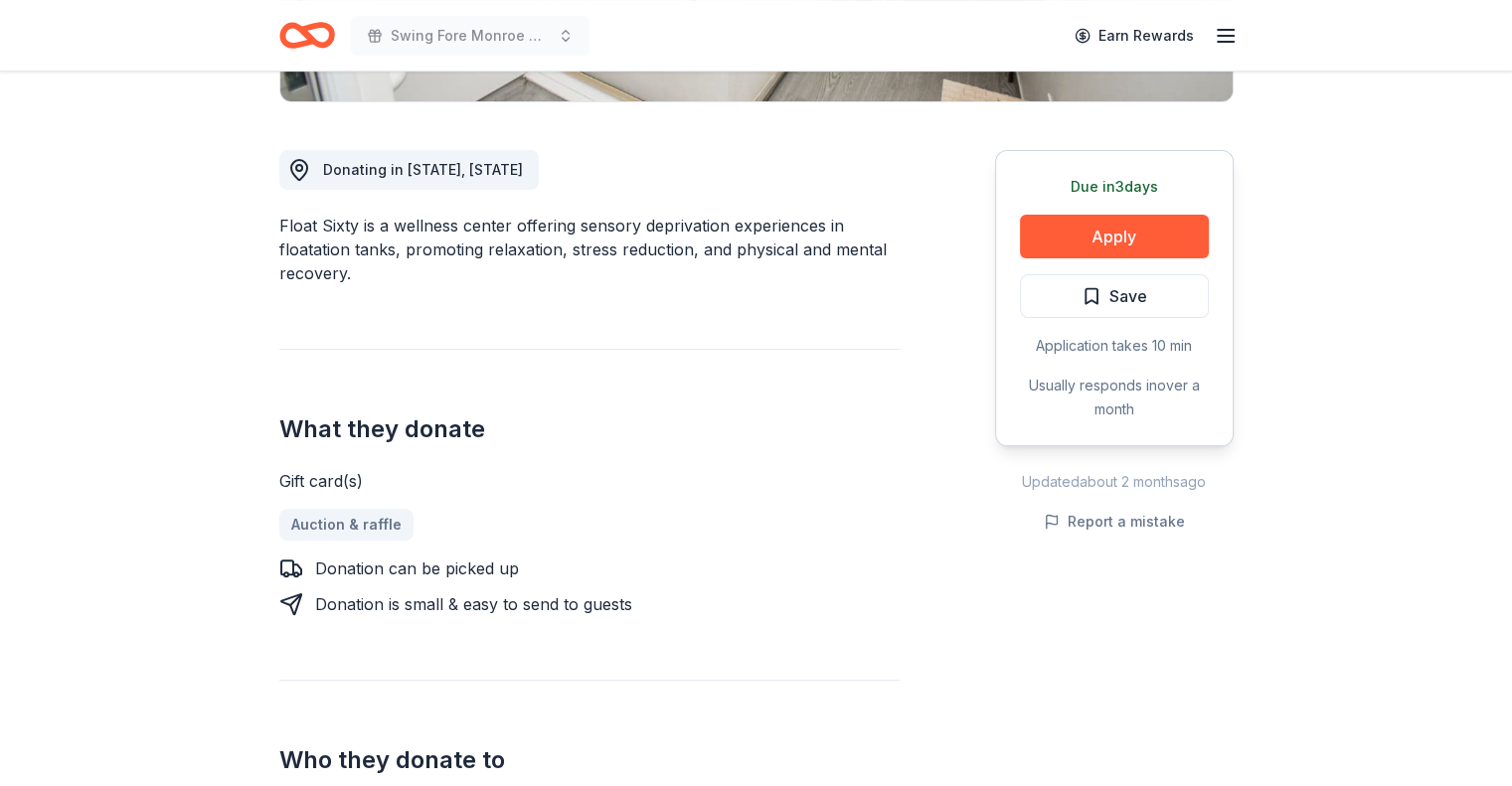 scroll, scrollTop: 0, scrollLeft: 0, axis: both 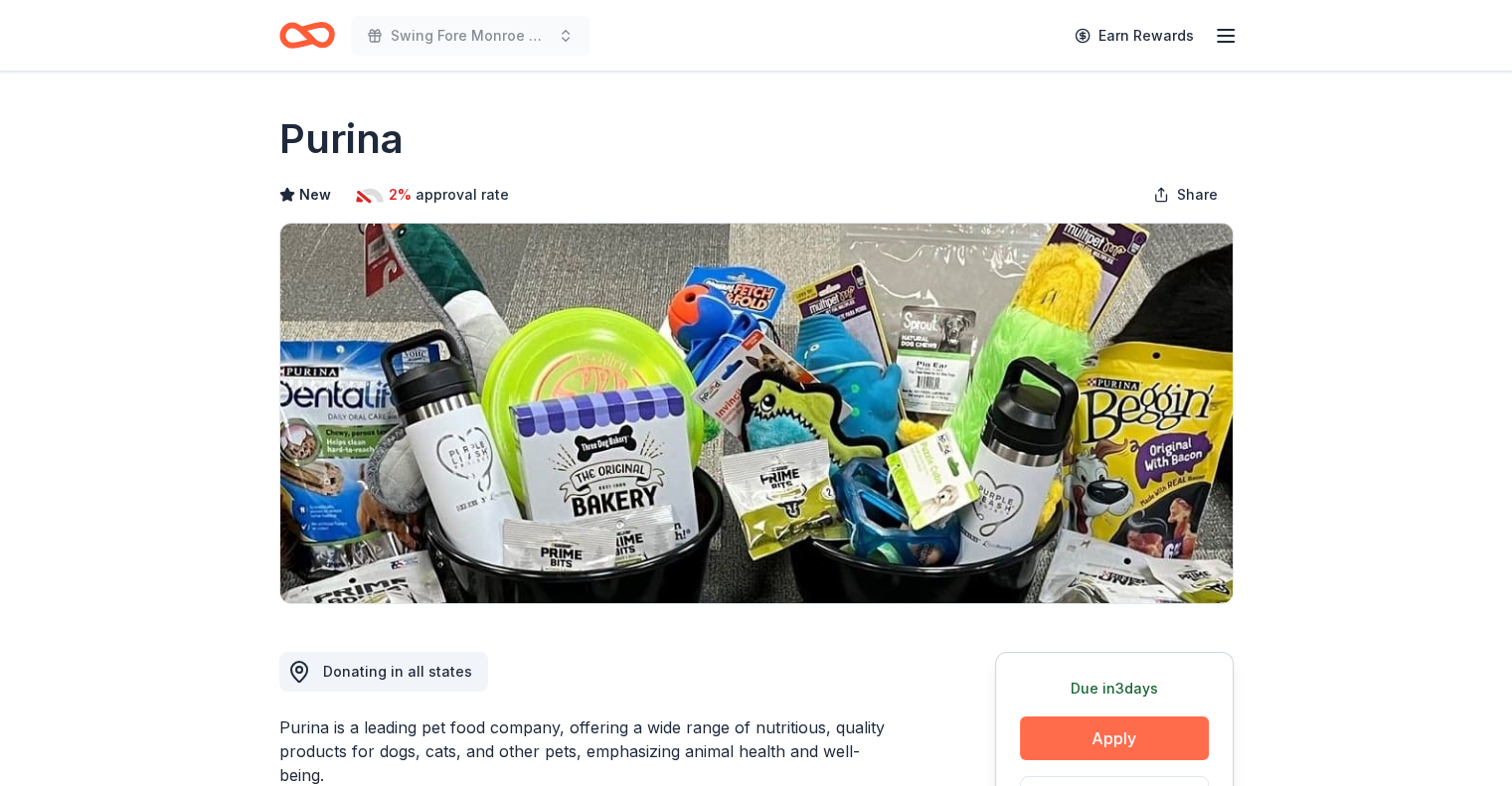click on "Apply" at bounding box center [1114, 738] 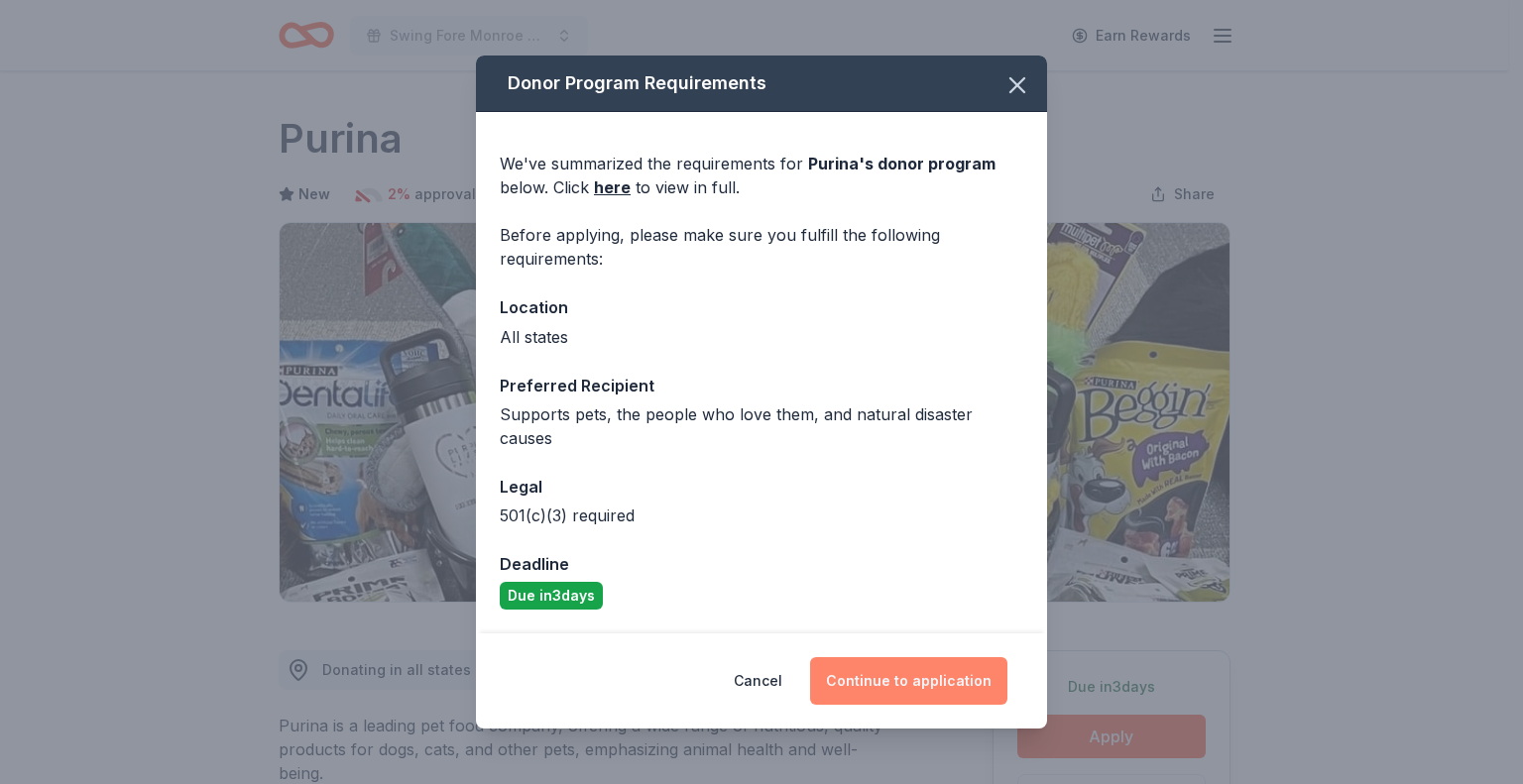 click on "Continue to application" at bounding box center [908, 681] 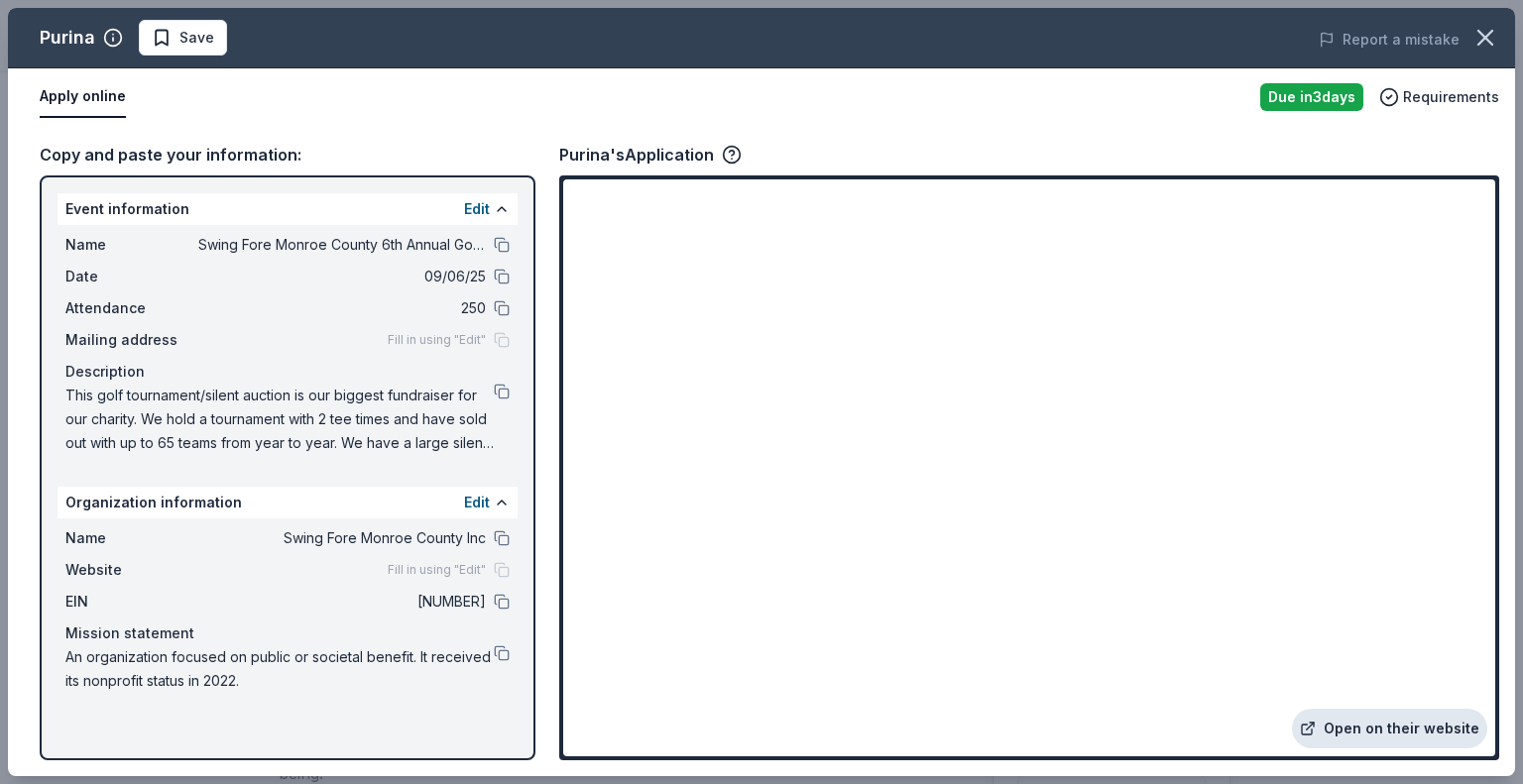 click on "Open on their website" at bounding box center (1389, 728) 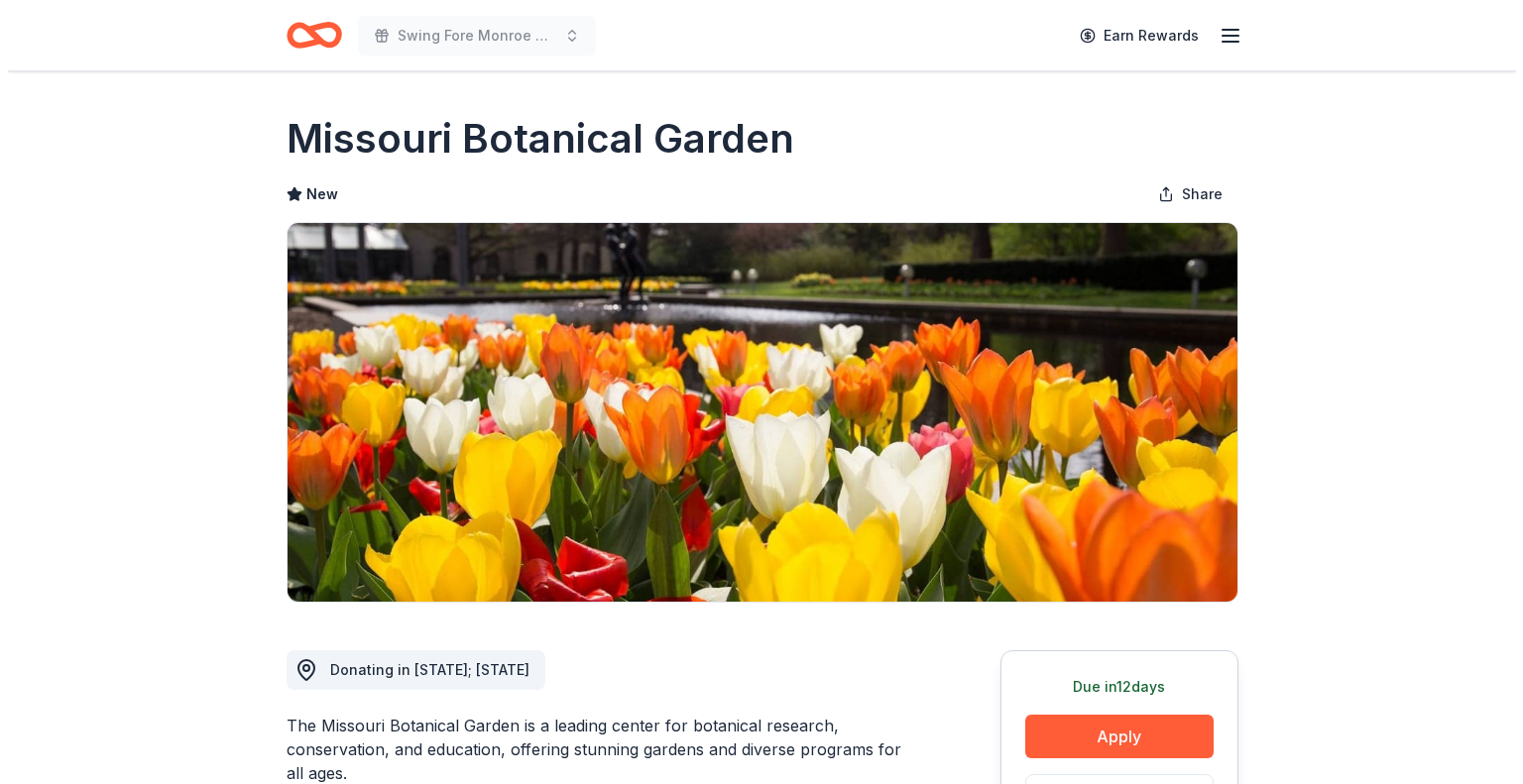 scroll, scrollTop: 0, scrollLeft: 0, axis: both 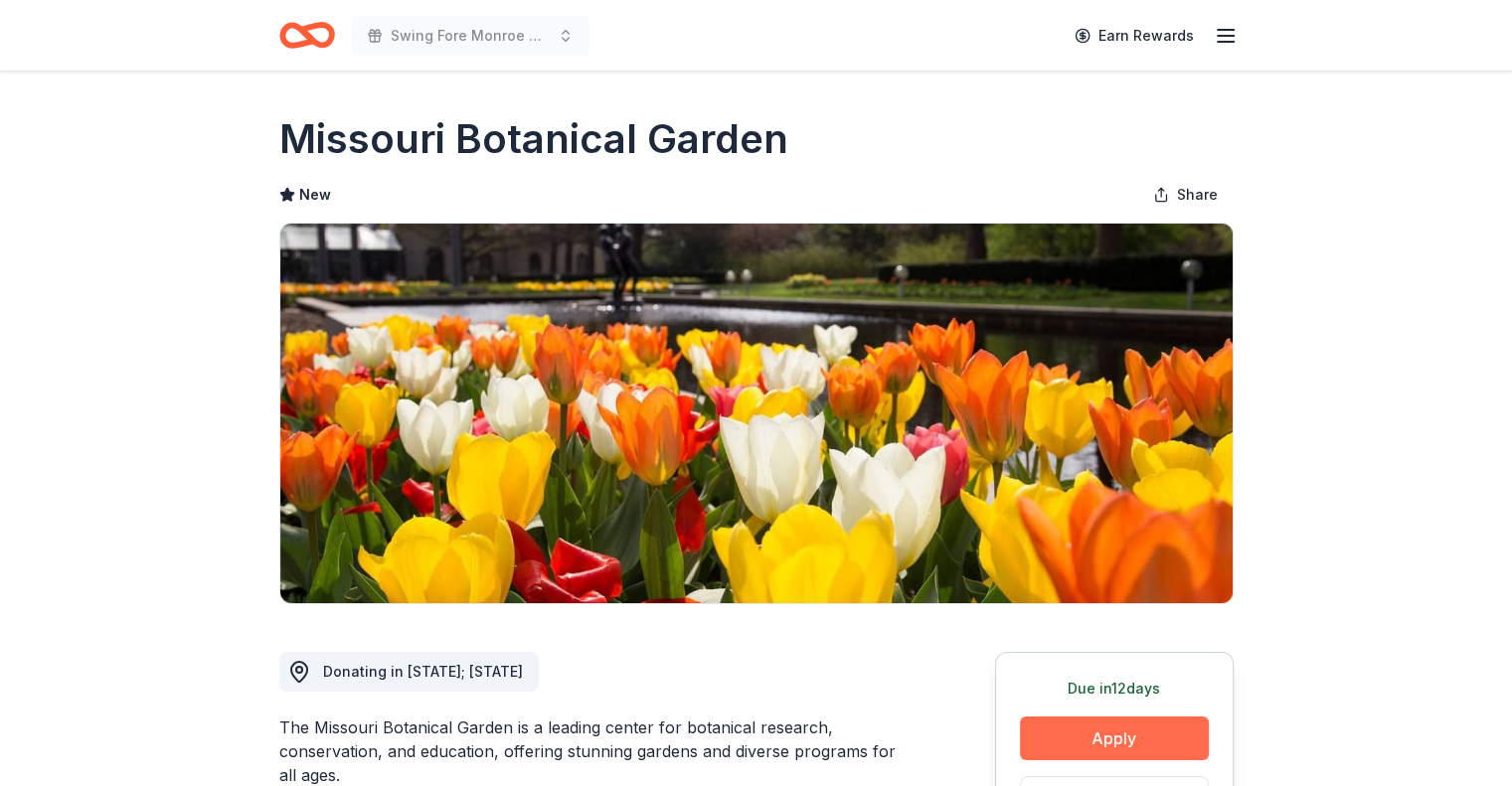 click on "Apply" at bounding box center (1114, 738) 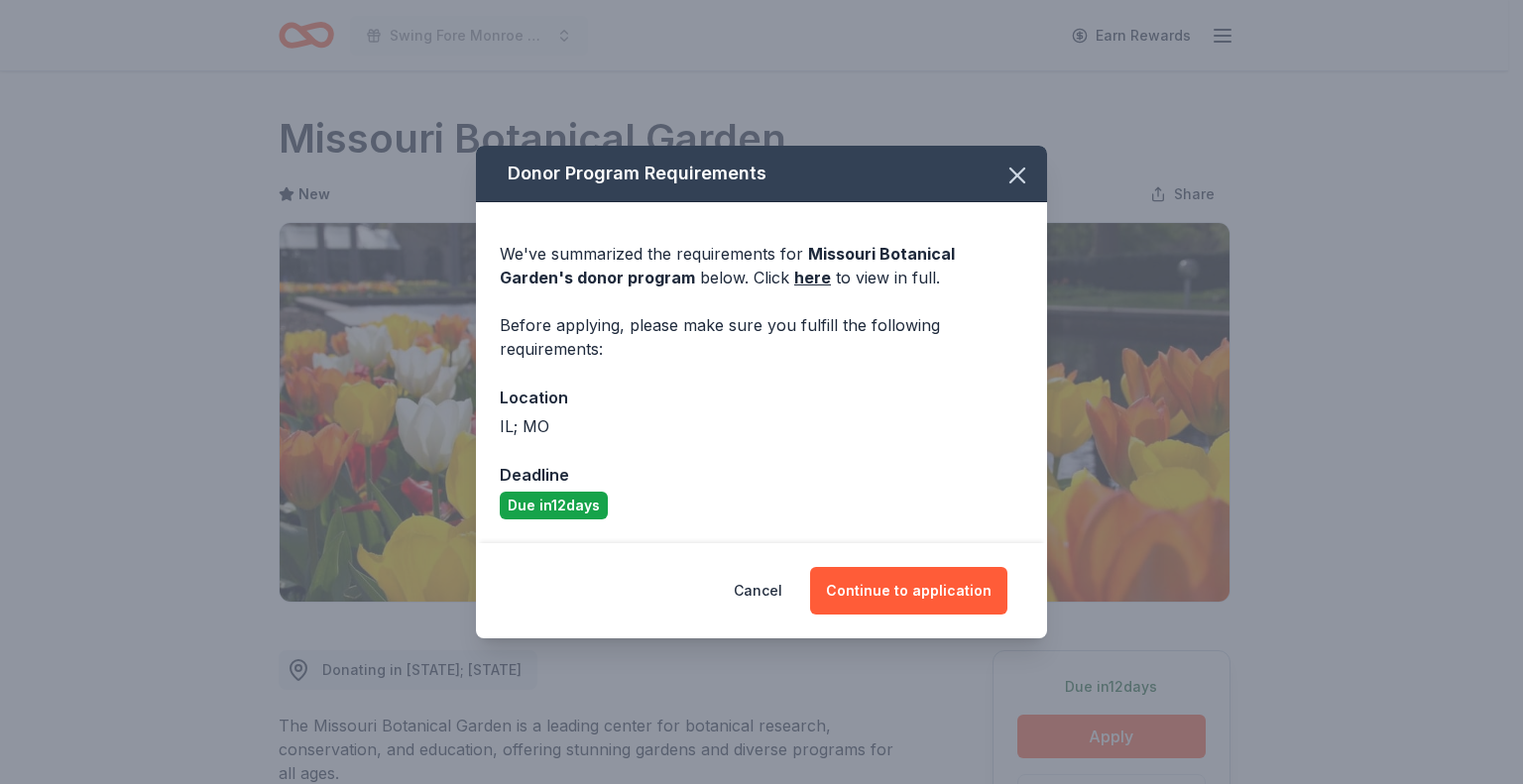 click on "Donor Program Requirements We've summarized the requirements for   Missouri Botanical Garden 's donor program   below.   Click   here   to view in full. Before applying, please make sure you fulfill the following requirements: Location IL; MO Deadline Due in  12  days Cancel Continue to application" at bounding box center (762, 392) 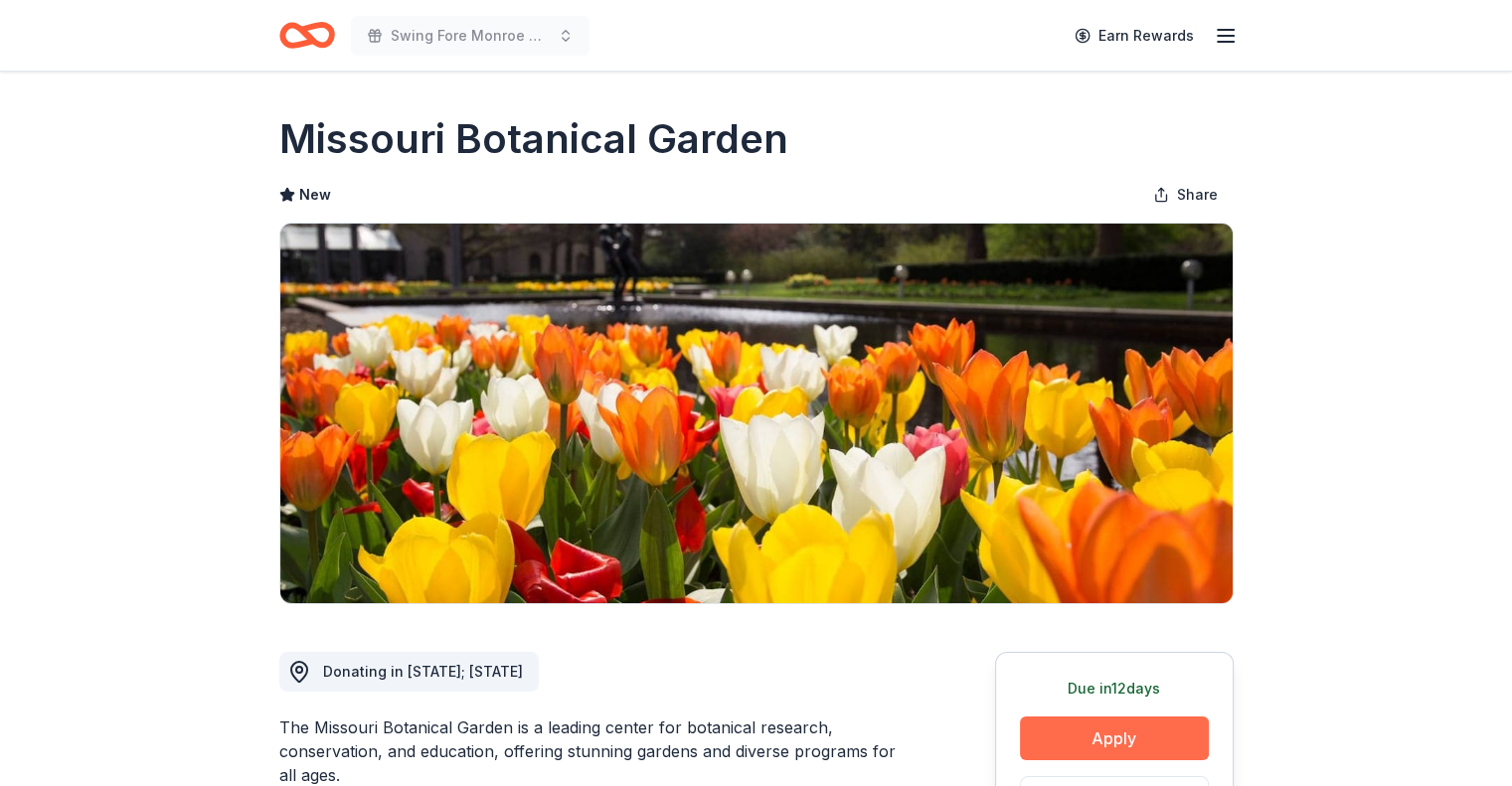click on "Apply" at bounding box center (1114, 738) 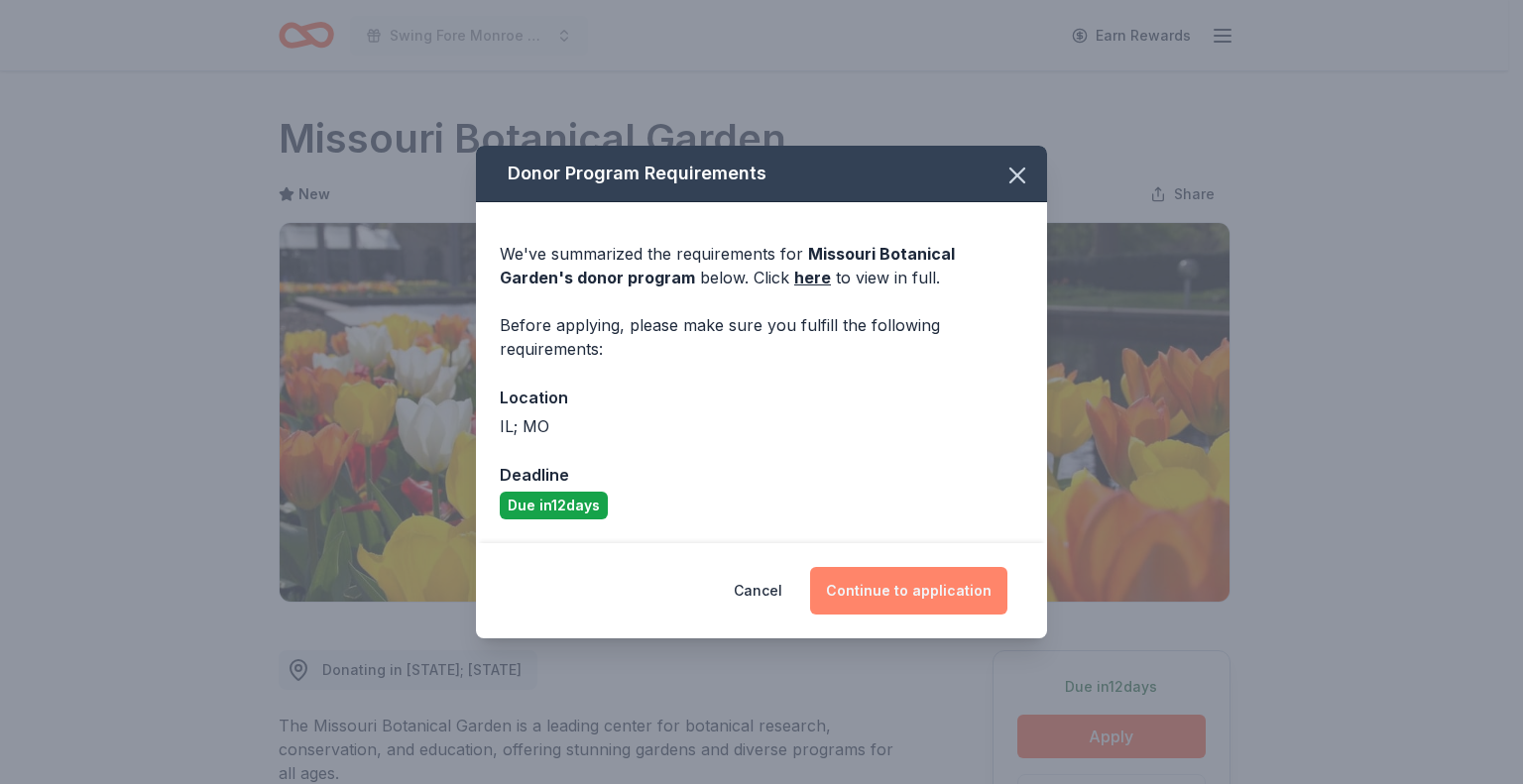 click on "Continue to application" at bounding box center (908, 591) 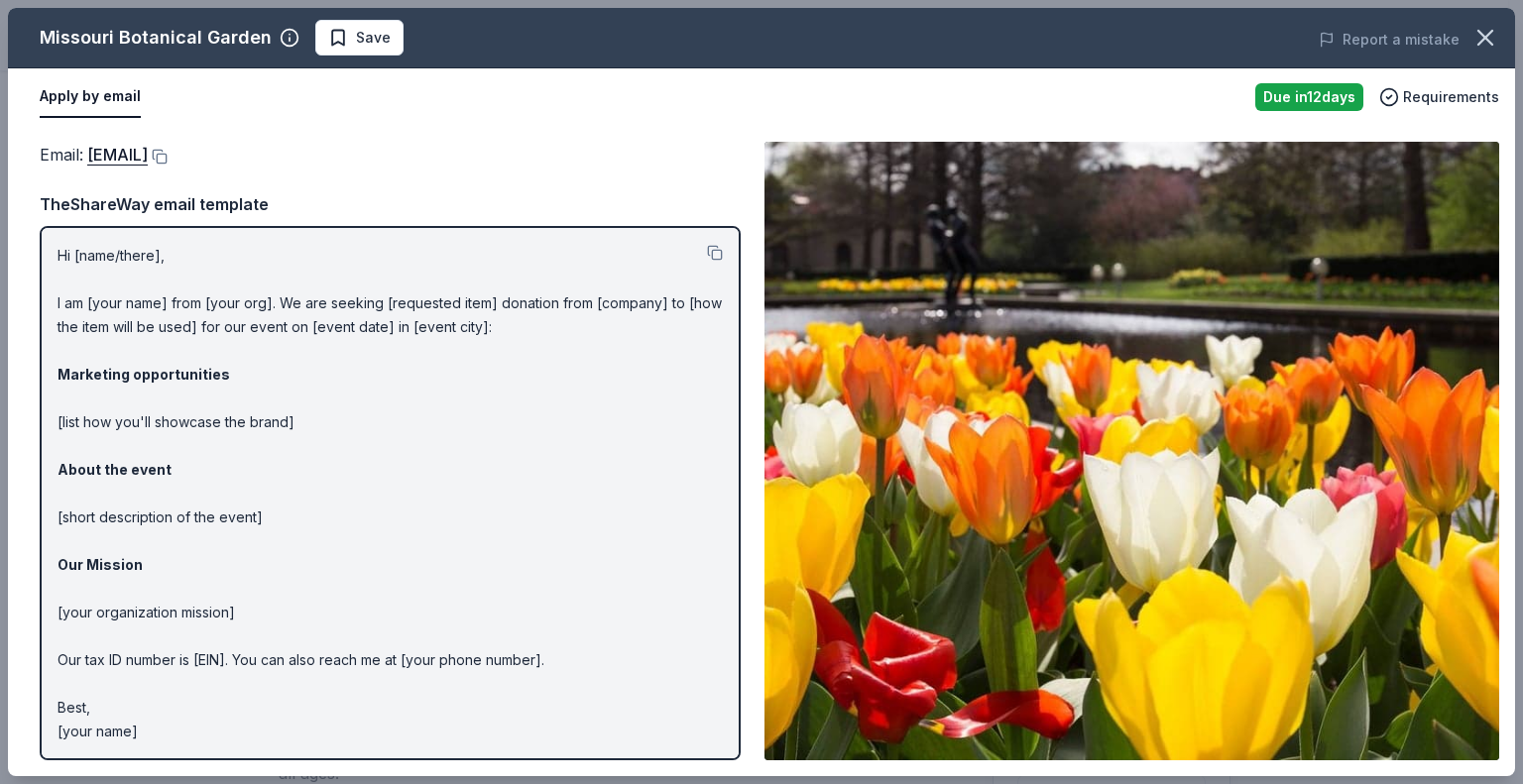 click on "Hi [name/there],
I am [your name] from [your org]. We are seeking [requested item] donation from [company] to [how the item will be used] for our event on [event date] in [event city]:
Marketing opportunities
[list how you'll showcase the brand]
About the event
[short description of the event]
Our Mission
[your organization mission]
Our tax ID number is [EIN]. You can also reach me at [your phone number].
Best,
[your name]" at bounding box center (390, 494) 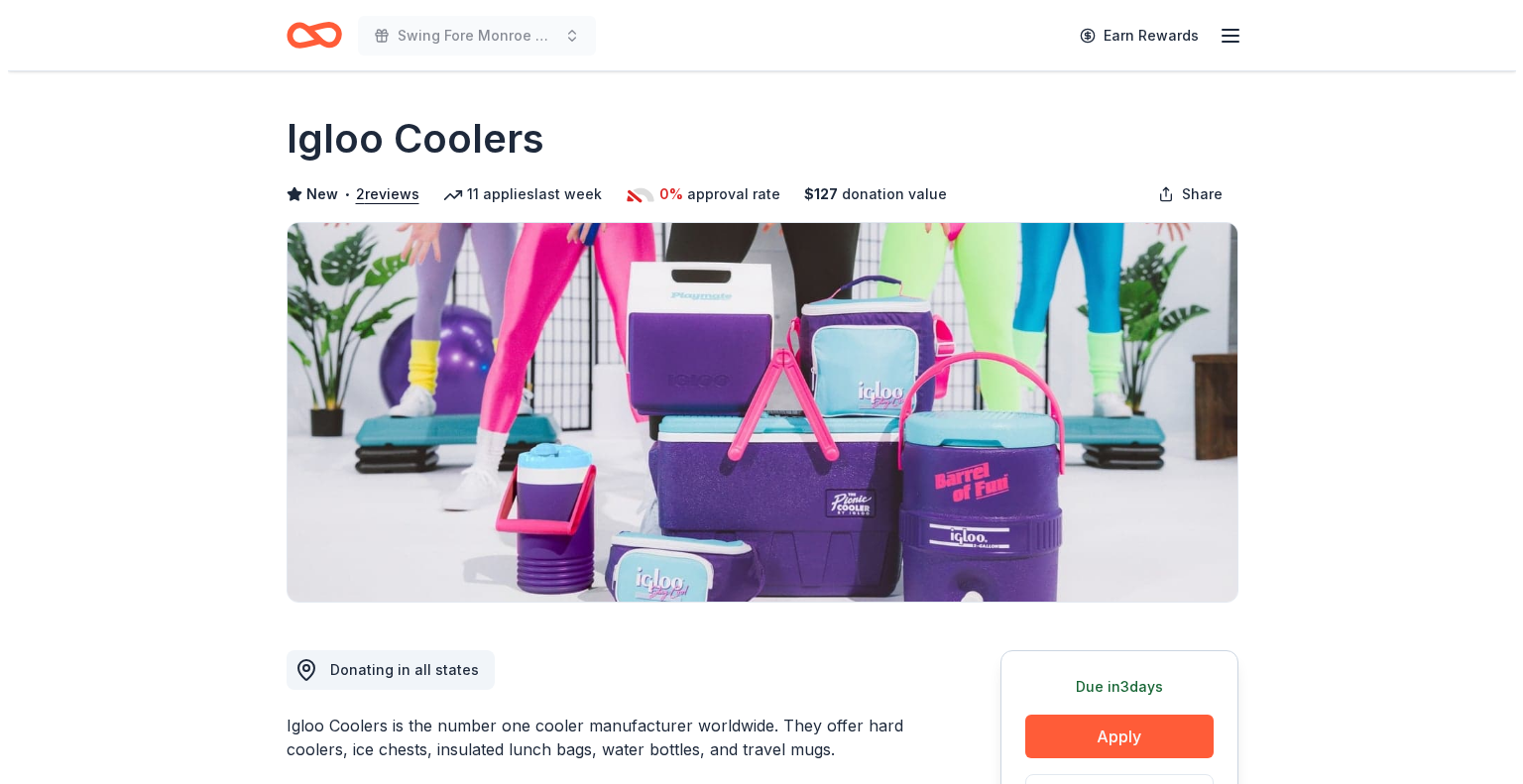 scroll, scrollTop: 0, scrollLeft: 0, axis: both 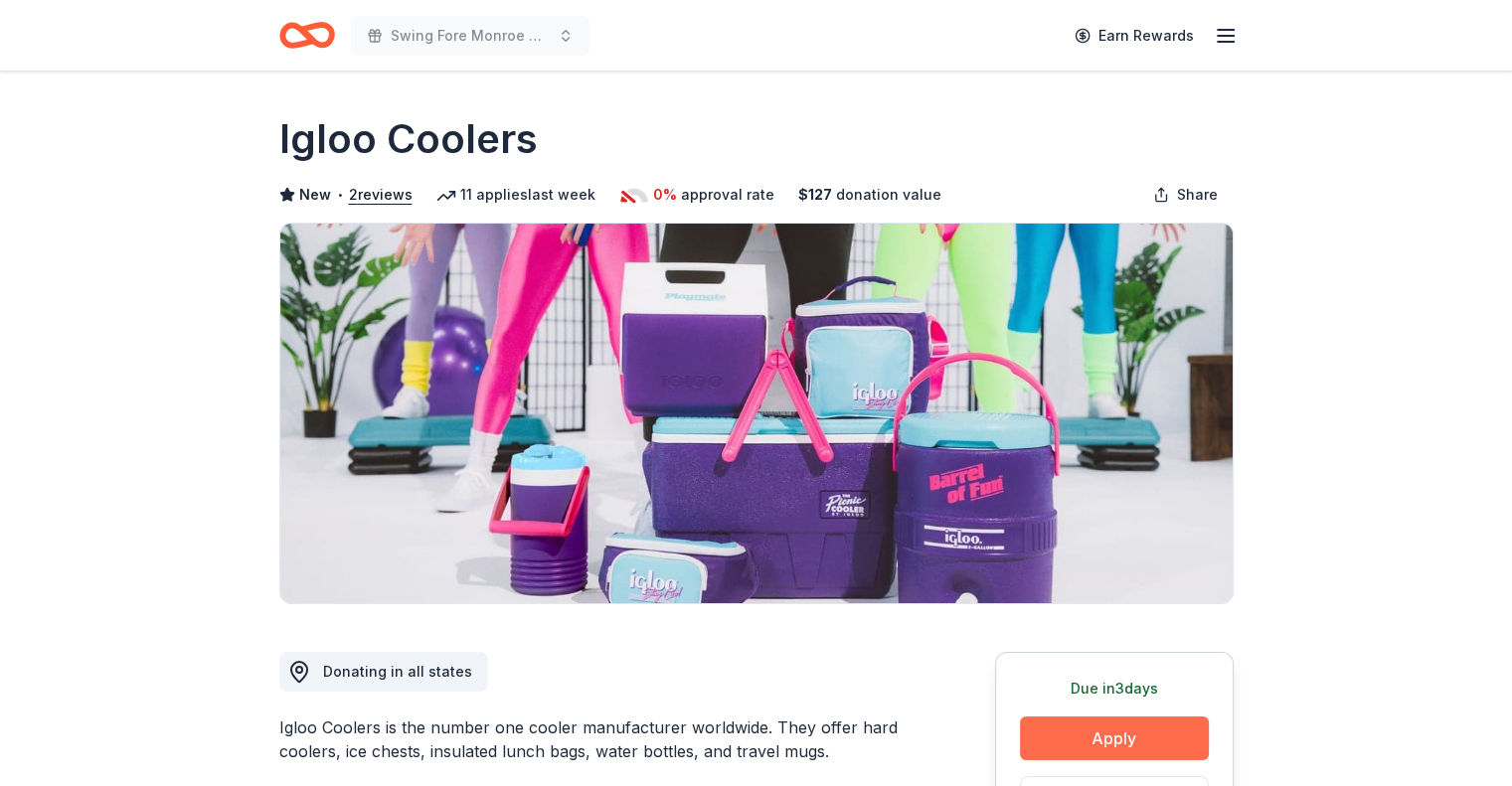 click on "Apply" at bounding box center [1114, 738] 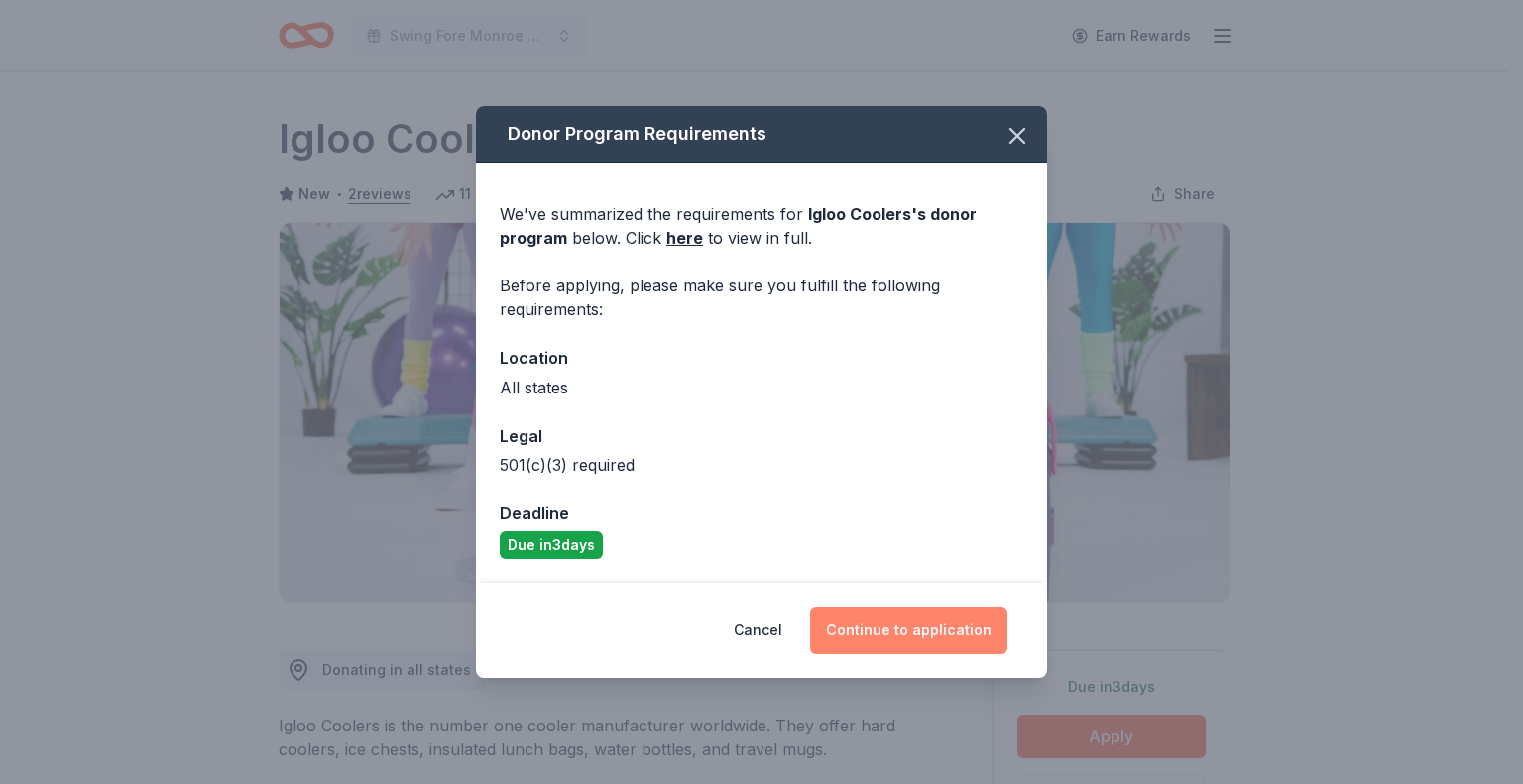 click on "Continue to application" at bounding box center [908, 630] 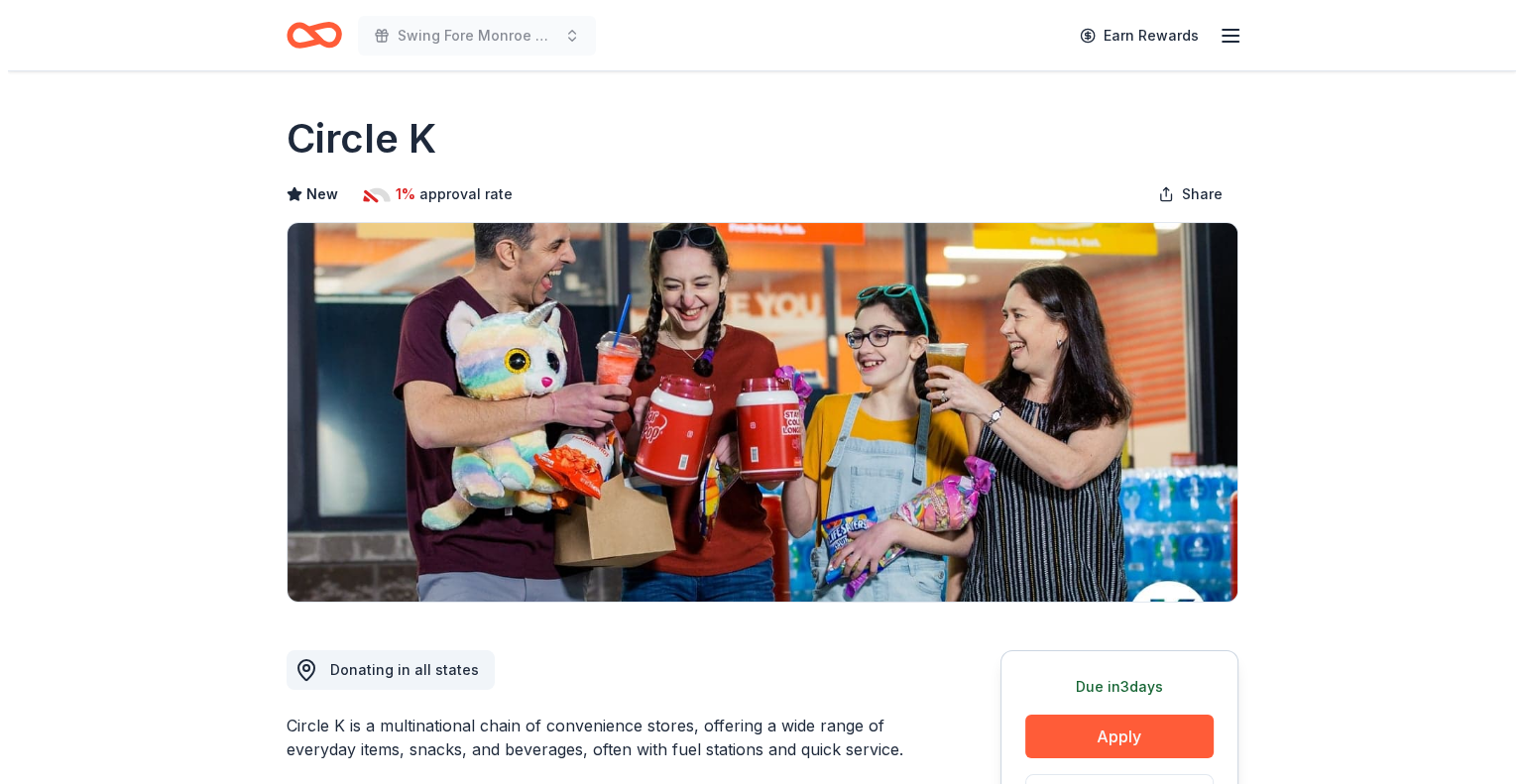 scroll, scrollTop: 297, scrollLeft: 0, axis: vertical 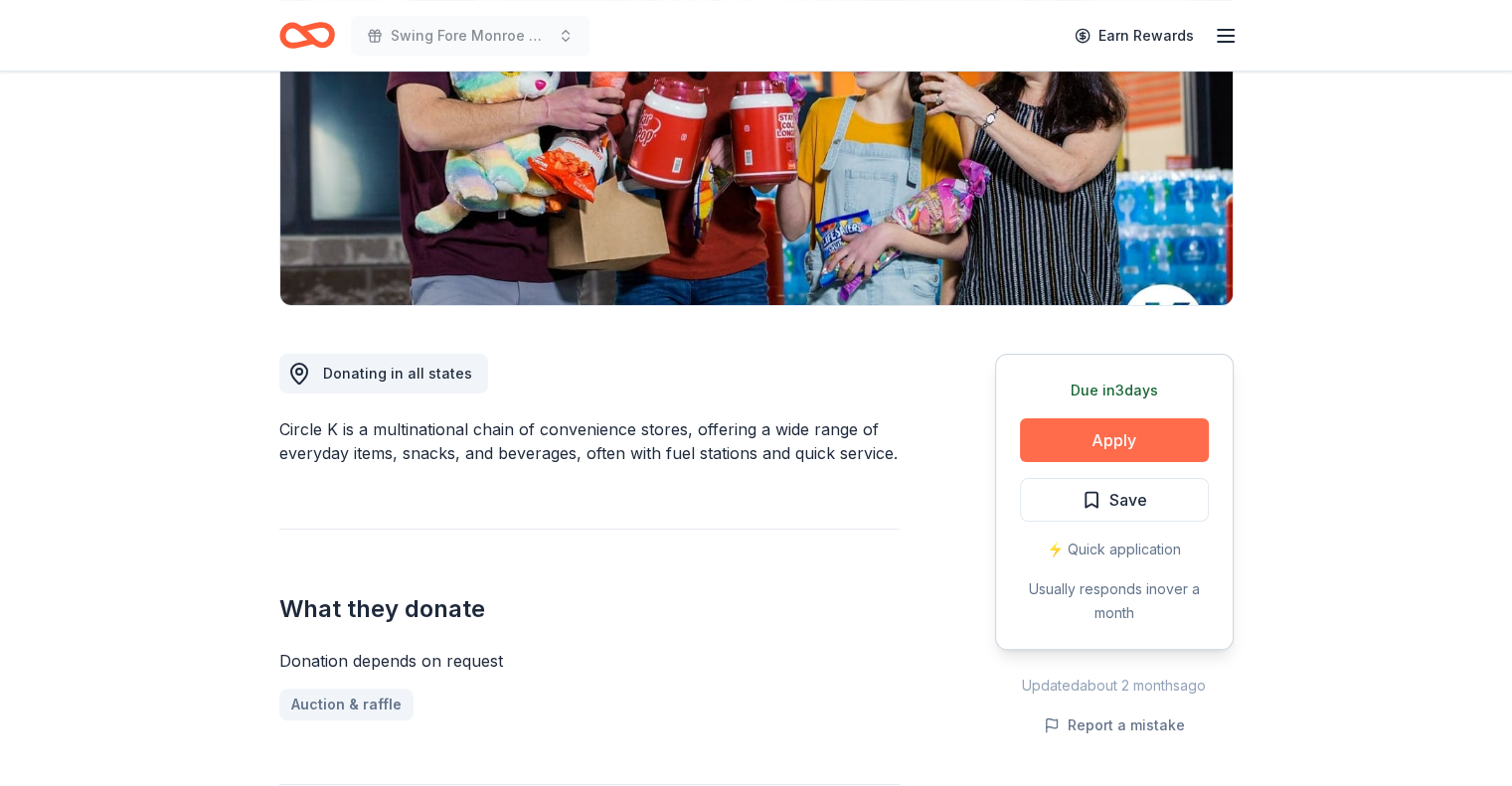 click on "Apply" at bounding box center (1114, 440) 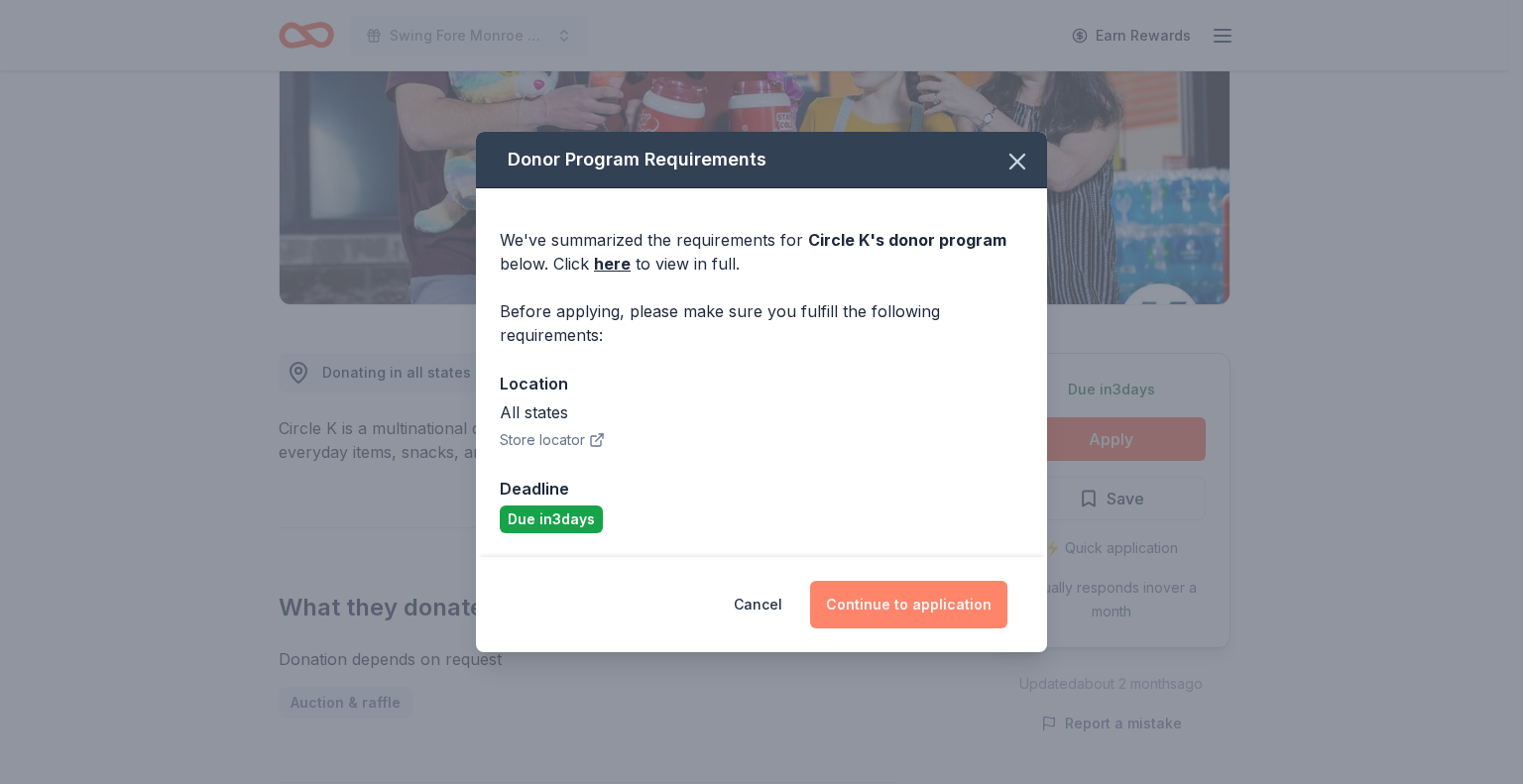 click on "Continue to application" at bounding box center (908, 605) 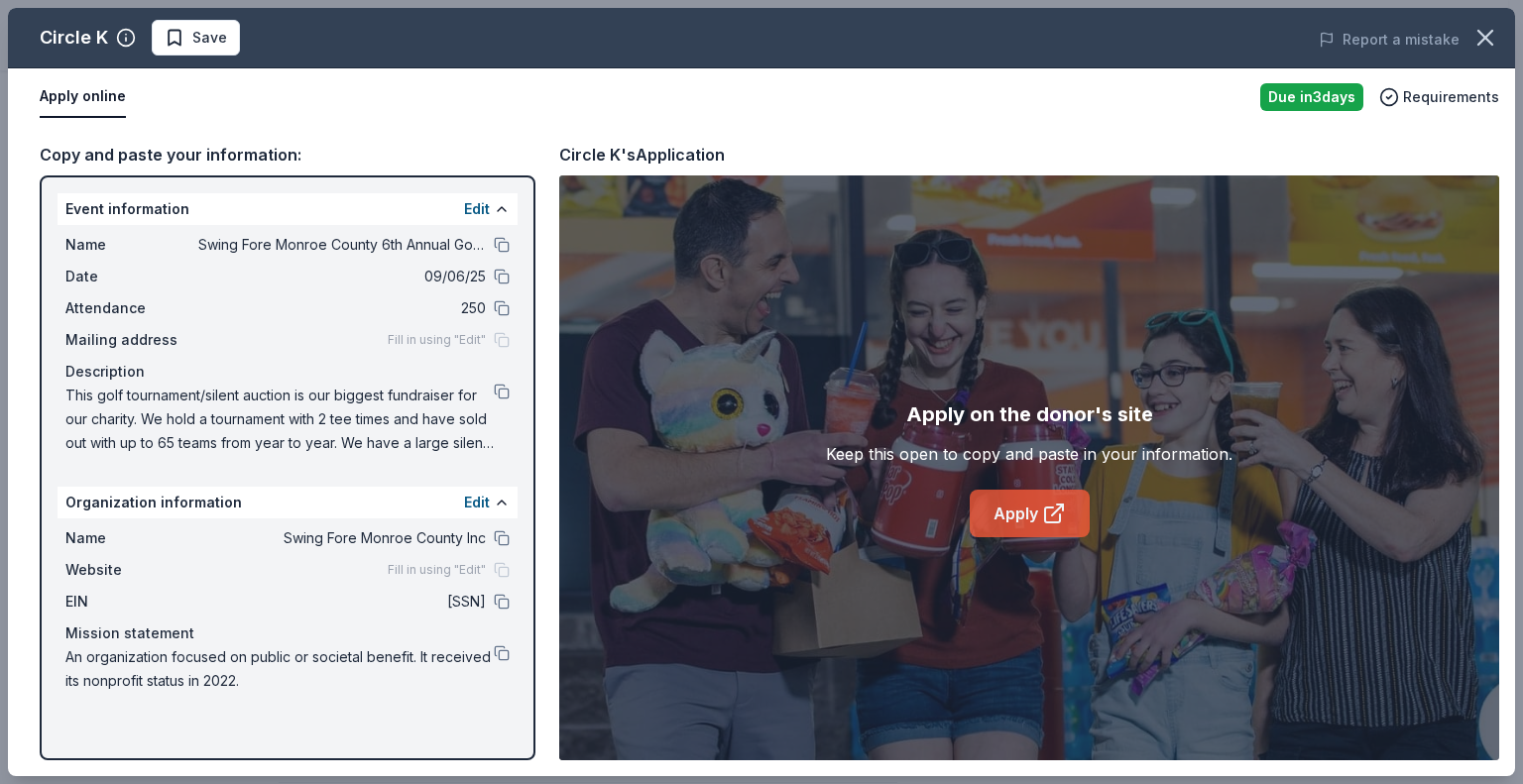 click on "Apply" at bounding box center (1029, 513) 